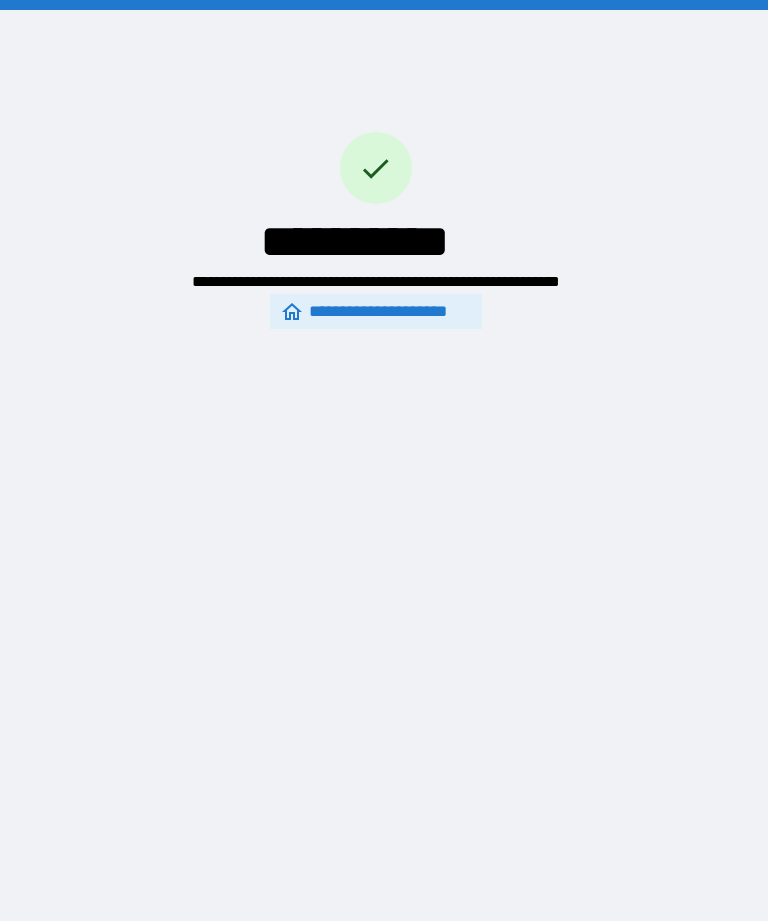 scroll, scrollTop: 64, scrollLeft: 0, axis: vertical 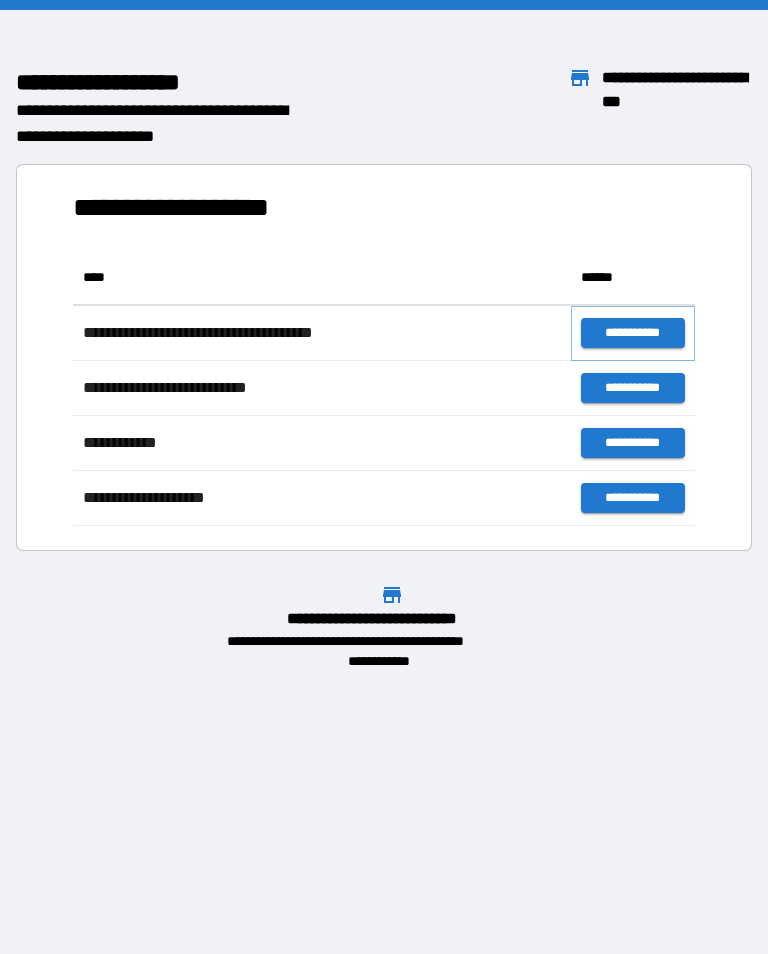 click on "**********" at bounding box center (633, 333) 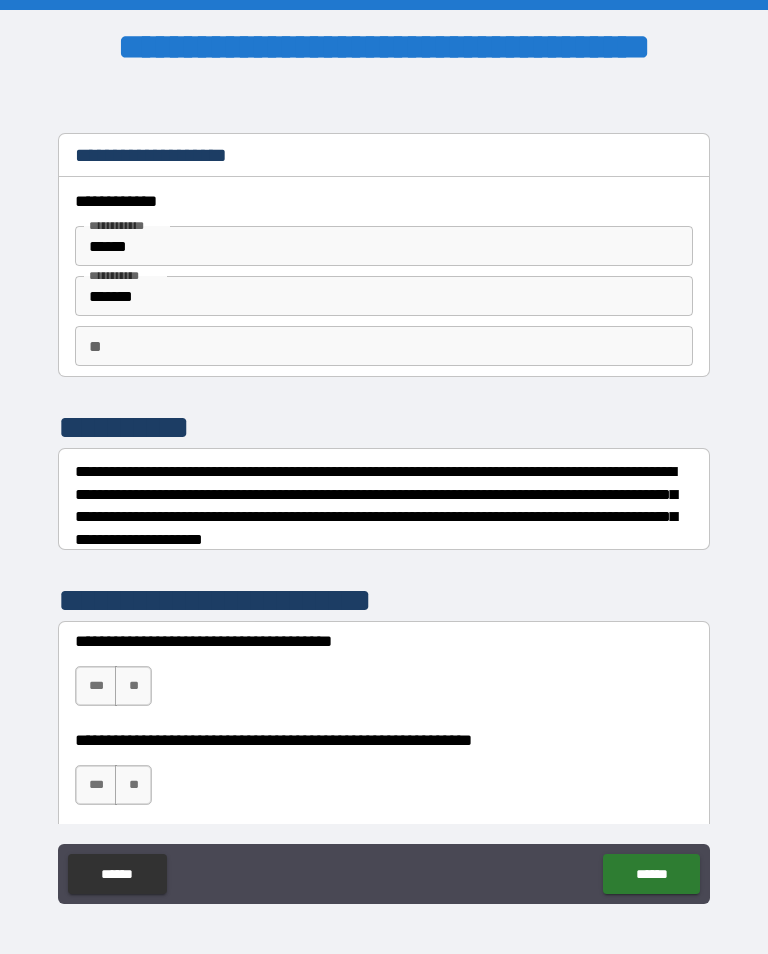 click on "** **" at bounding box center (384, 346) 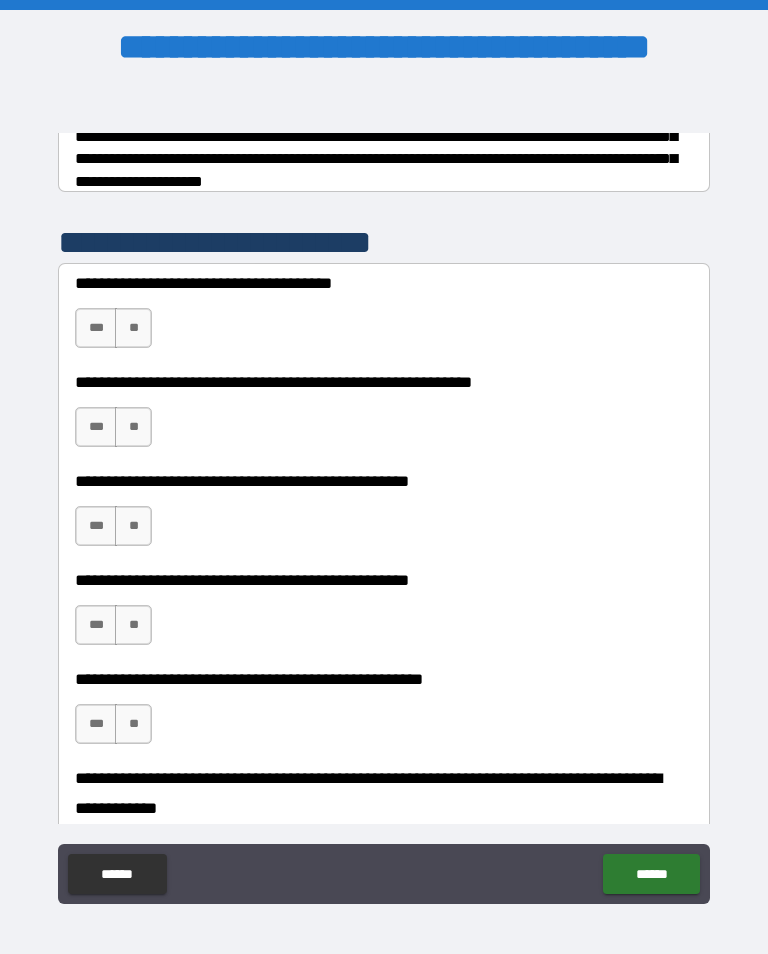 scroll, scrollTop: 358, scrollLeft: 0, axis: vertical 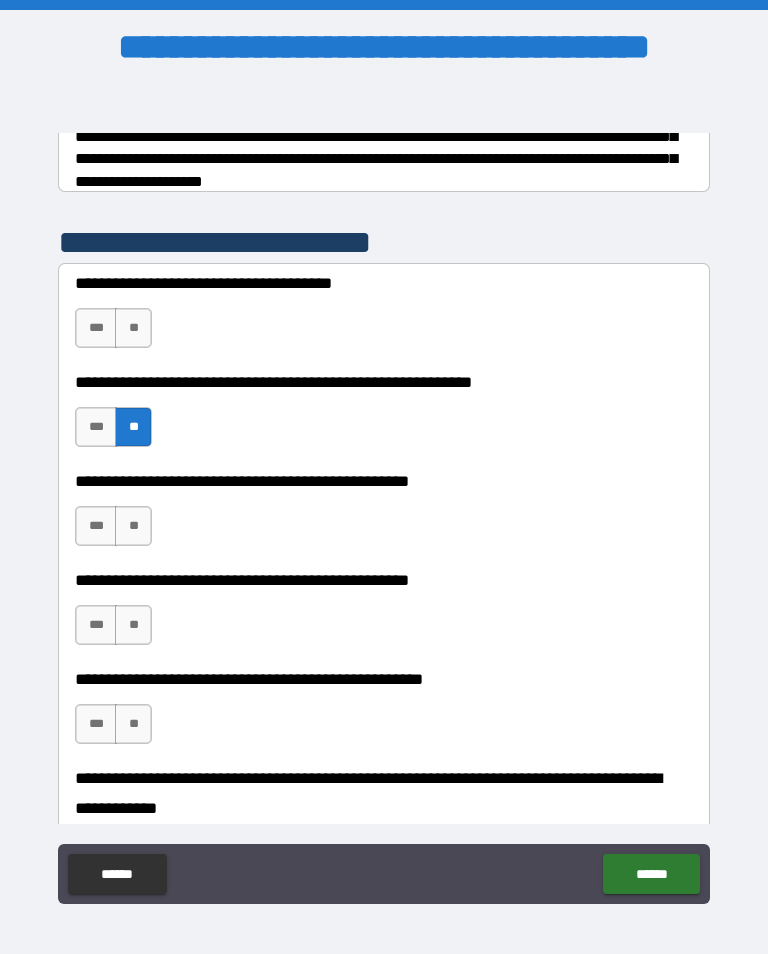 click on "**" at bounding box center [133, 328] 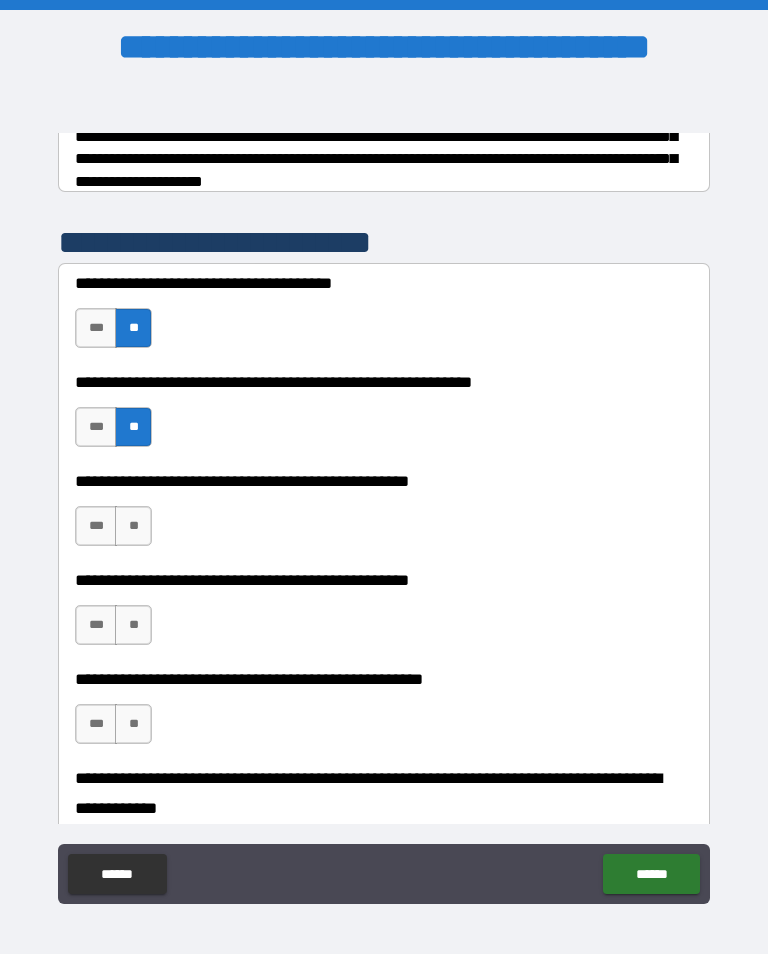 click on "**" at bounding box center (133, 526) 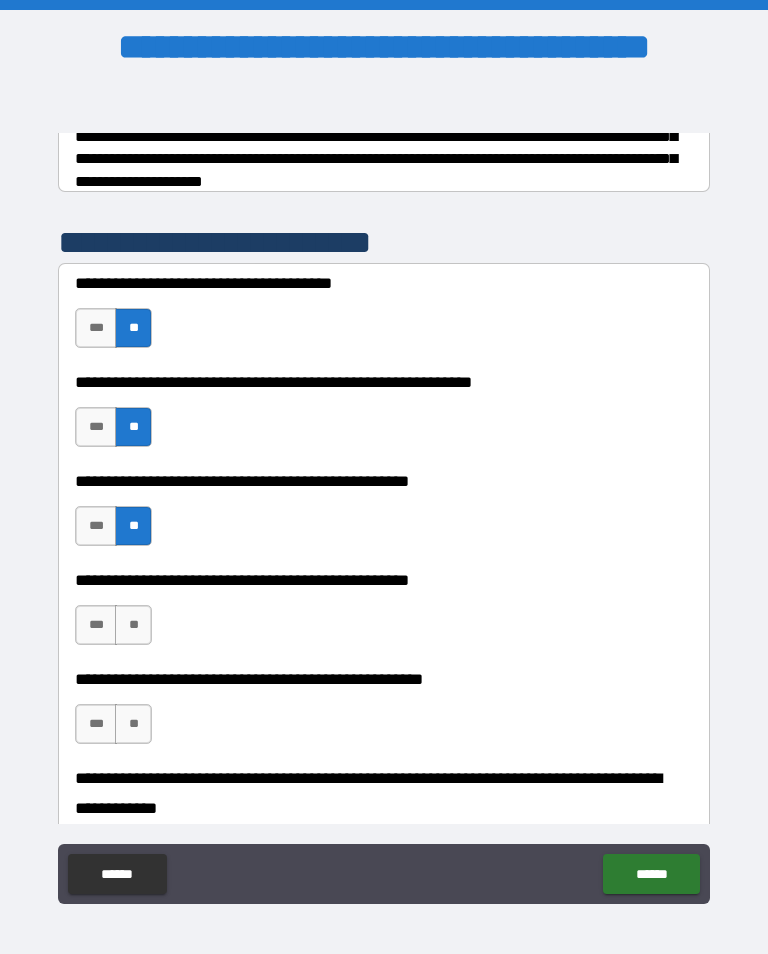 click on "**" at bounding box center [133, 625] 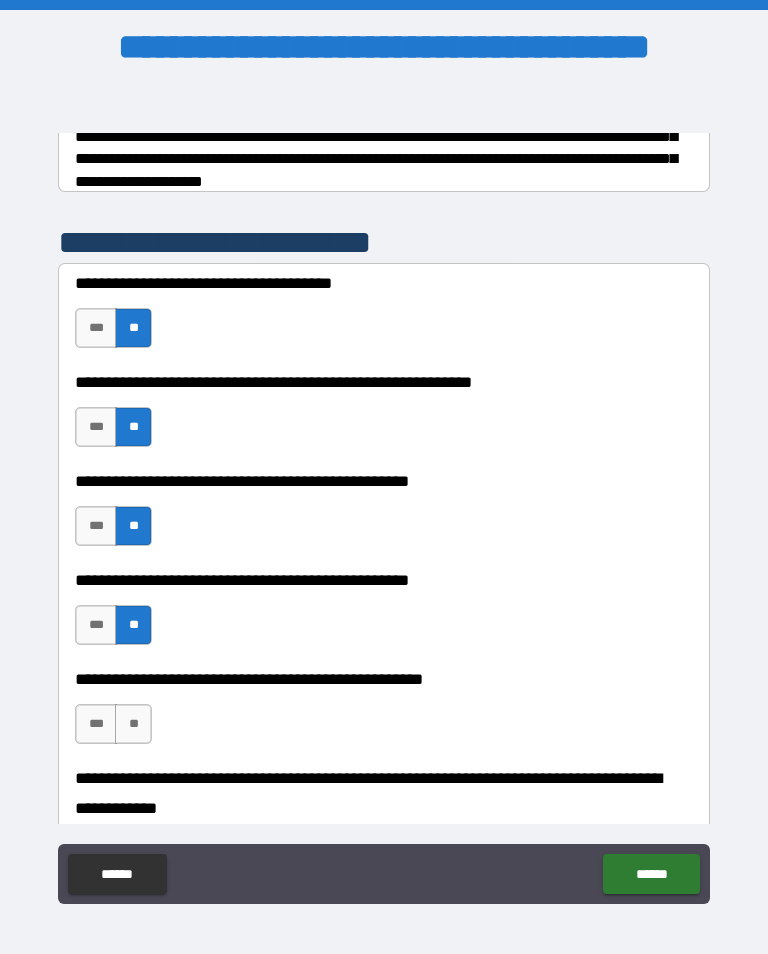 scroll, scrollTop: 396, scrollLeft: 0, axis: vertical 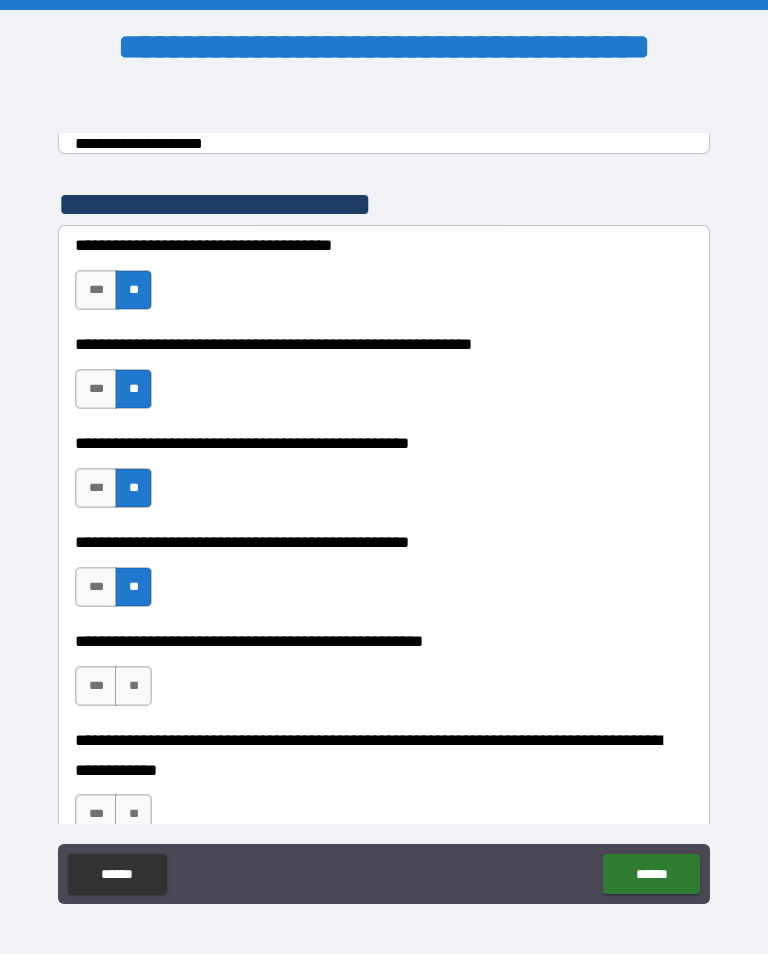 click on "**" at bounding box center [133, 686] 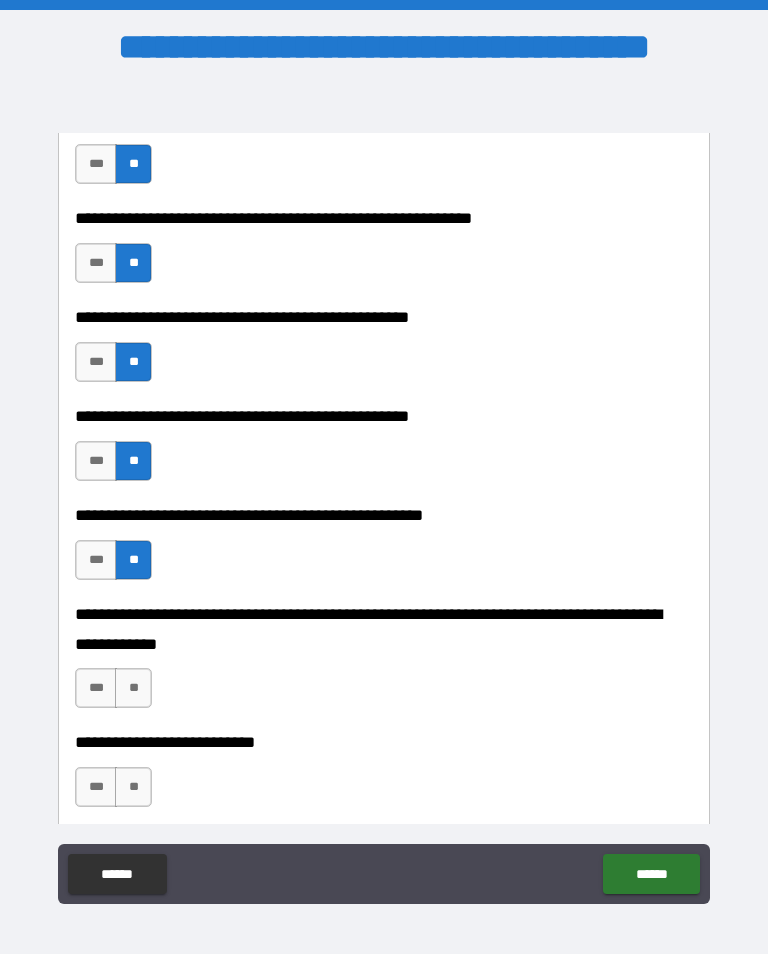 scroll, scrollTop: 525, scrollLeft: 0, axis: vertical 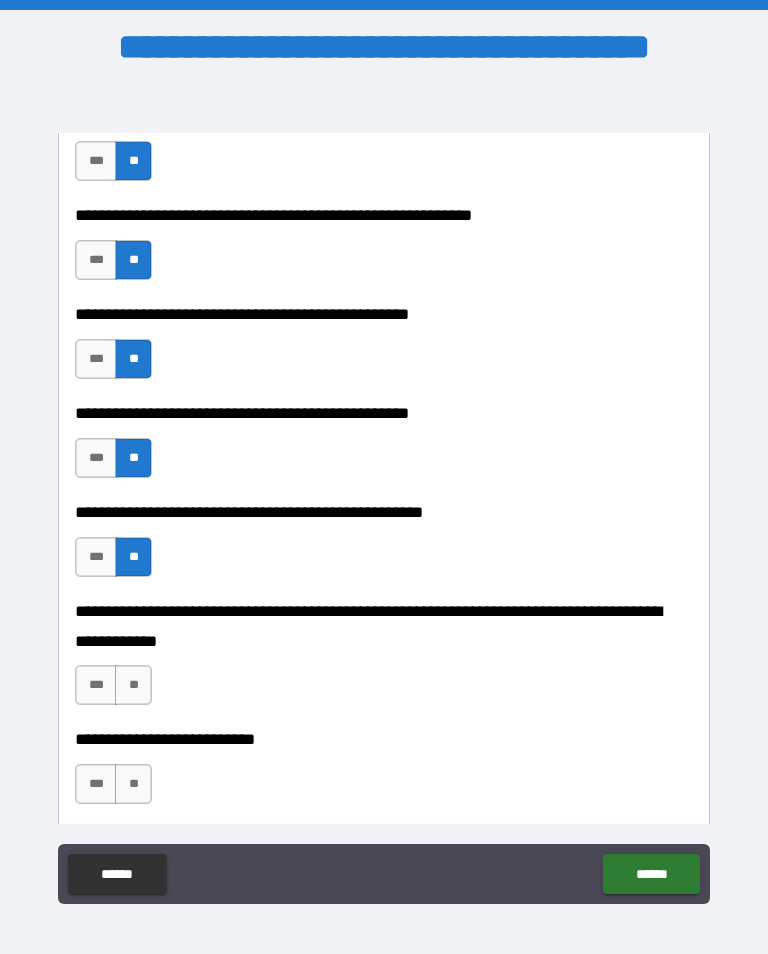click on "**" at bounding box center (133, 685) 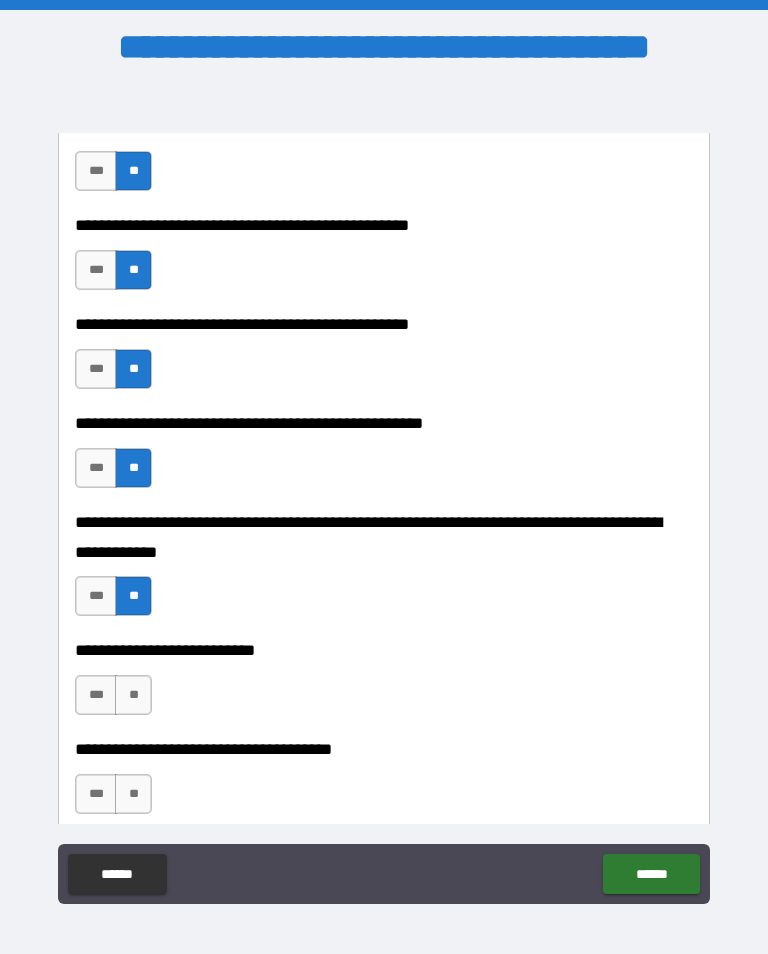 click on "**" at bounding box center (133, 695) 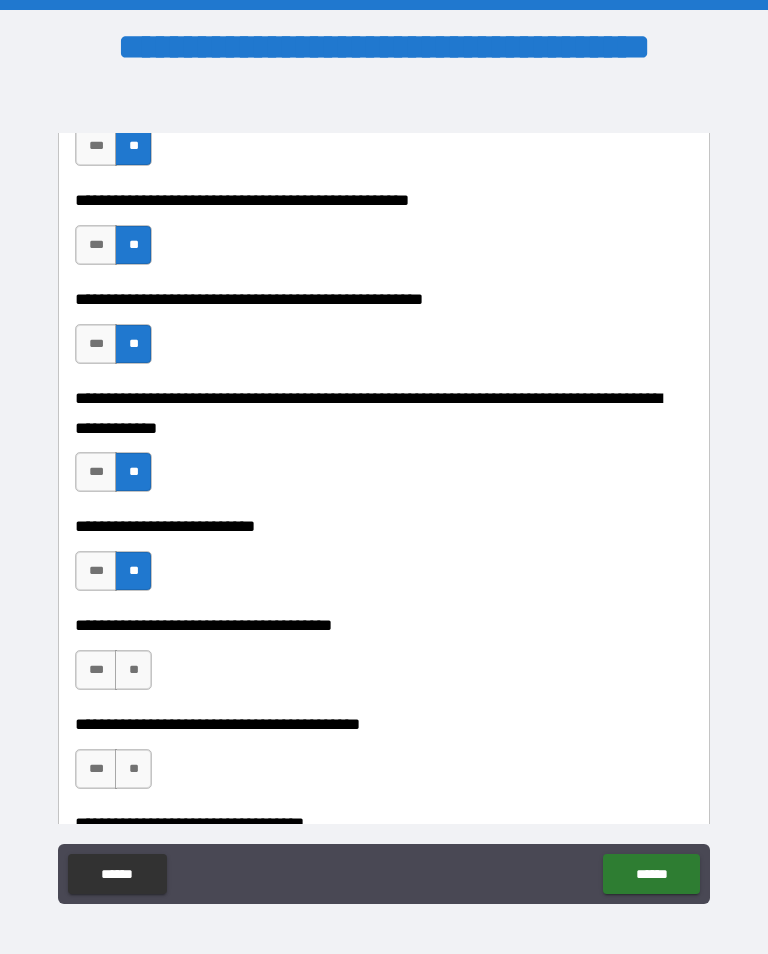click on "**" at bounding box center (133, 670) 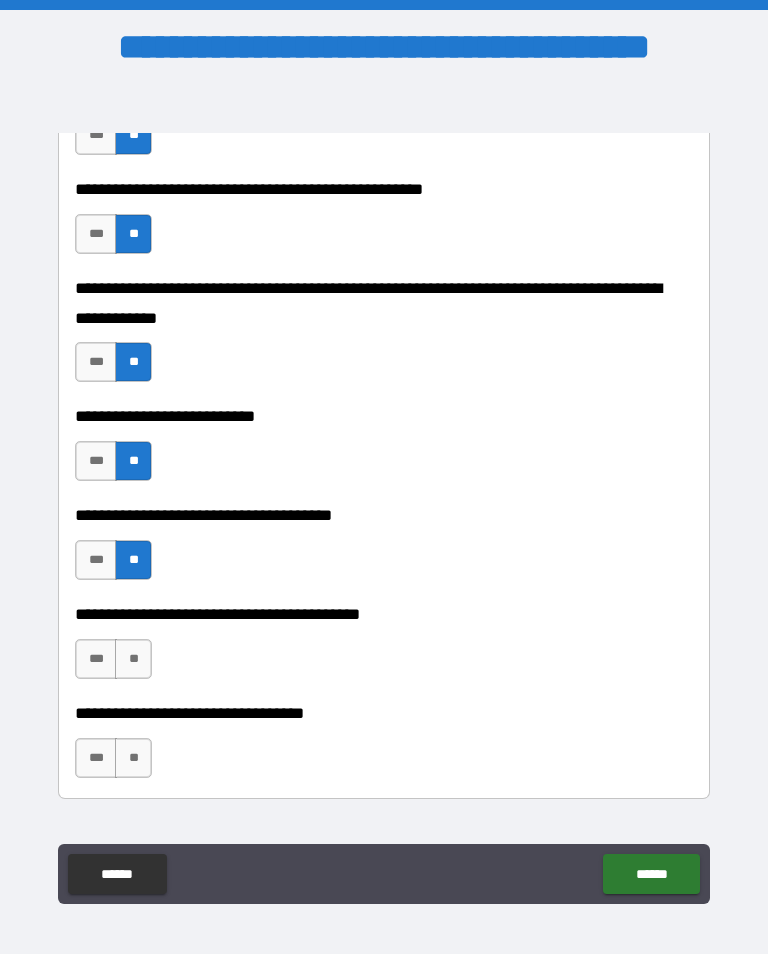 scroll, scrollTop: 849, scrollLeft: 0, axis: vertical 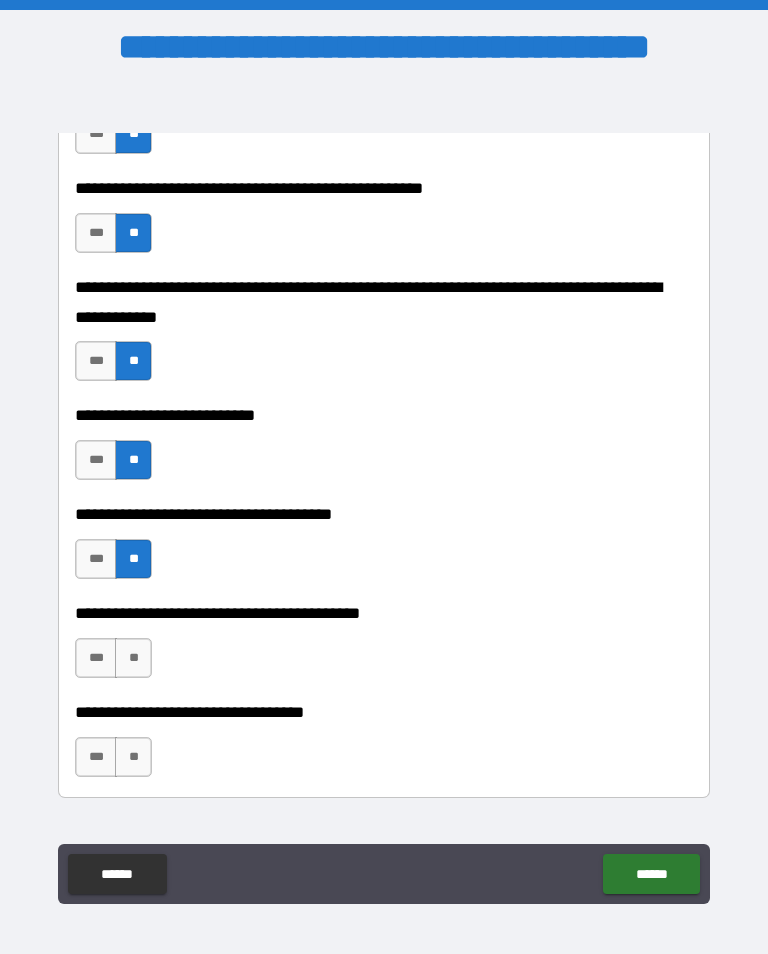 click on "**" at bounding box center [133, 658] 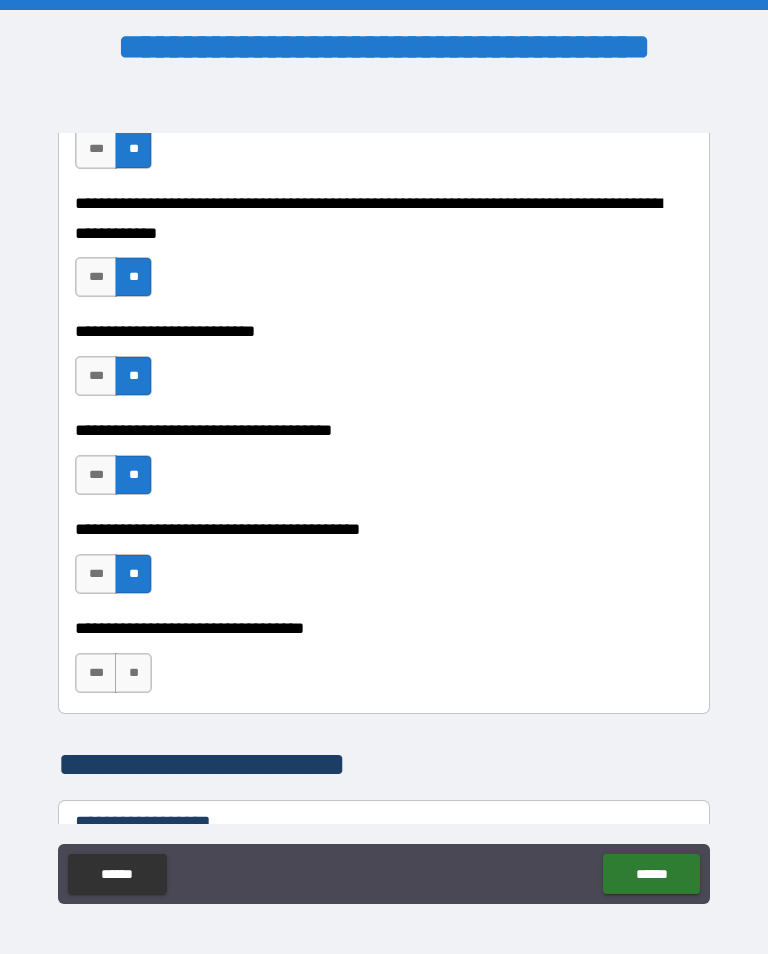 scroll, scrollTop: 936, scrollLeft: 0, axis: vertical 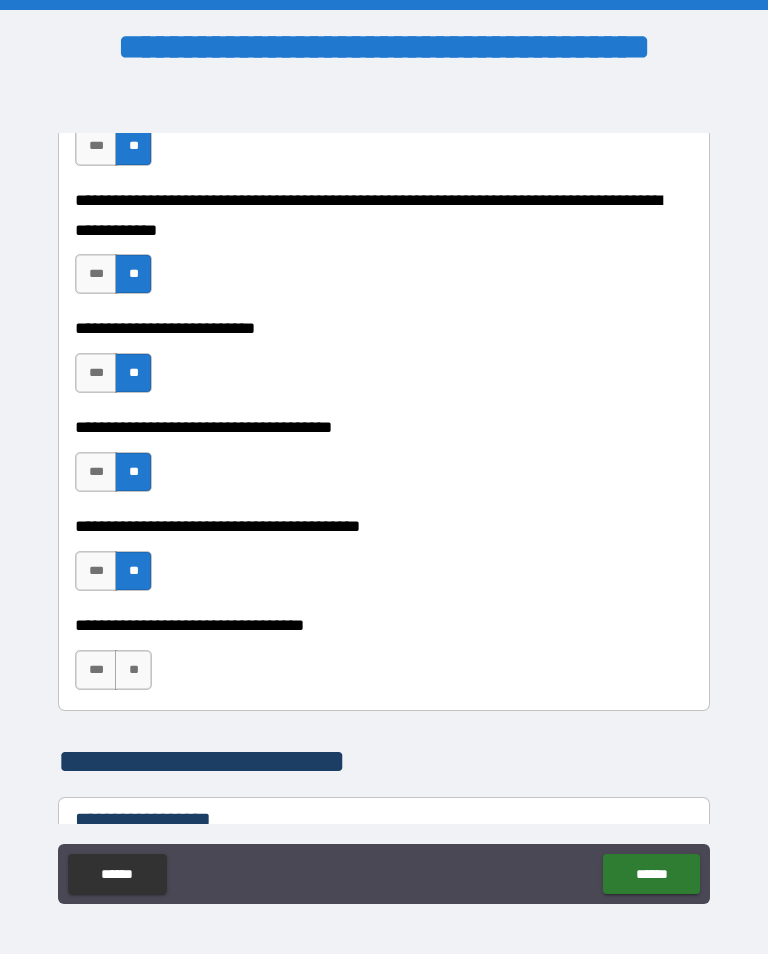 click on "**" at bounding box center (133, 670) 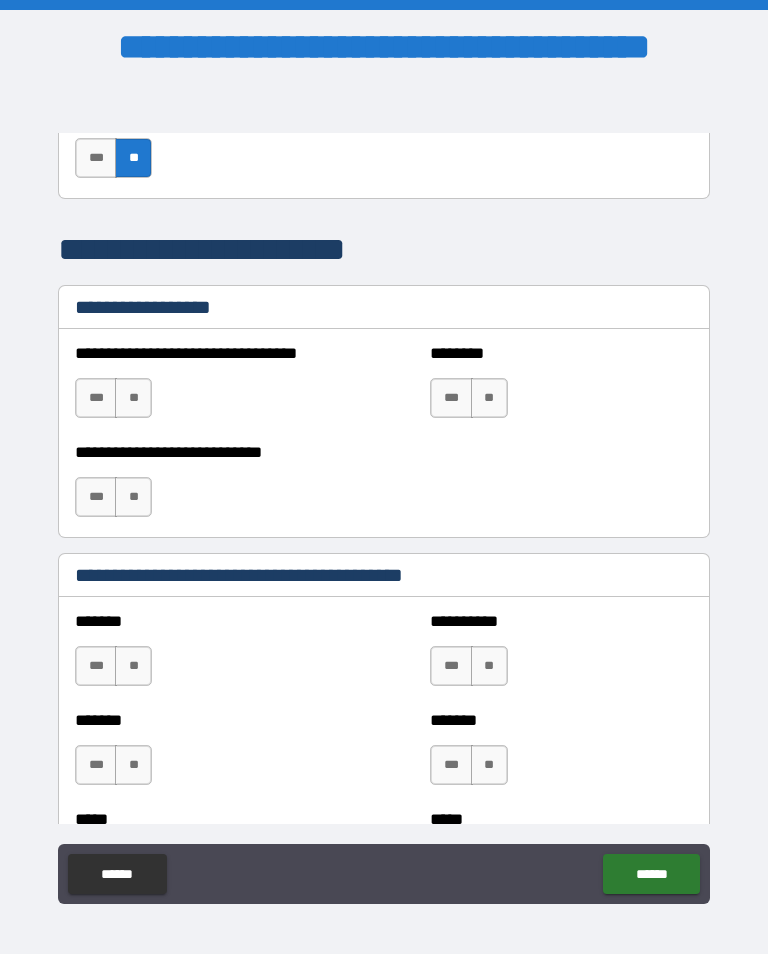 scroll, scrollTop: 1449, scrollLeft: 0, axis: vertical 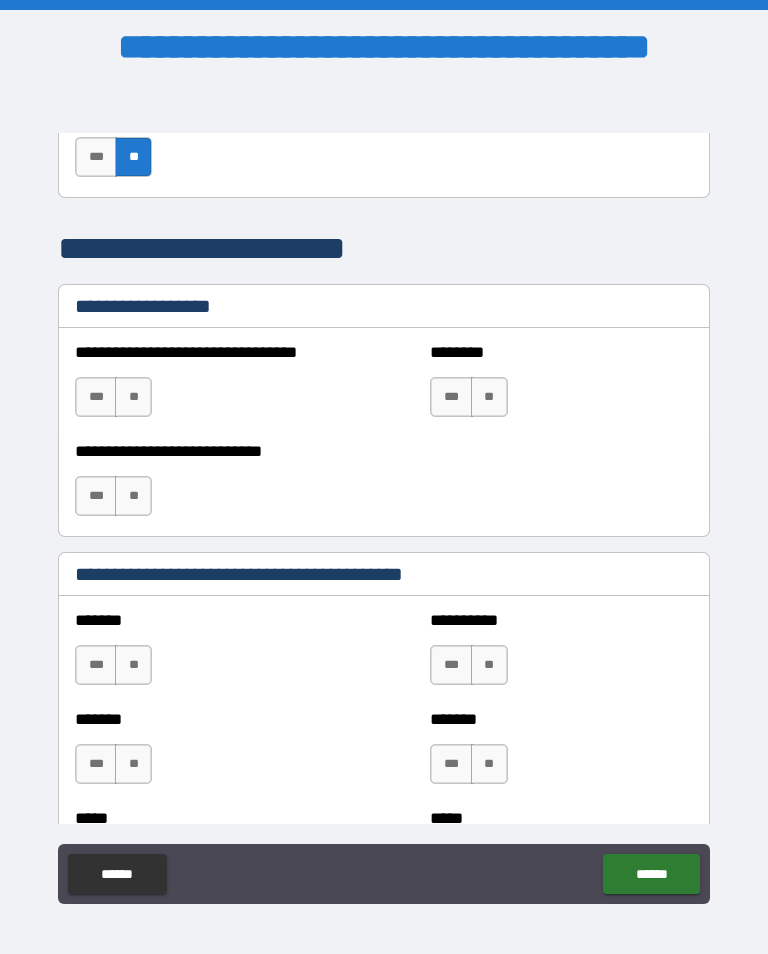 click on "******** *** **" at bounding box center [561, 387] 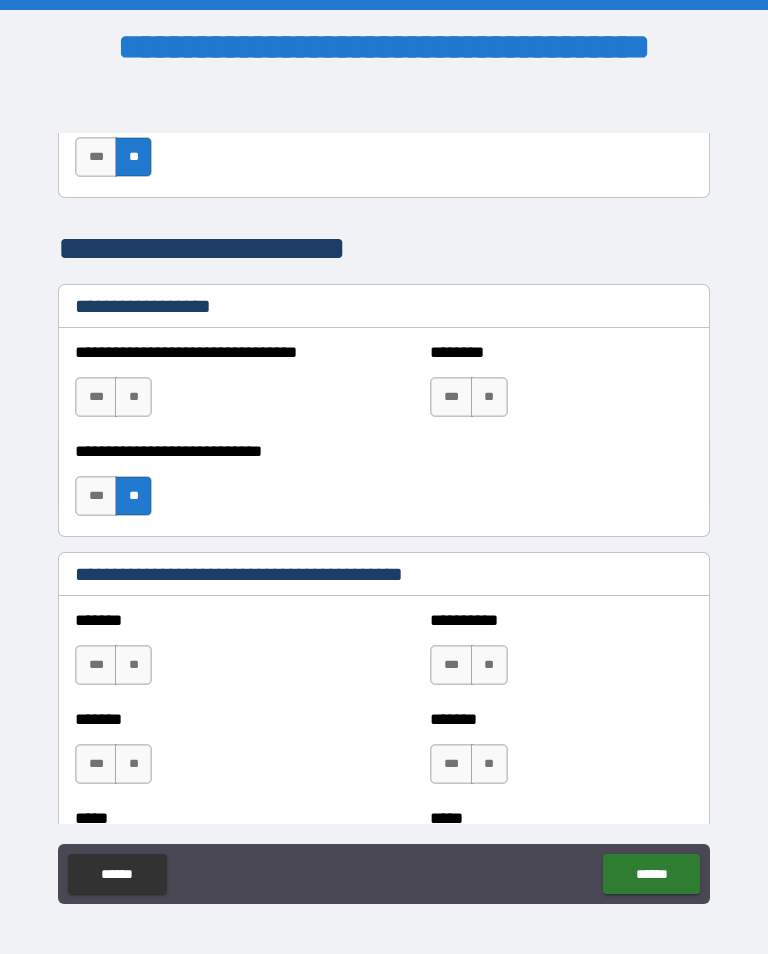 click on "**" at bounding box center (489, 397) 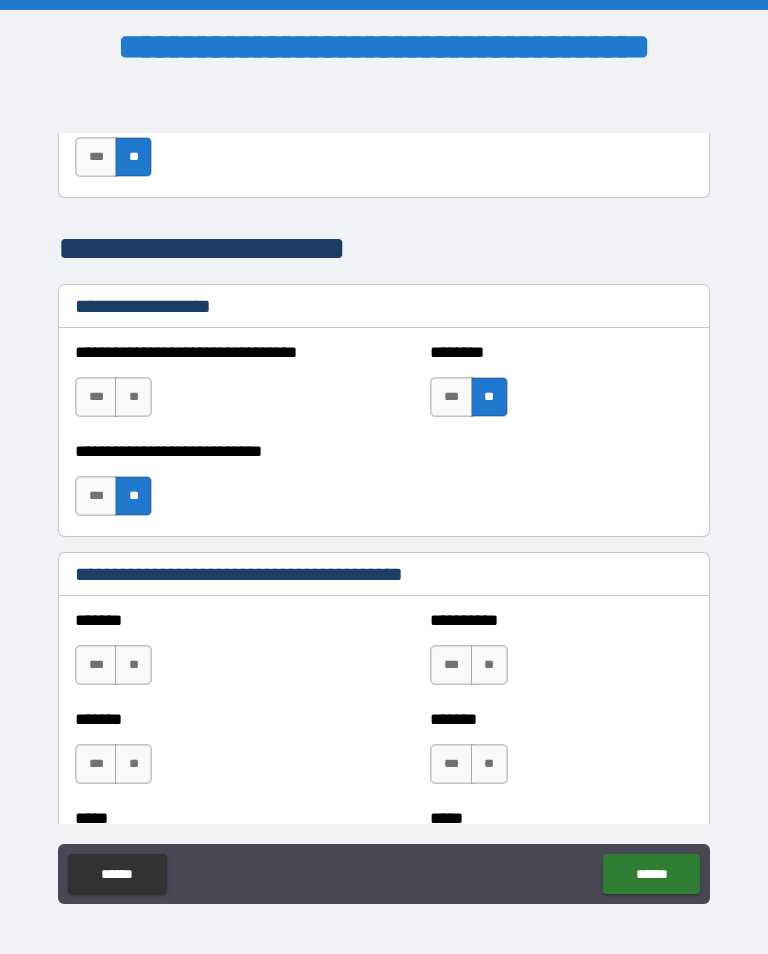click on "**********" at bounding box center (206, 387) 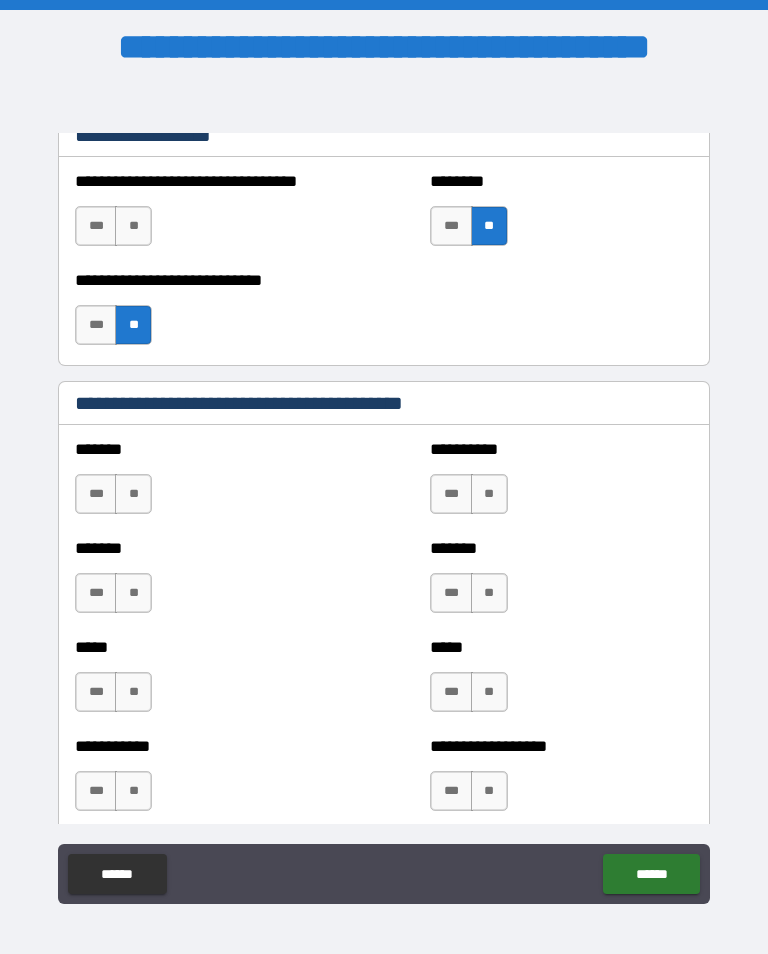 scroll, scrollTop: 1624, scrollLeft: 0, axis: vertical 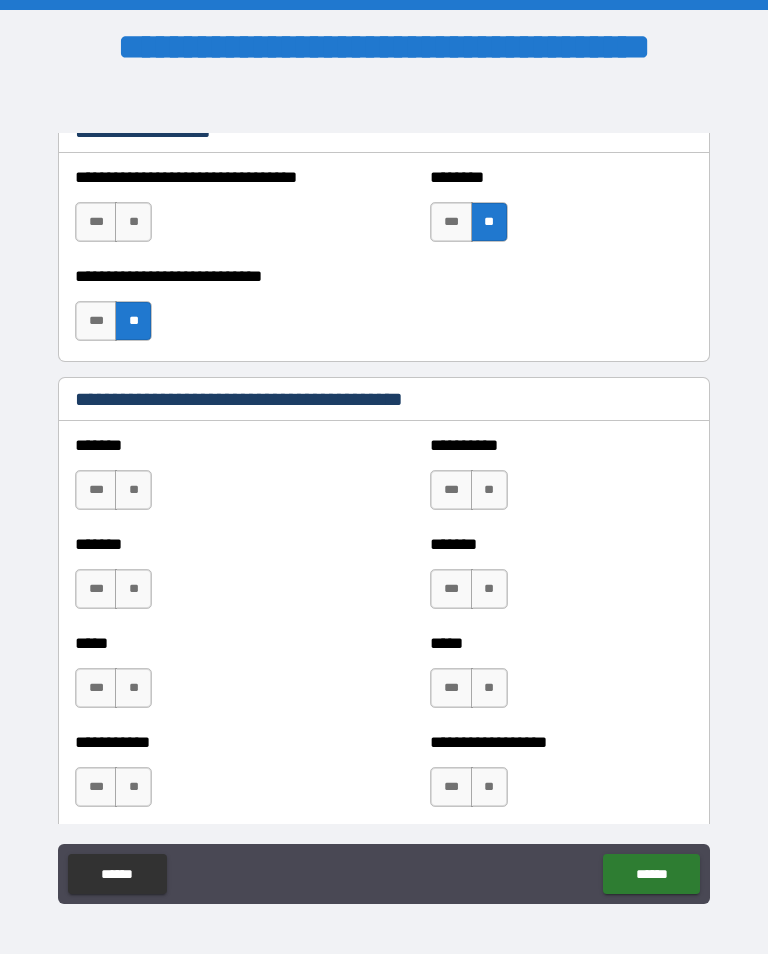 click on "**" at bounding box center (133, 688) 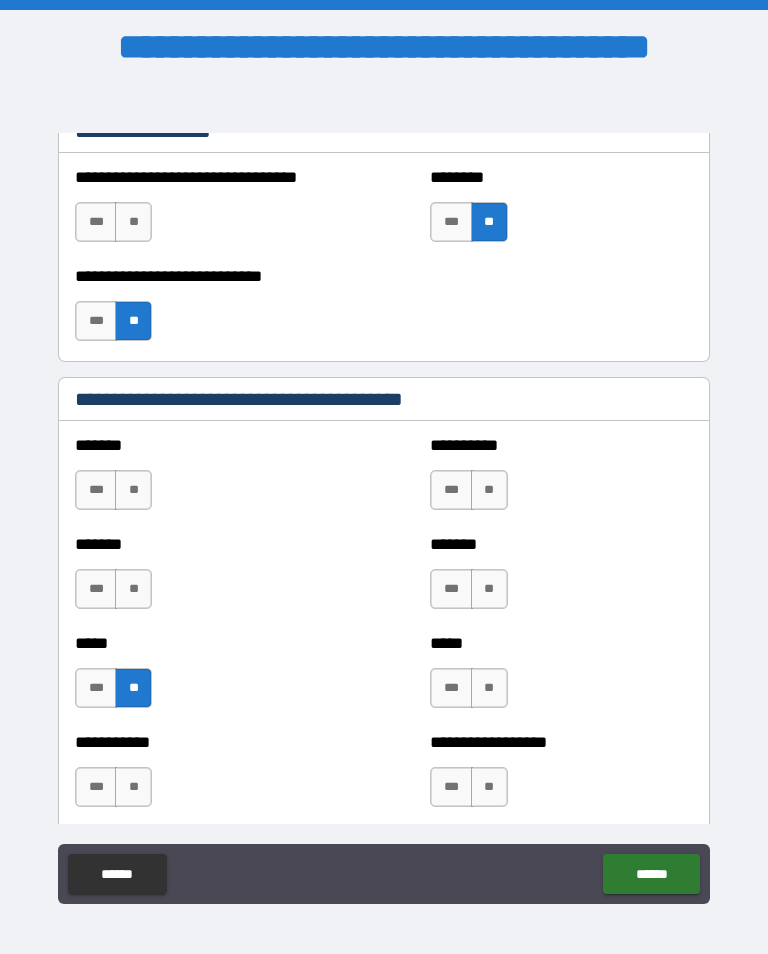 click on "**" at bounding box center (489, 688) 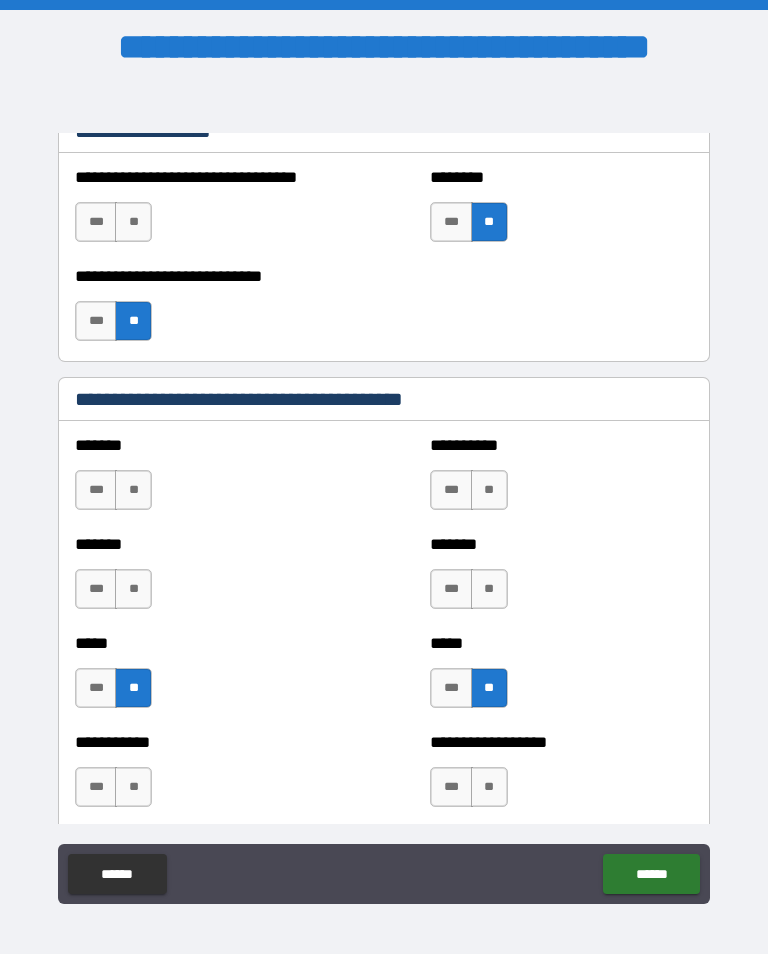 click on "**" at bounding box center [489, 589] 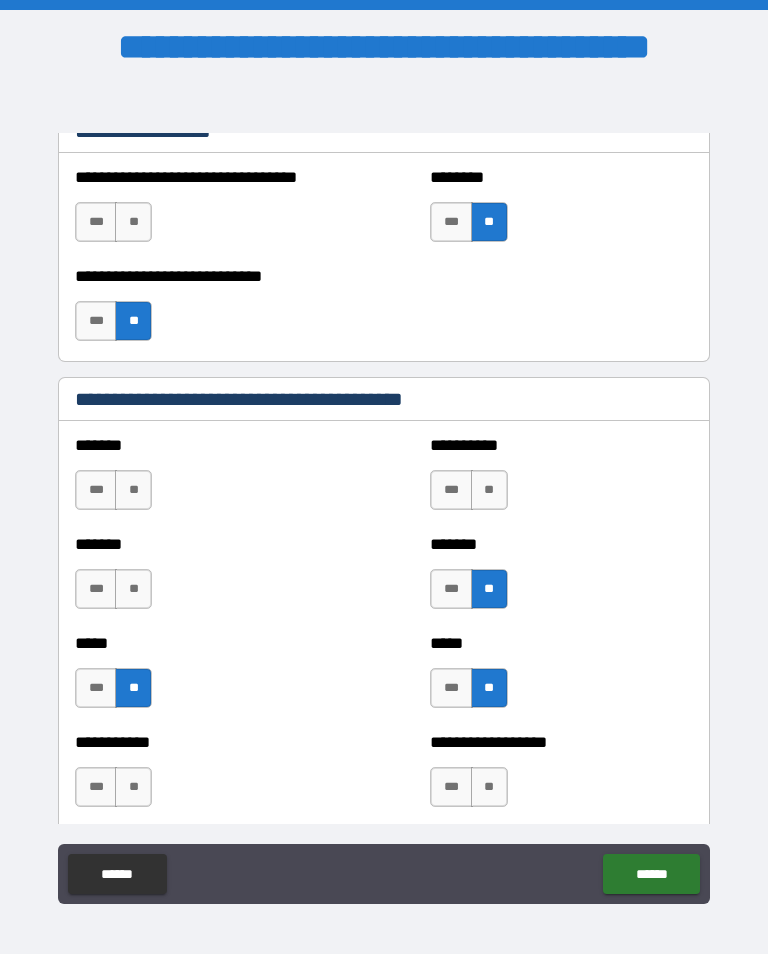 click on "**" at bounding box center (133, 490) 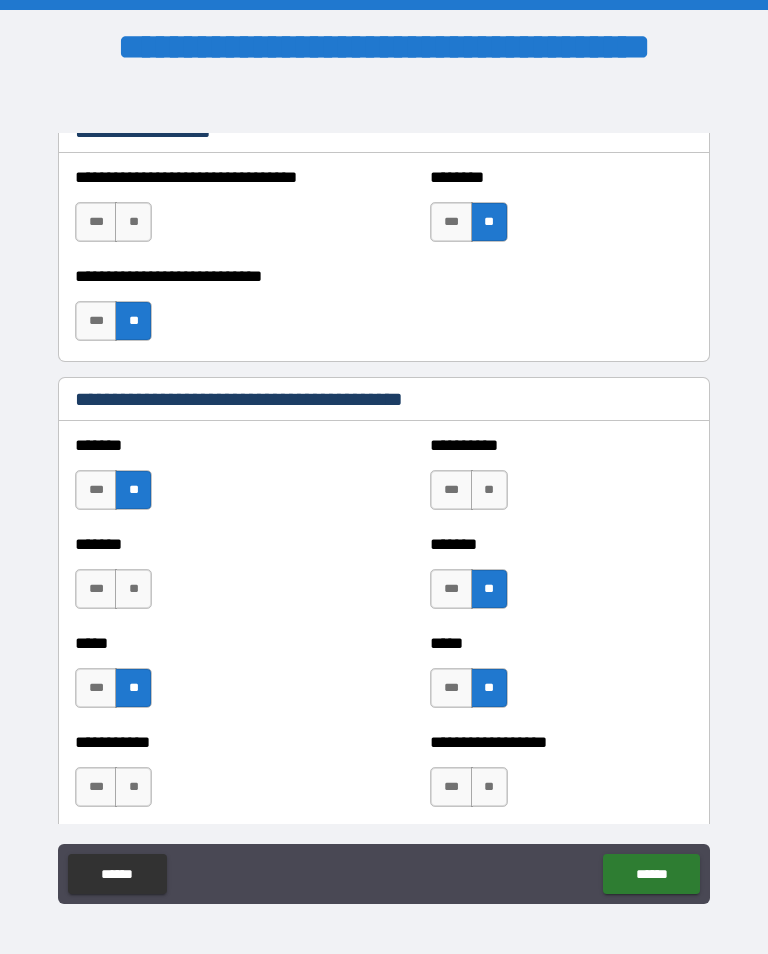 click on "**" at bounding box center (489, 490) 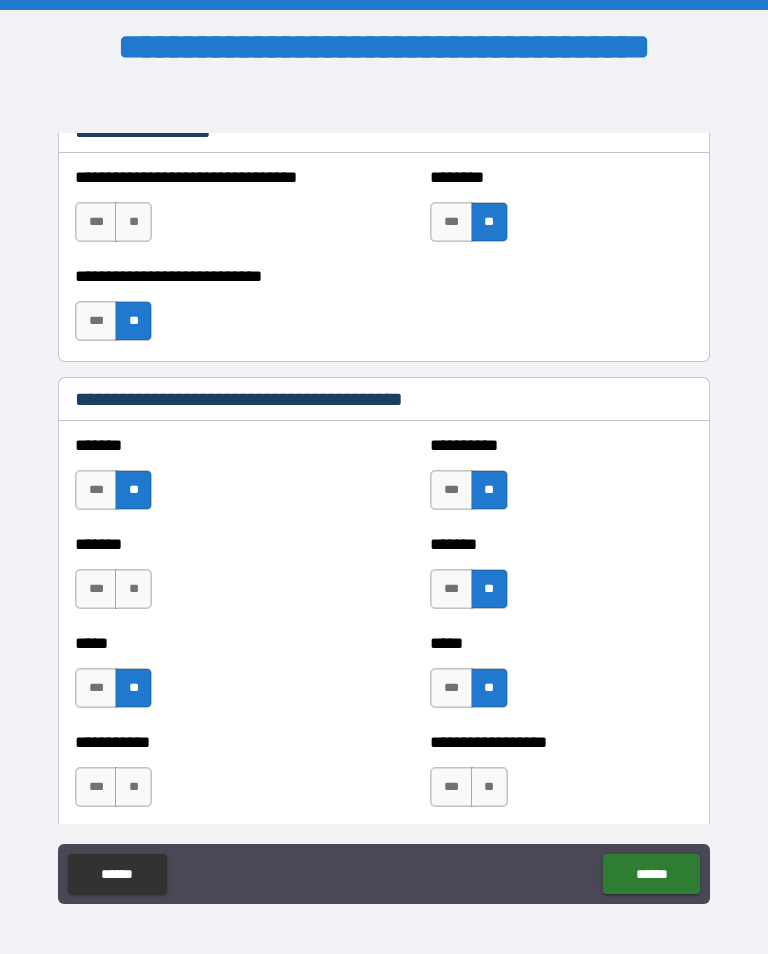 click on "**" at bounding box center [133, 589] 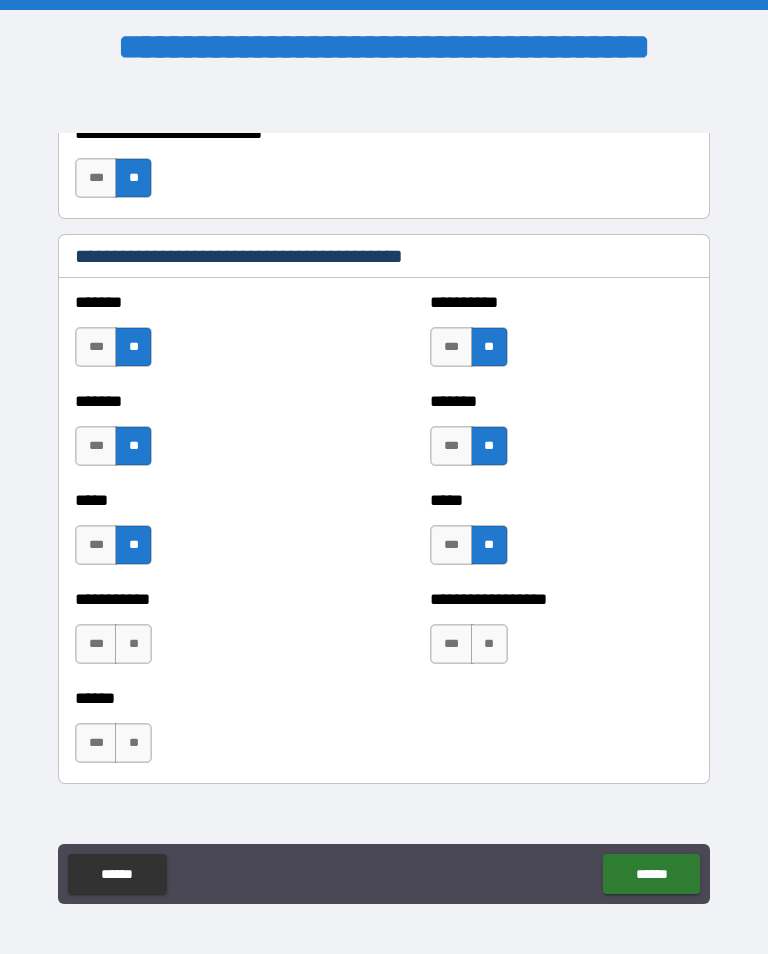scroll, scrollTop: 1772, scrollLeft: 0, axis: vertical 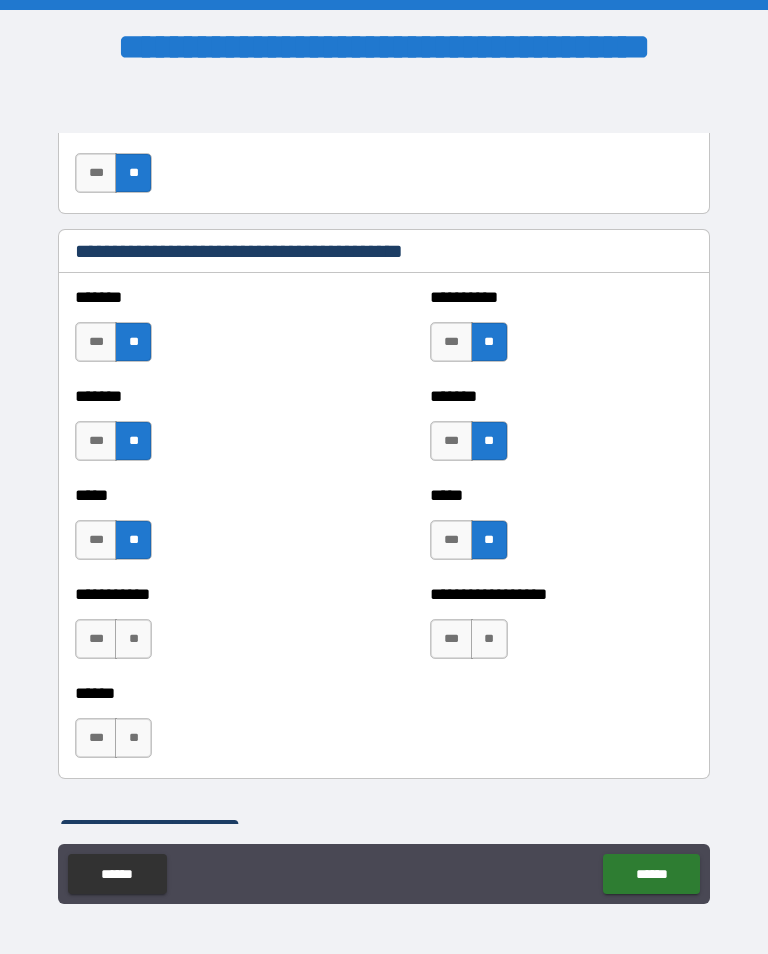 click on "**" at bounding box center (489, 639) 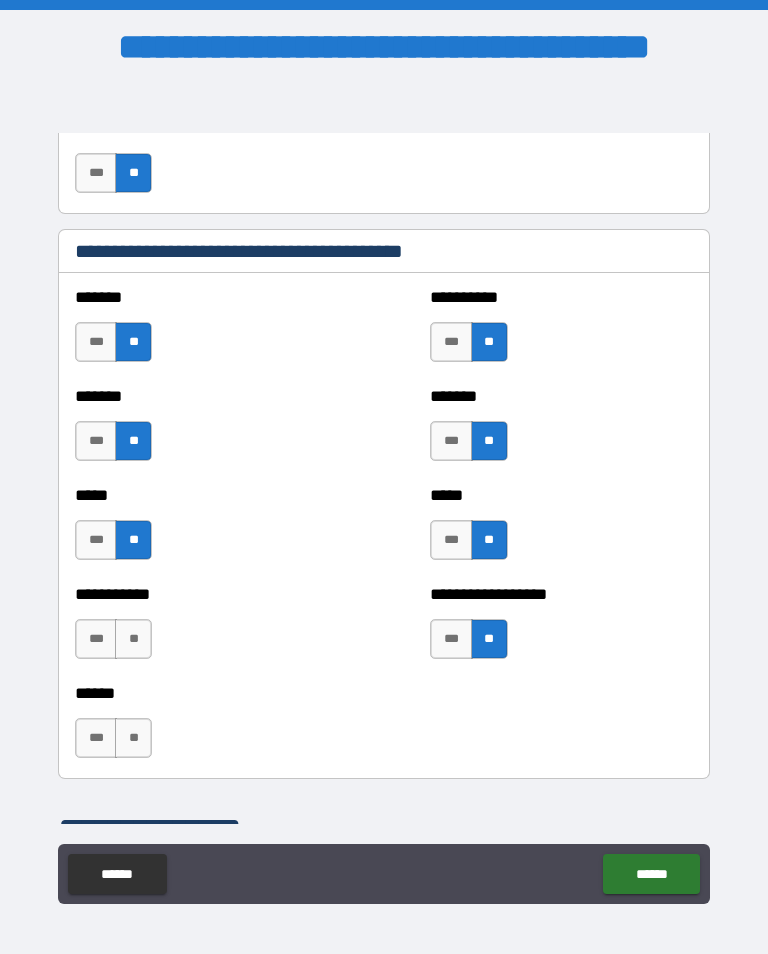 click on "**" at bounding box center [133, 639] 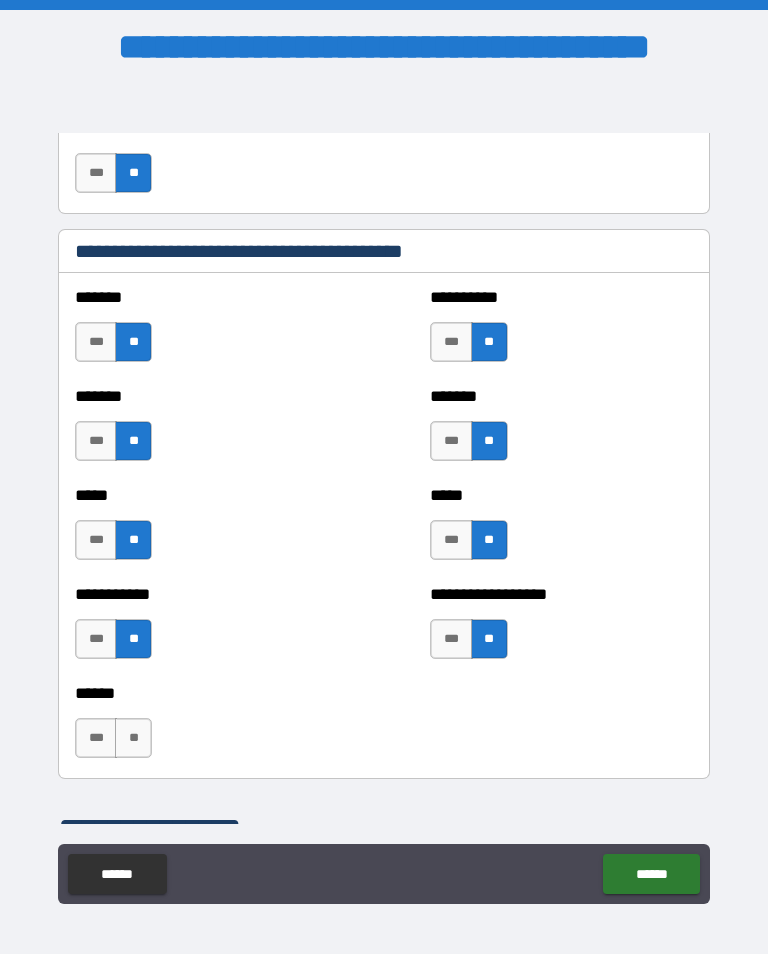 click on "**" at bounding box center (133, 738) 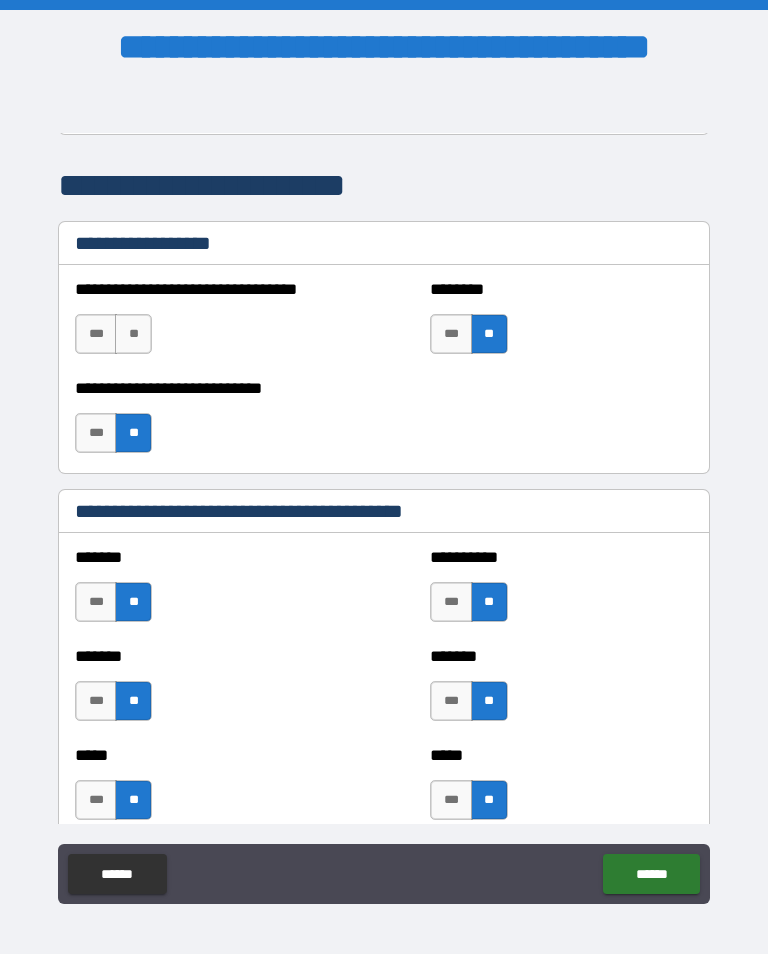 scroll, scrollTop: 1525, scrollLeft: 0, axis: vertical 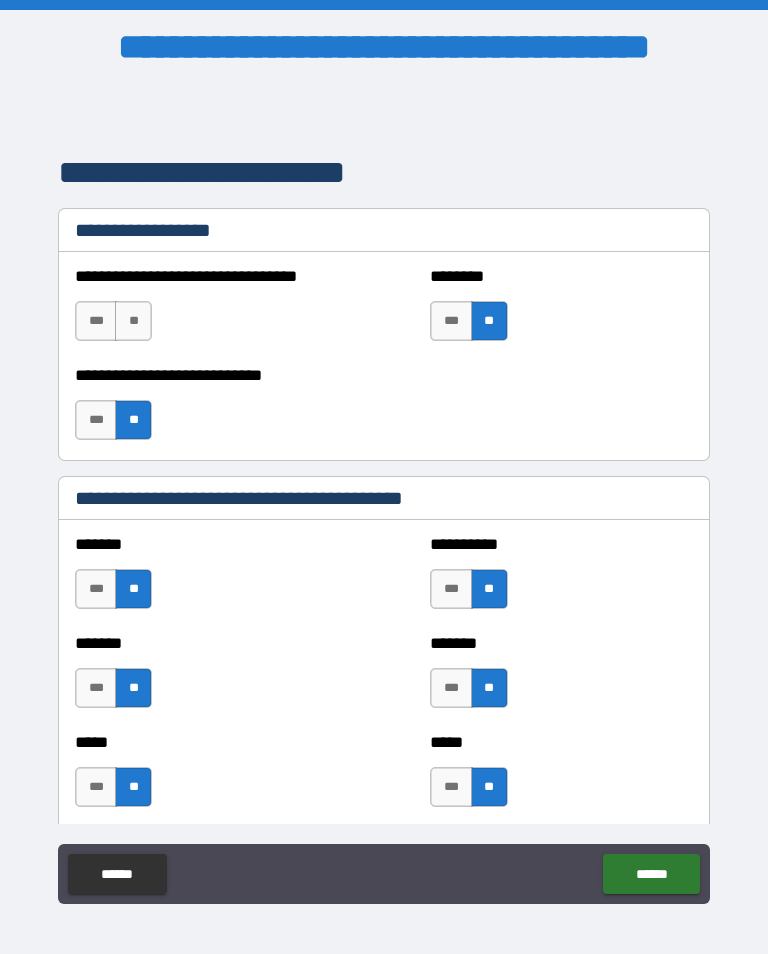click on "**" at bounding box center [133, 321] 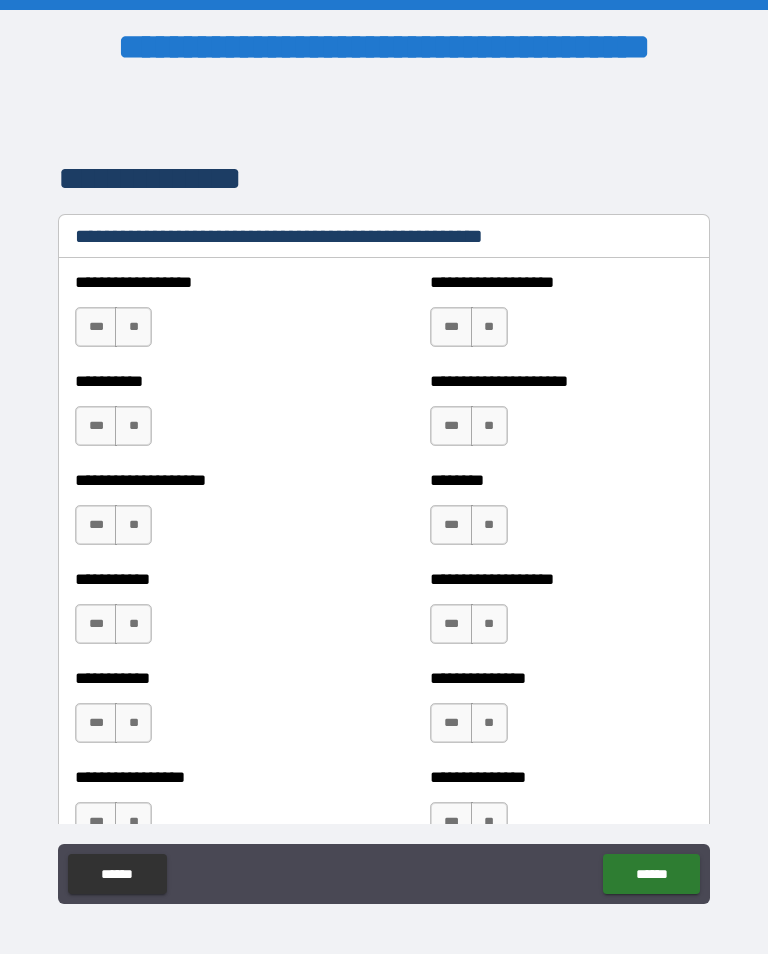 scroll, scrollTop: 2425, scrollLeft: 0, axis: vertical 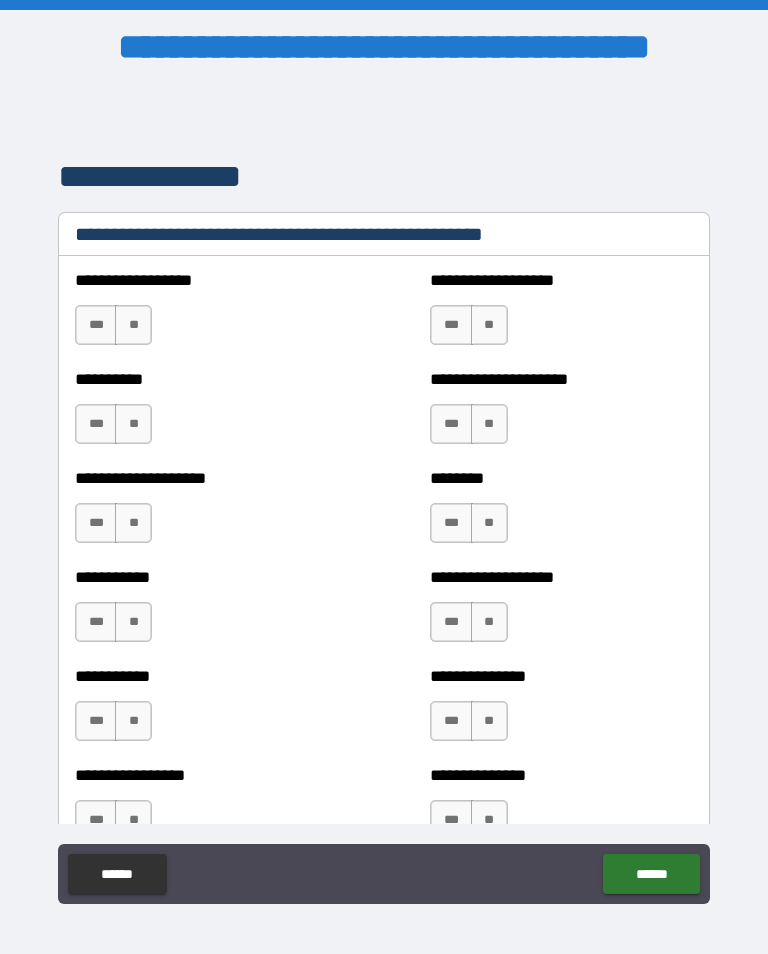 click on "**" at bounding box center (133, 325) 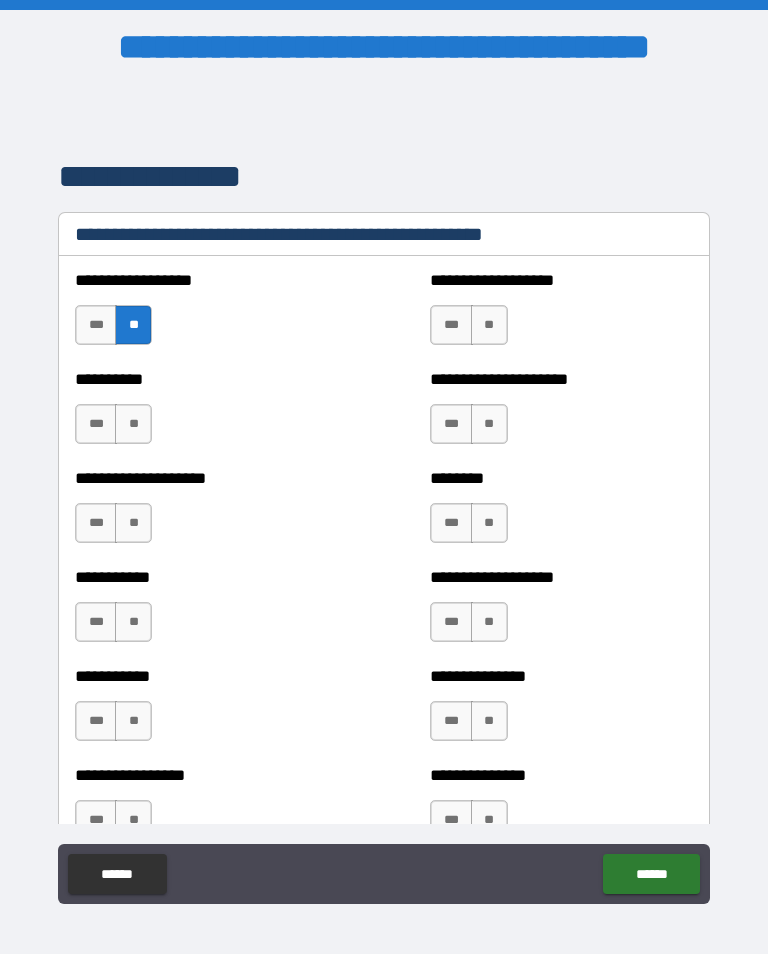 click on "**" at bounding box center [133, 424] 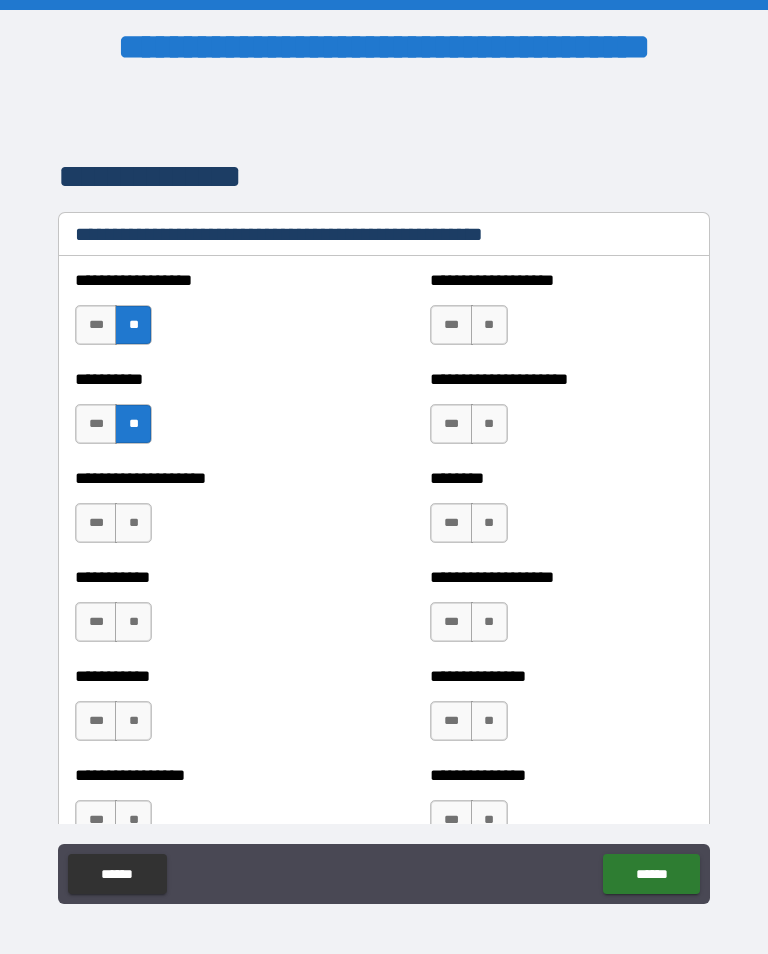 click on "**" at bounding box center (489, 424) 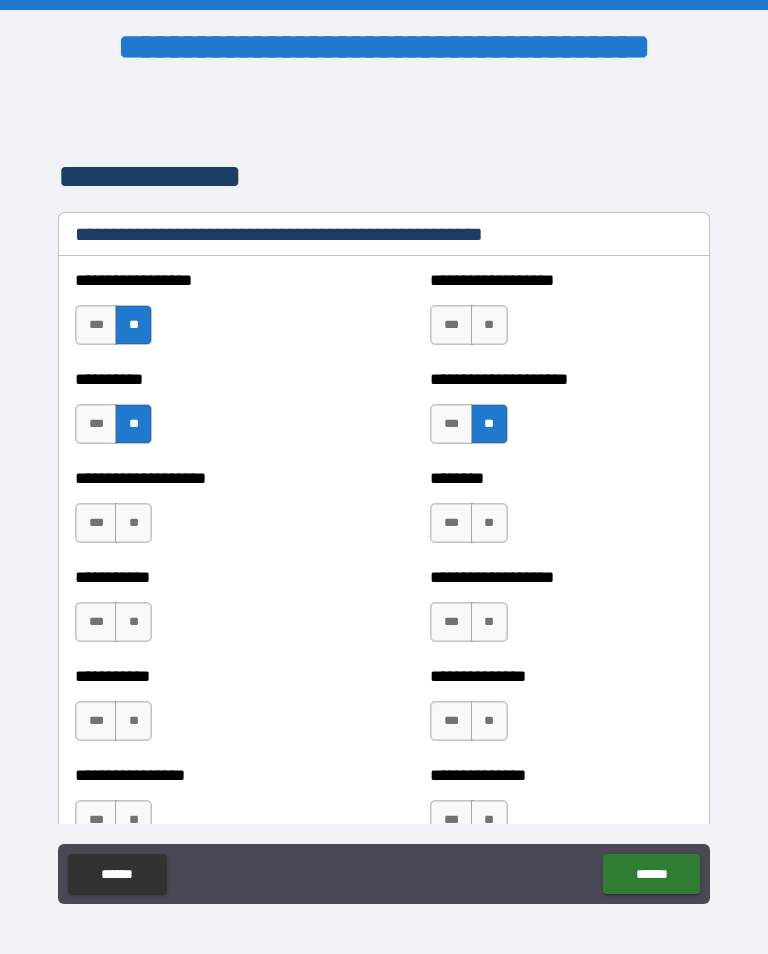 click on "**" at bounding box center [489, 325] 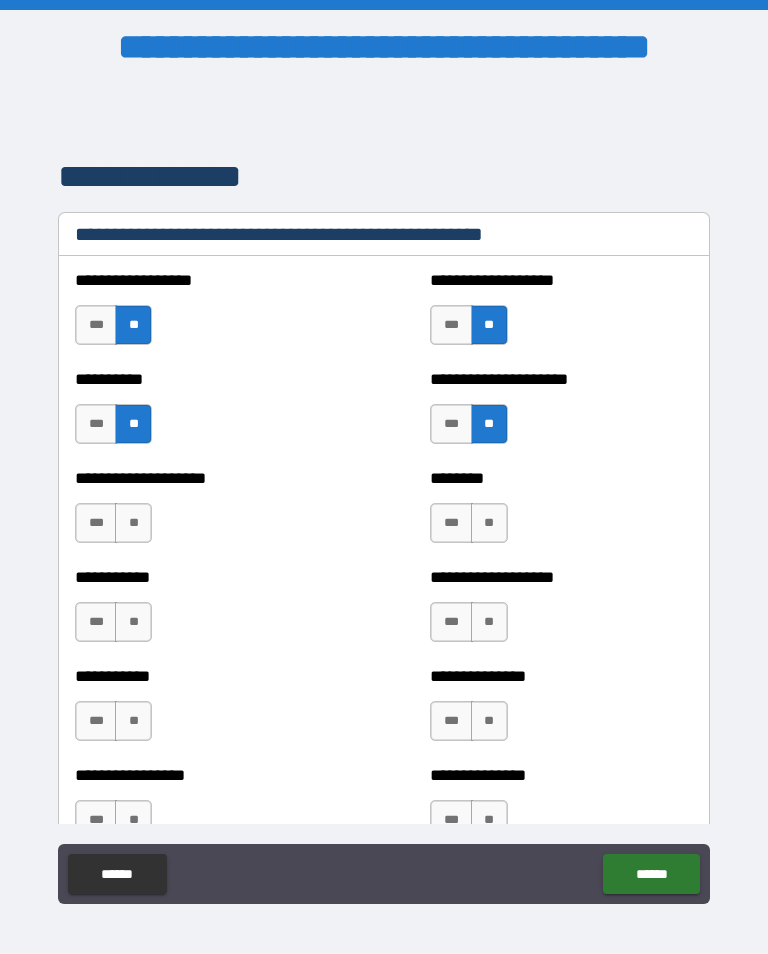 click on "**" at bounding box center (489, 622) 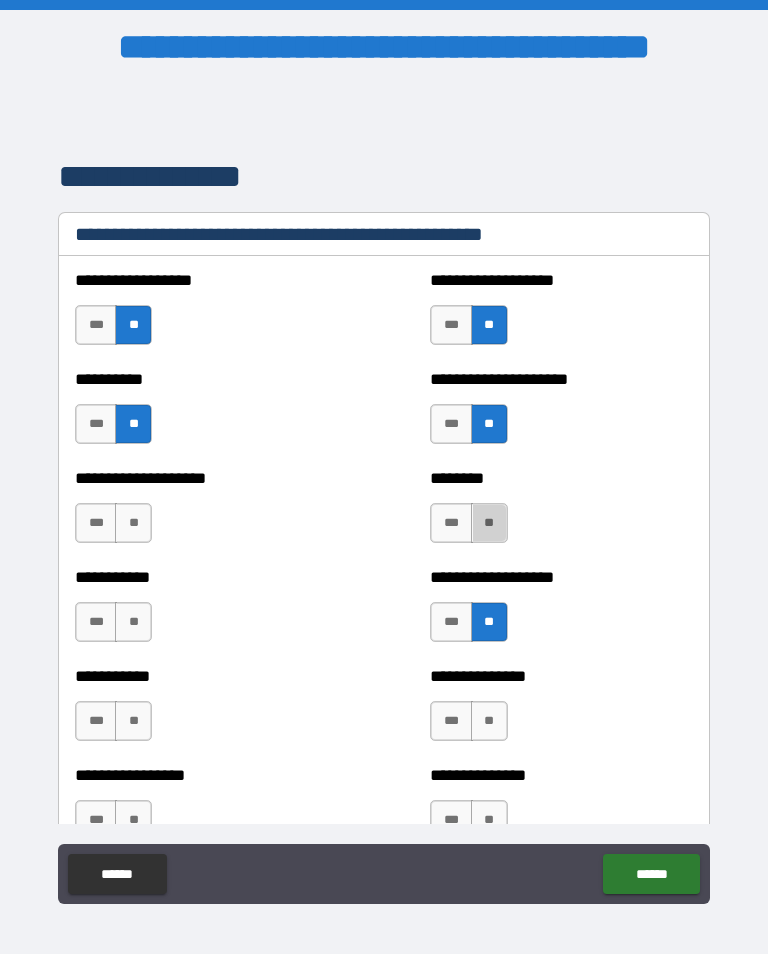 click on "**" at bounding box center [489, 523] 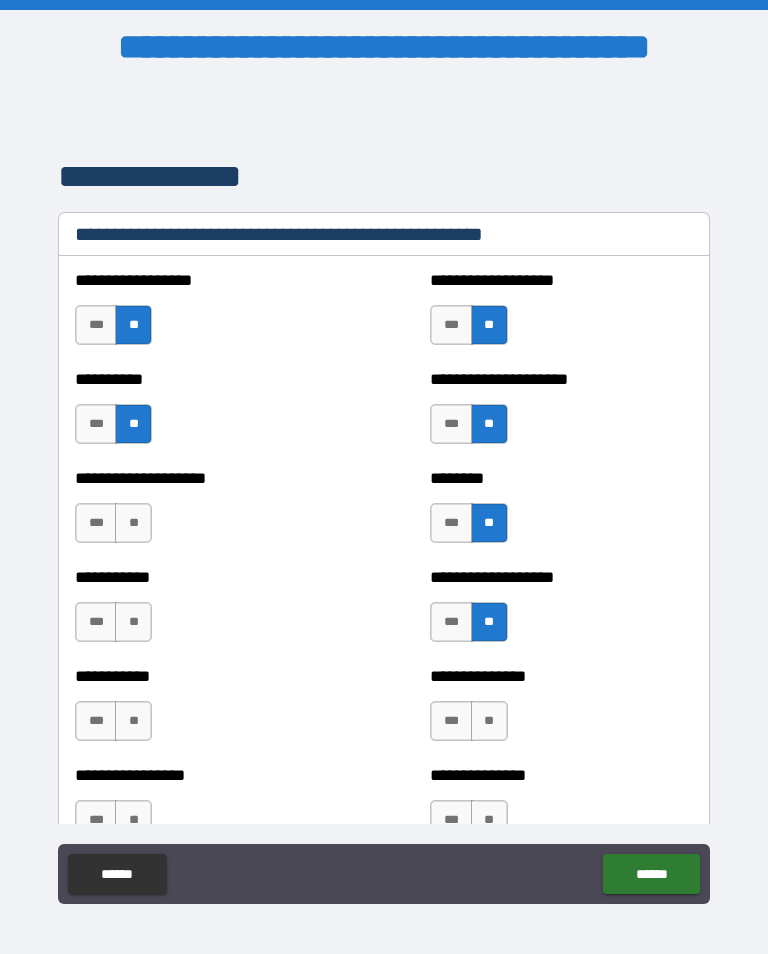 click on "**" at bounding box center [133, 622] 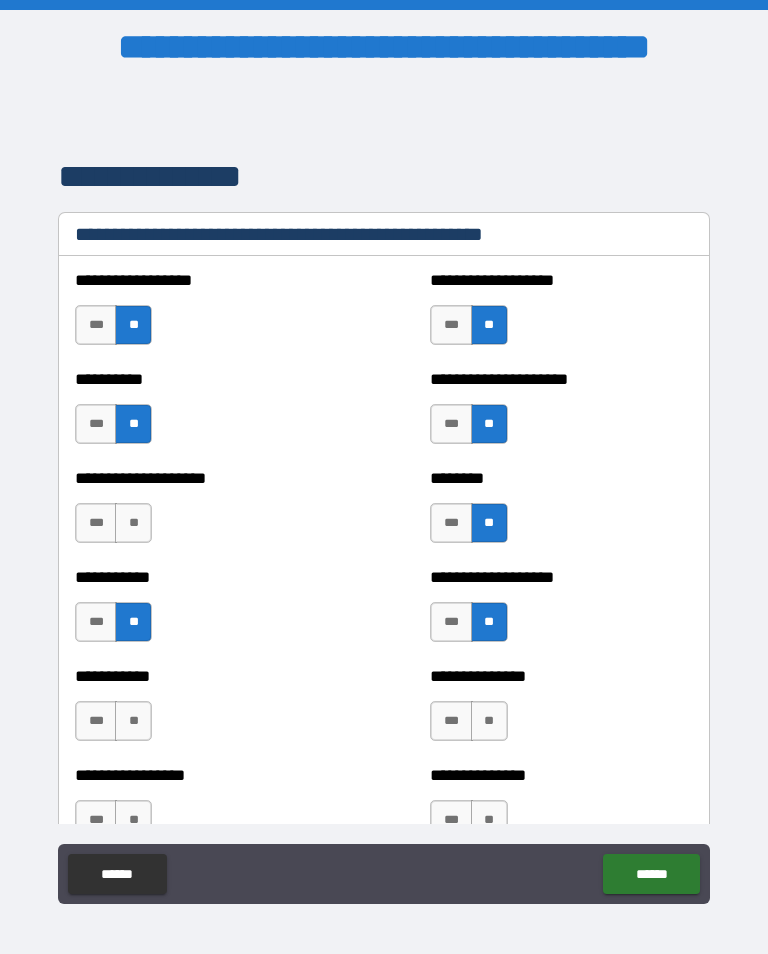 click on "**" at bounding box center [133, 523] 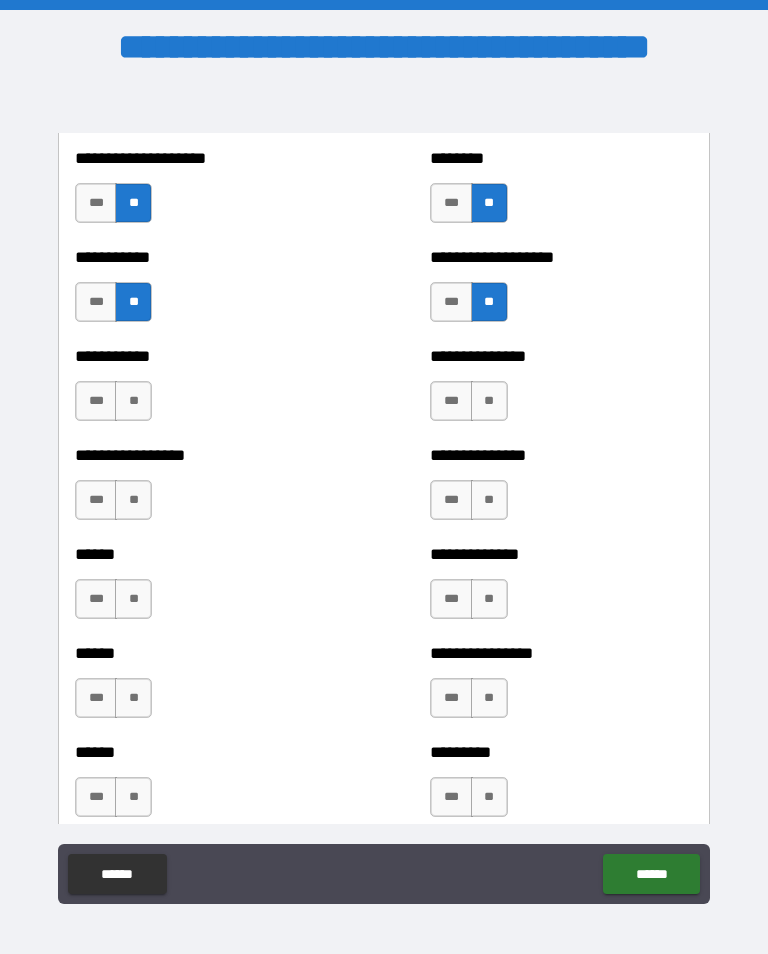 scroll, scrollTop: 2745, scrollLeft: 0, axis: vertical 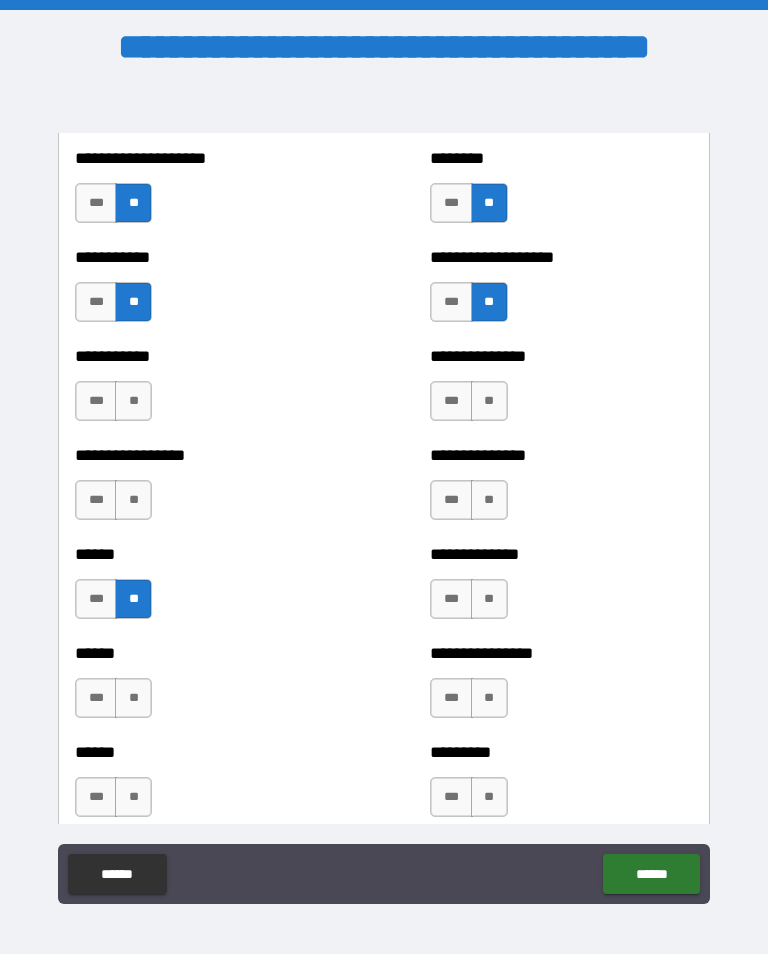 click on "**" at bounding box center [133, 698] 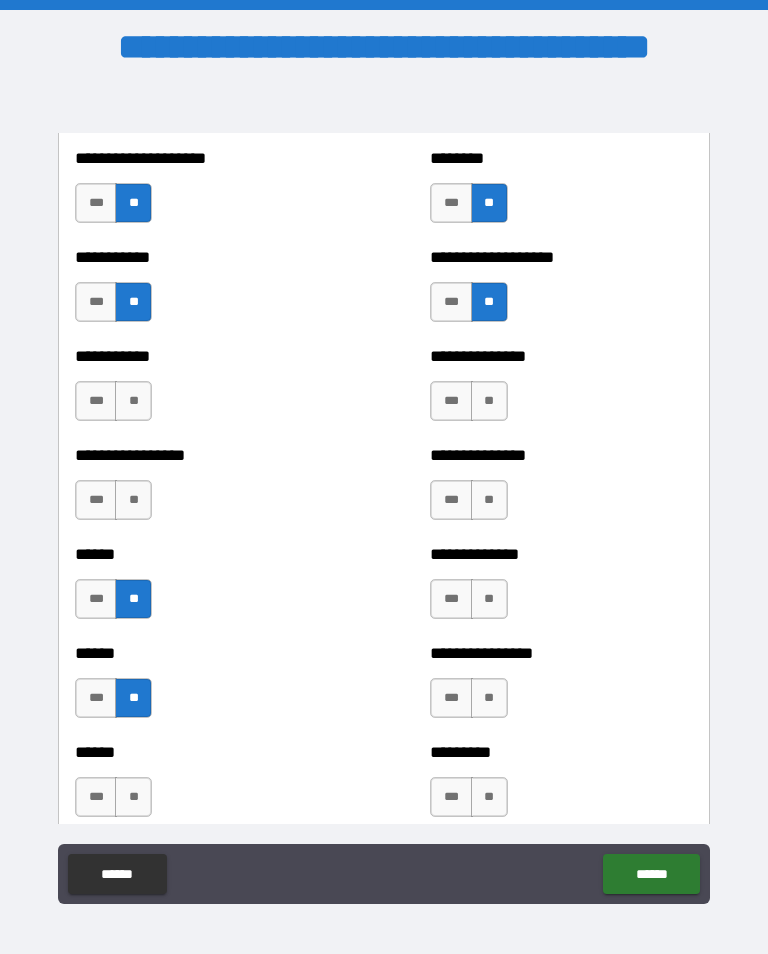 click on "**" at bounding box center (133, 500) 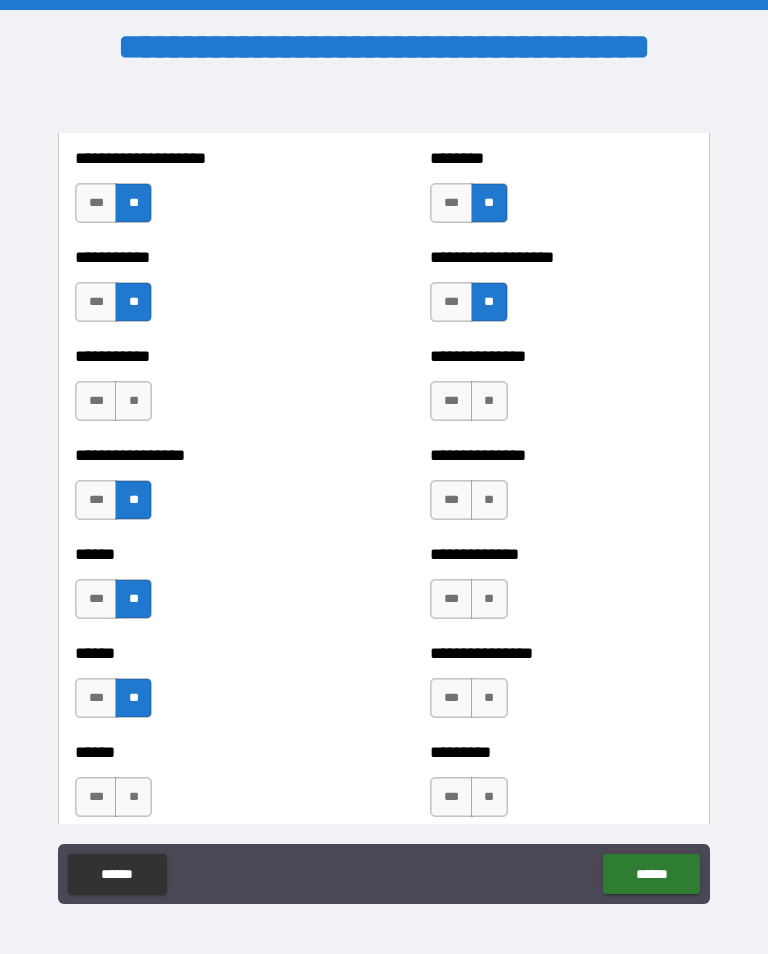 click on "**" at bounding box center (133, 401) 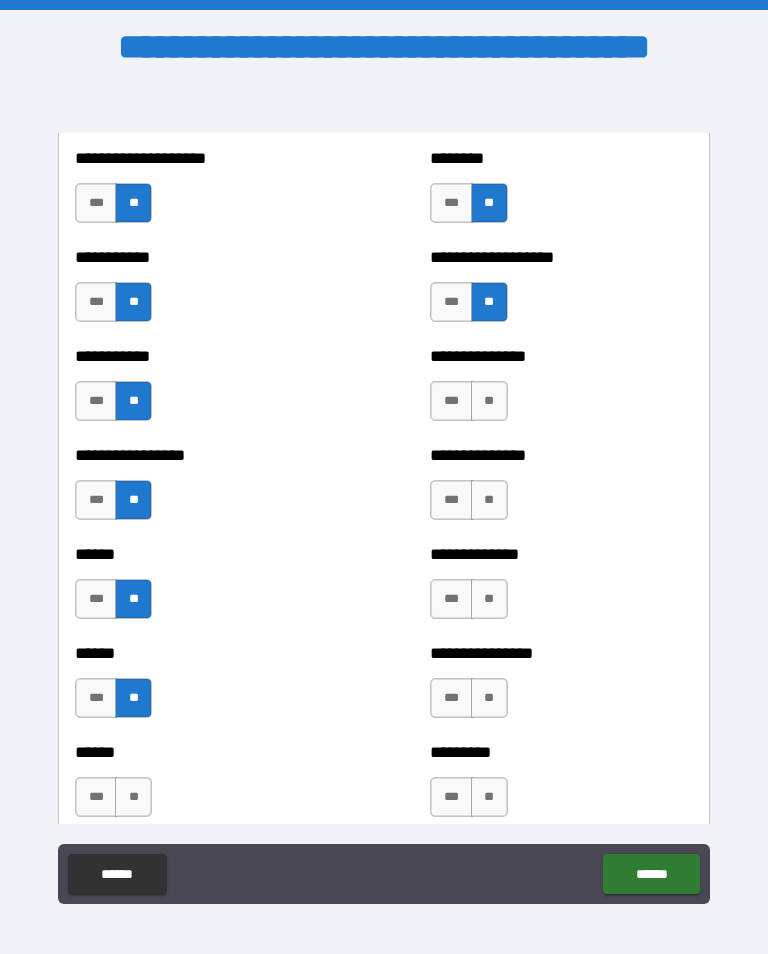 click on "**" at bounding box center [489, 401] 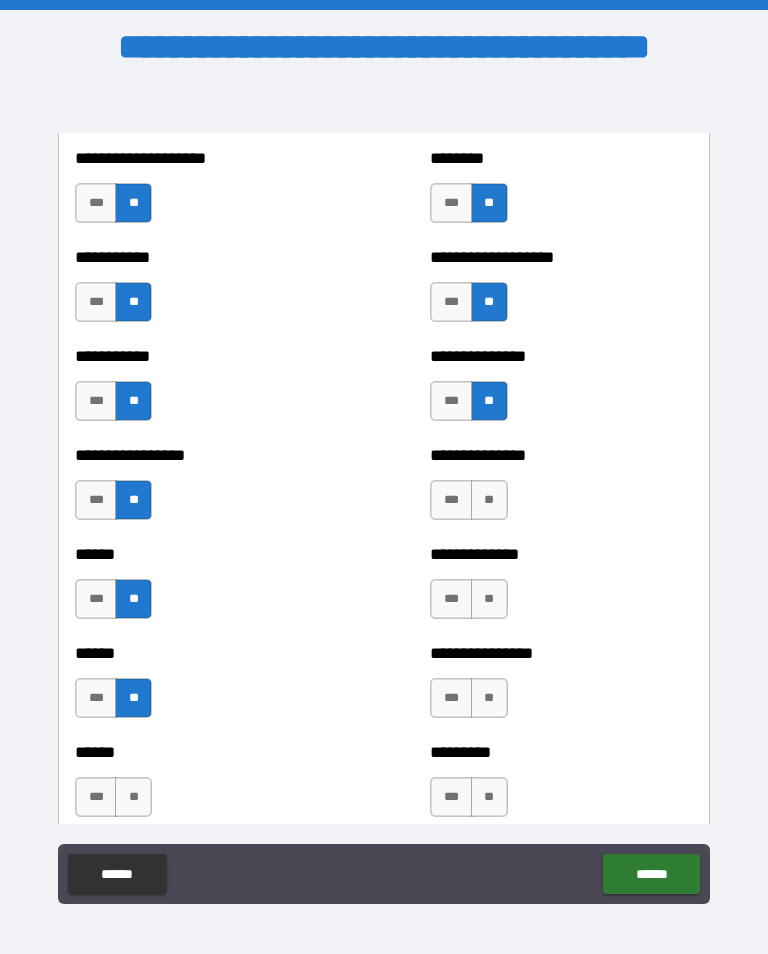 click on "**" at bounding box center (489, 500) 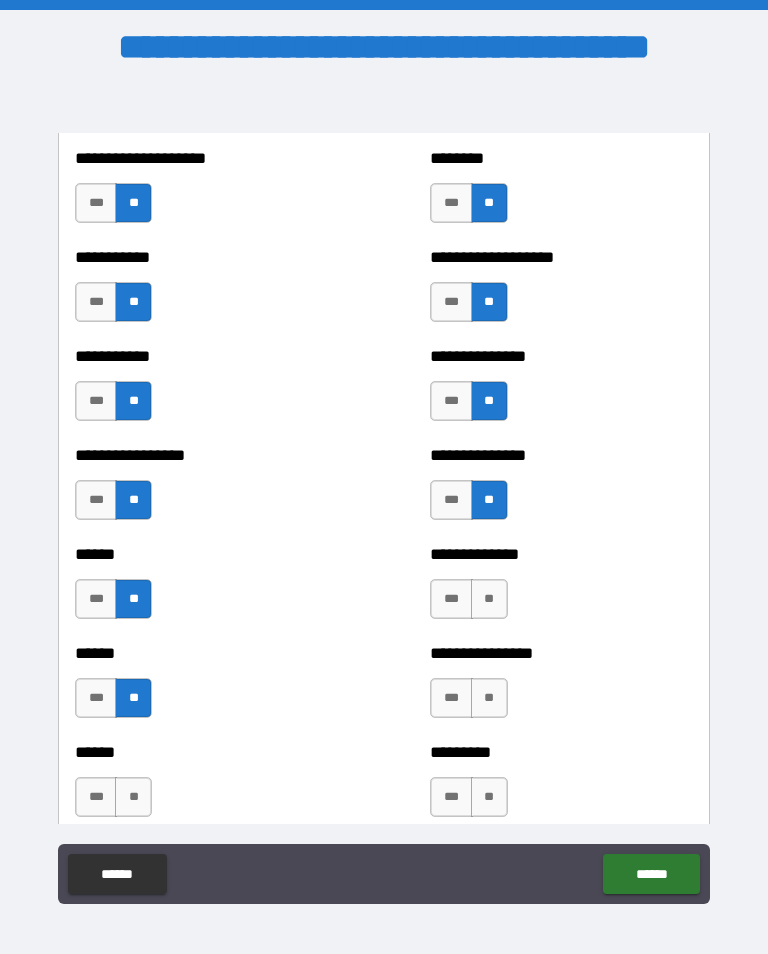 click on "**" at bounding box center (489, 599) 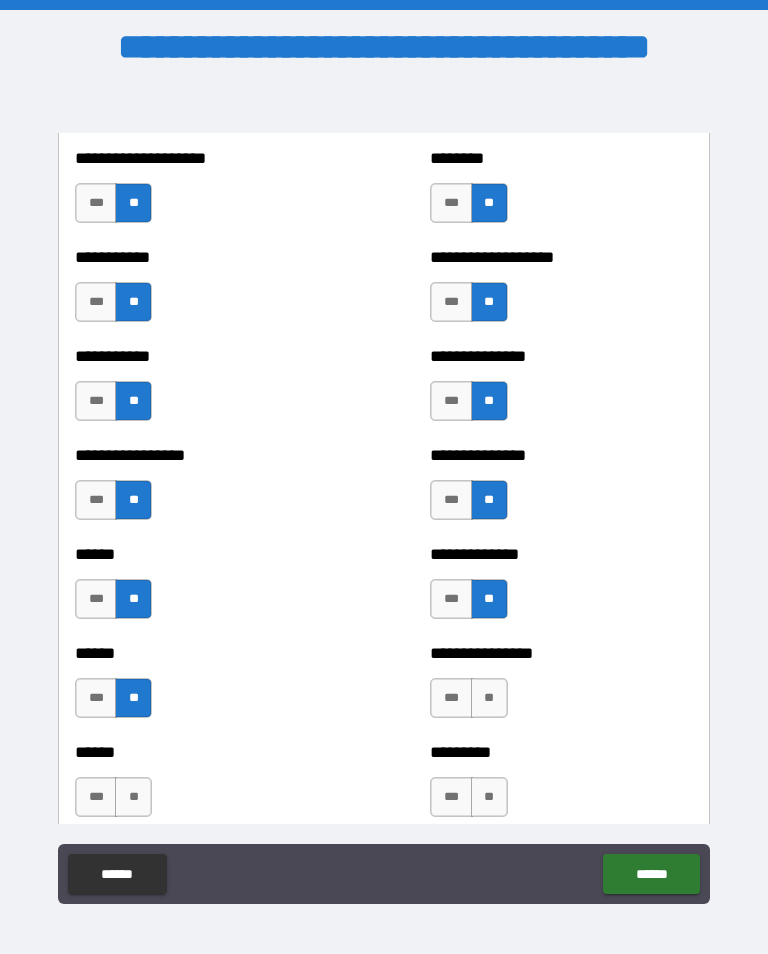 click on "**" at bounding box center [489, 698] 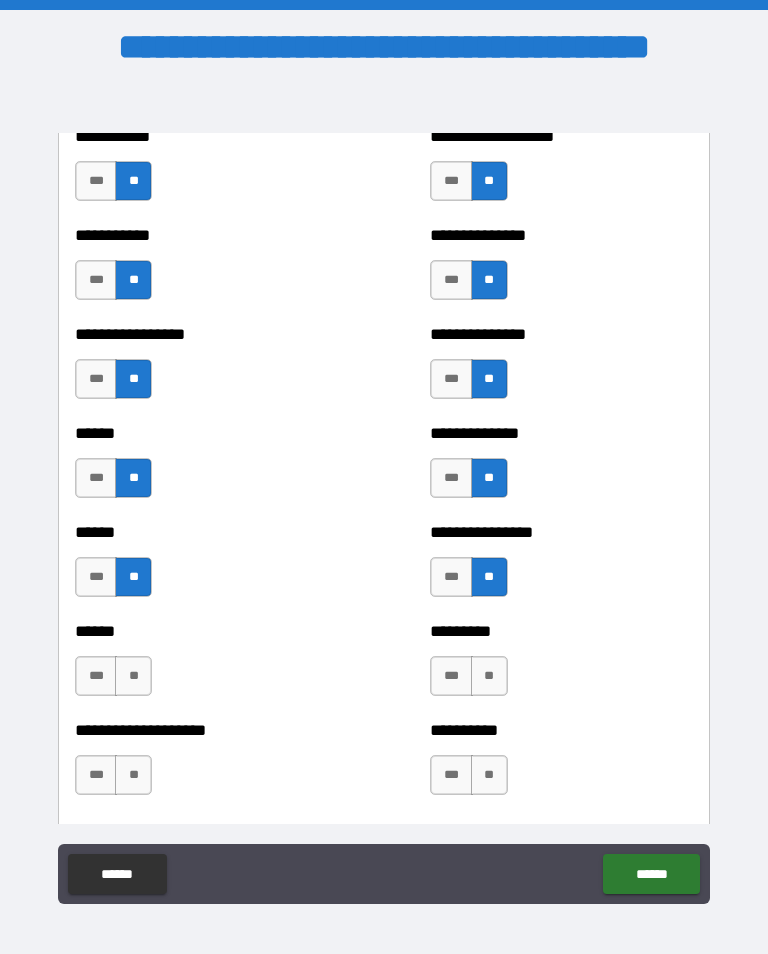 scroll, scrollTop: 2895, scrollLeft: 0, axis: vertical 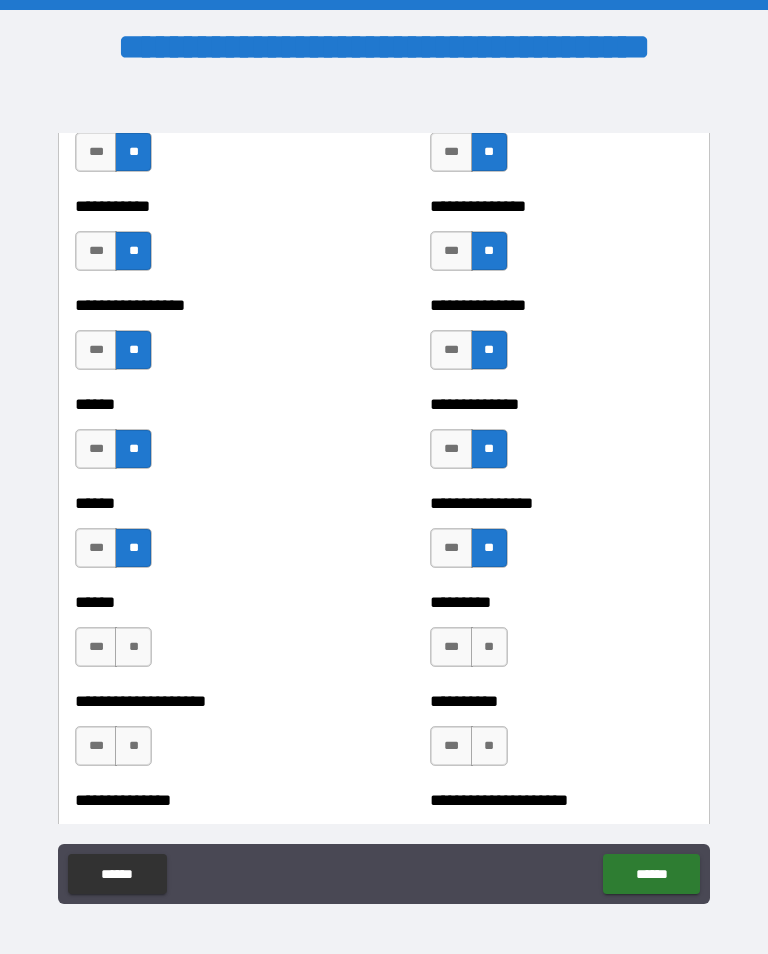 click on "**" at bounding box center (133, 647) 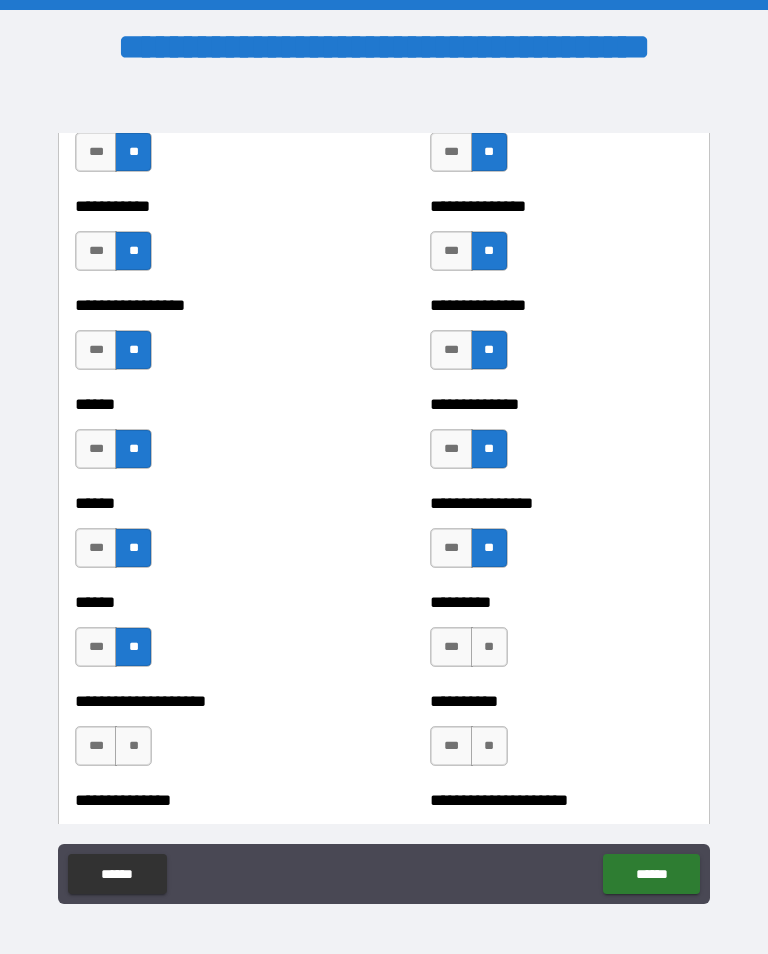 click on "**" at bounding box center (489, 746) 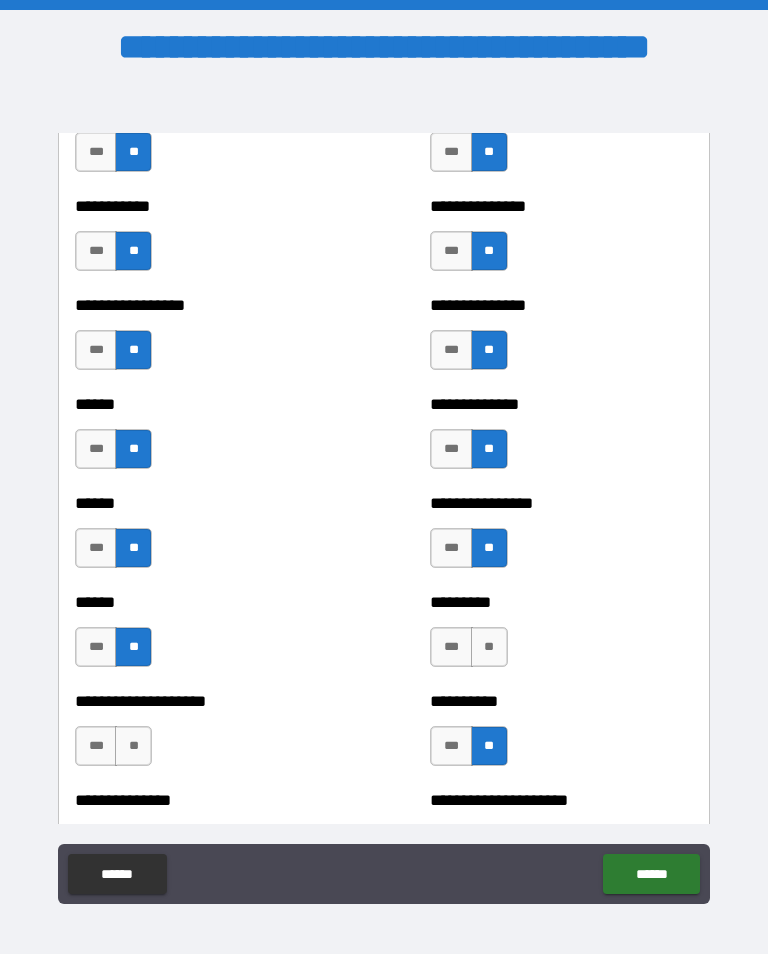 click on "**" at bounding box center (133, 746) 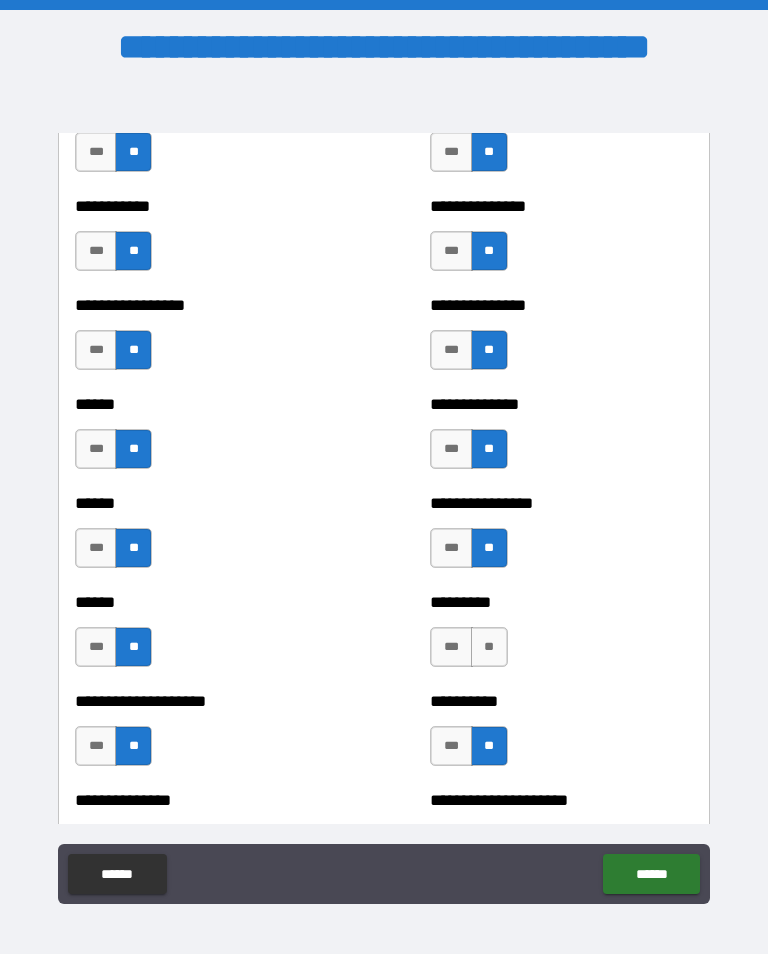 click on "**" at bounding box center (489, 647) 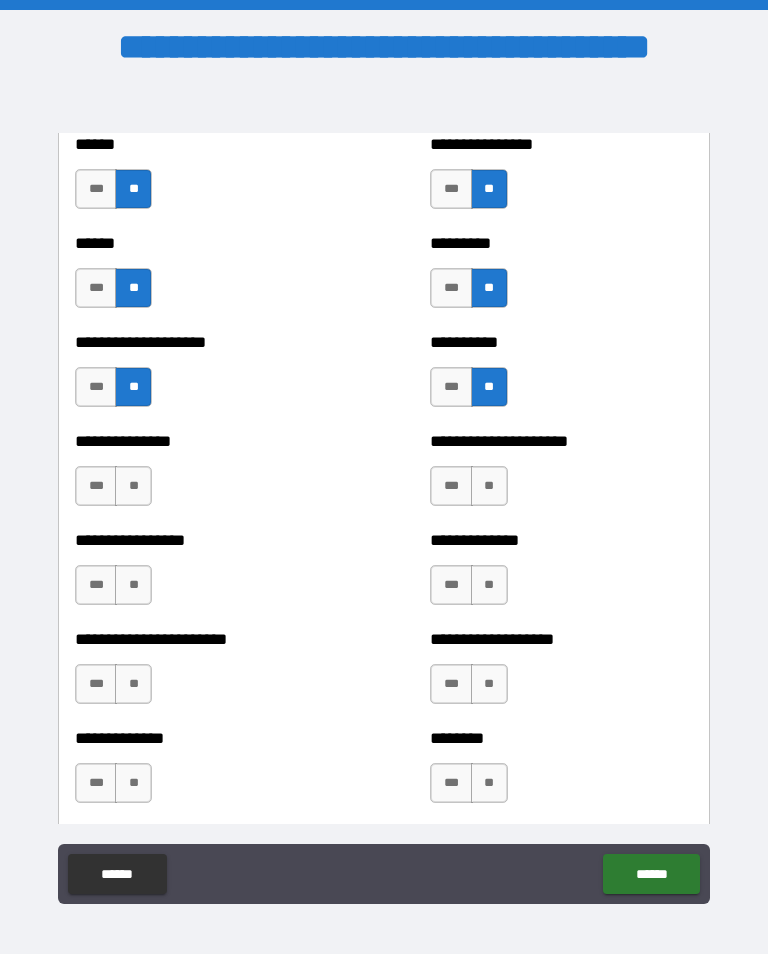 scroll, scrollTop: 3271, scrollLeft: 0, axis: vertical 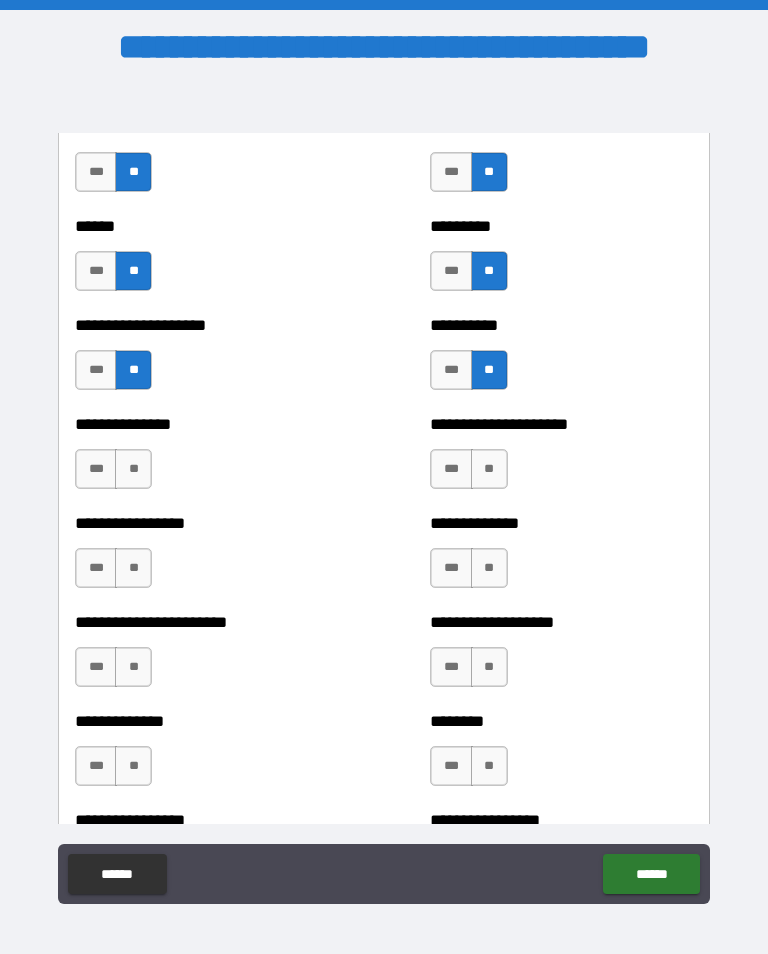 click on "**" at bounding box center (133, 667) 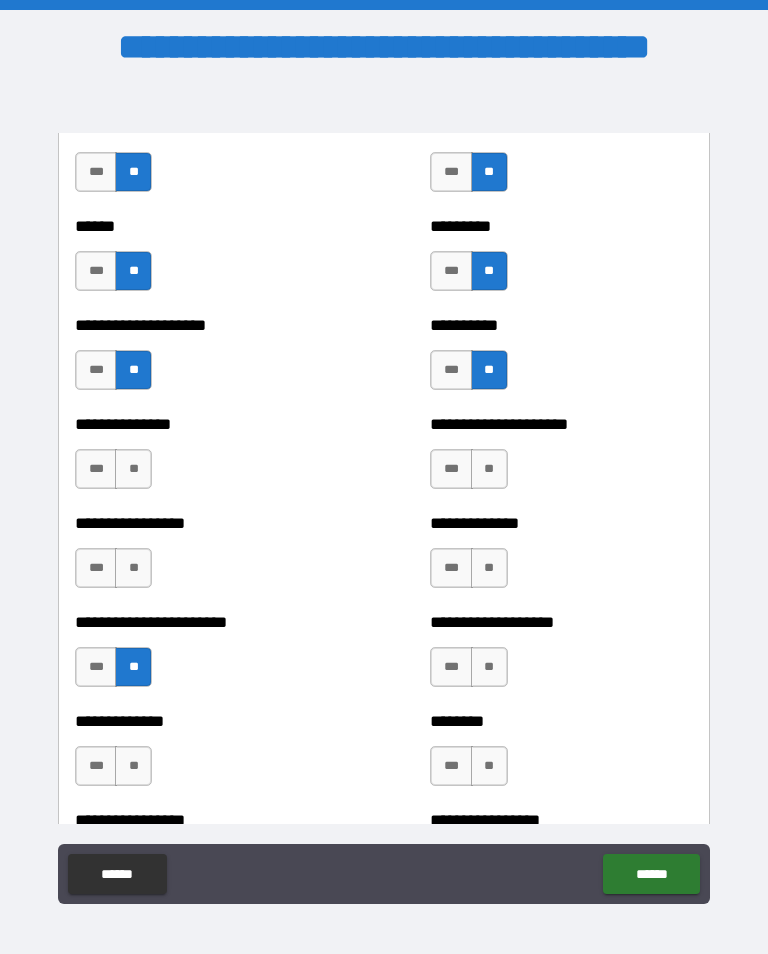 click on "**" at bounding box center (133, 766) 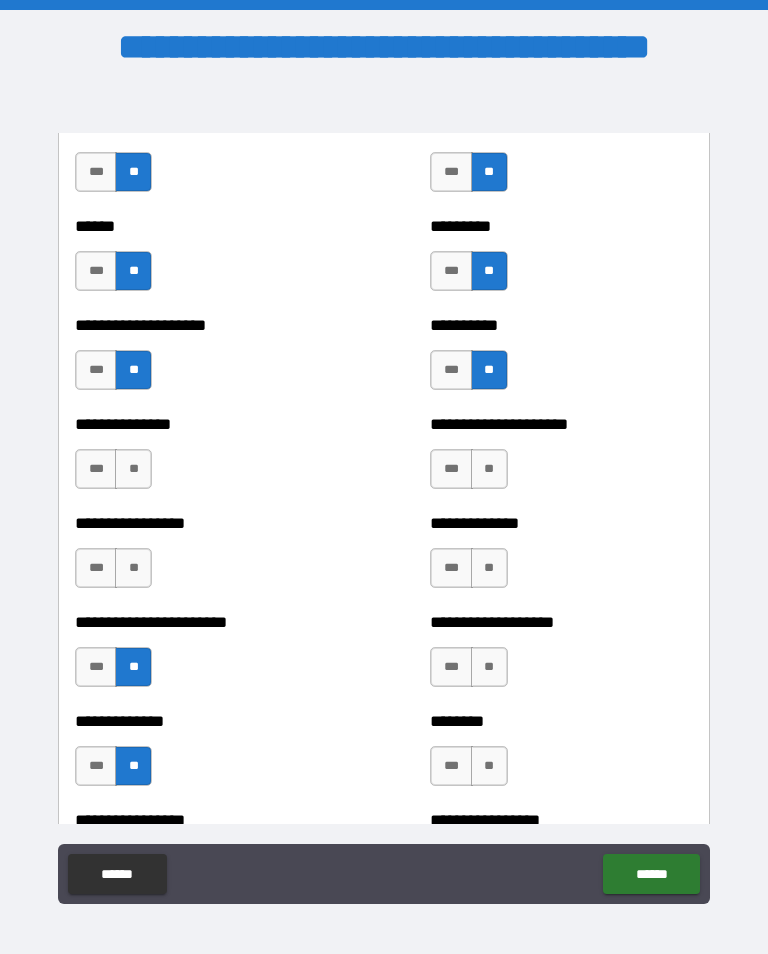 click on "**" at bounding box center [133, 568] 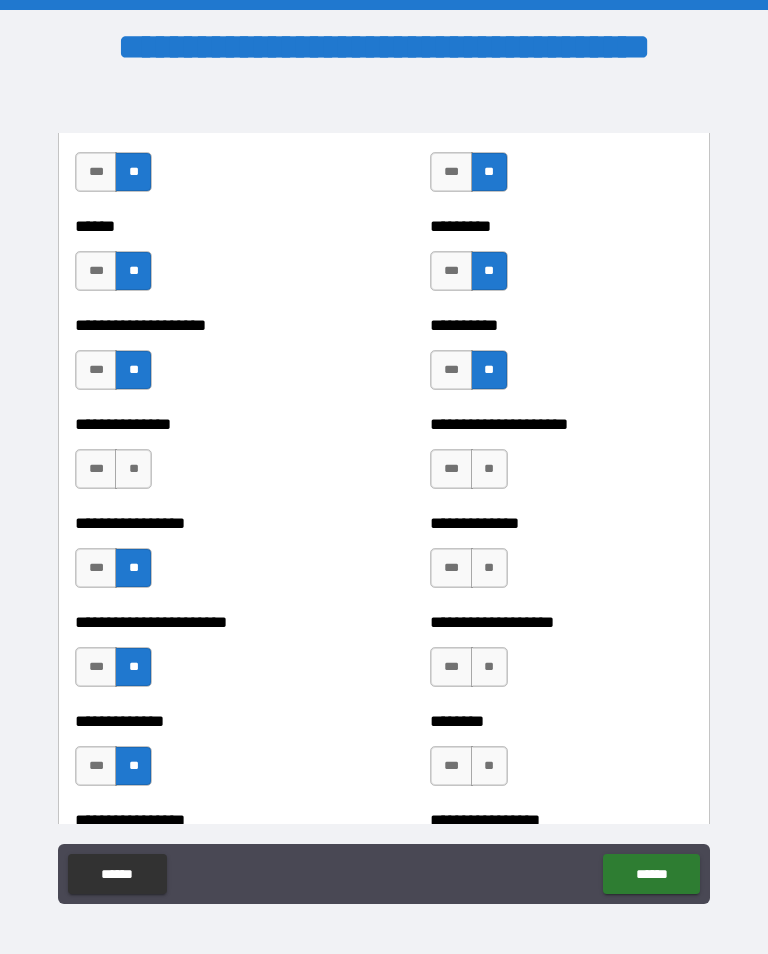 click on "**" at bounding box center [133, 469] 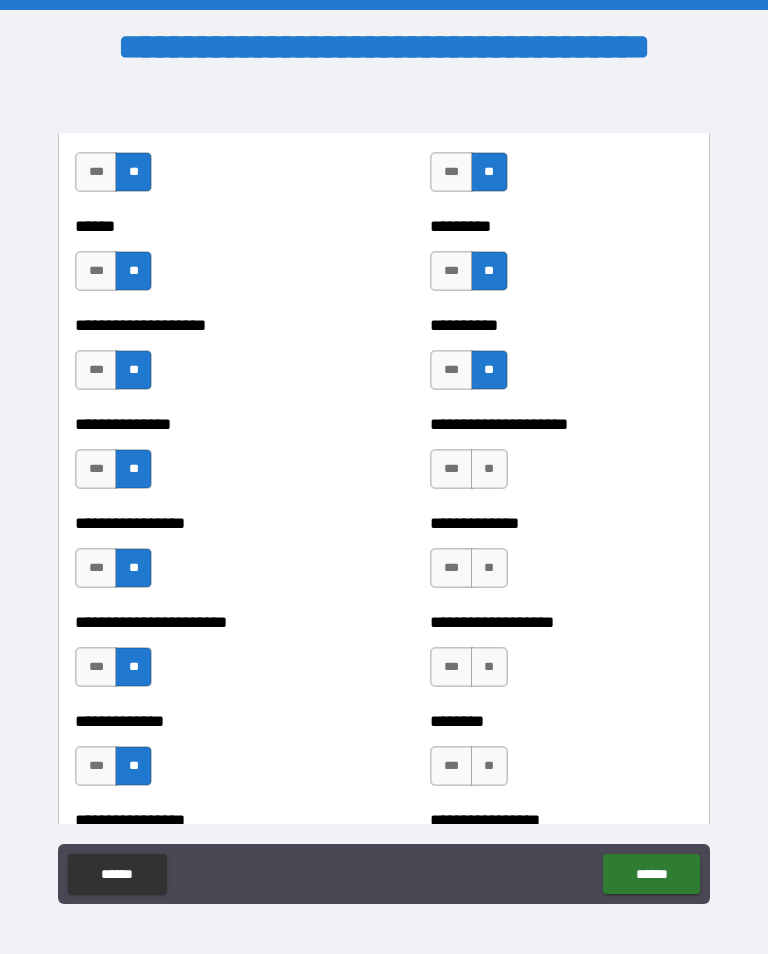 click on "**" at bounding box center [489, 469] 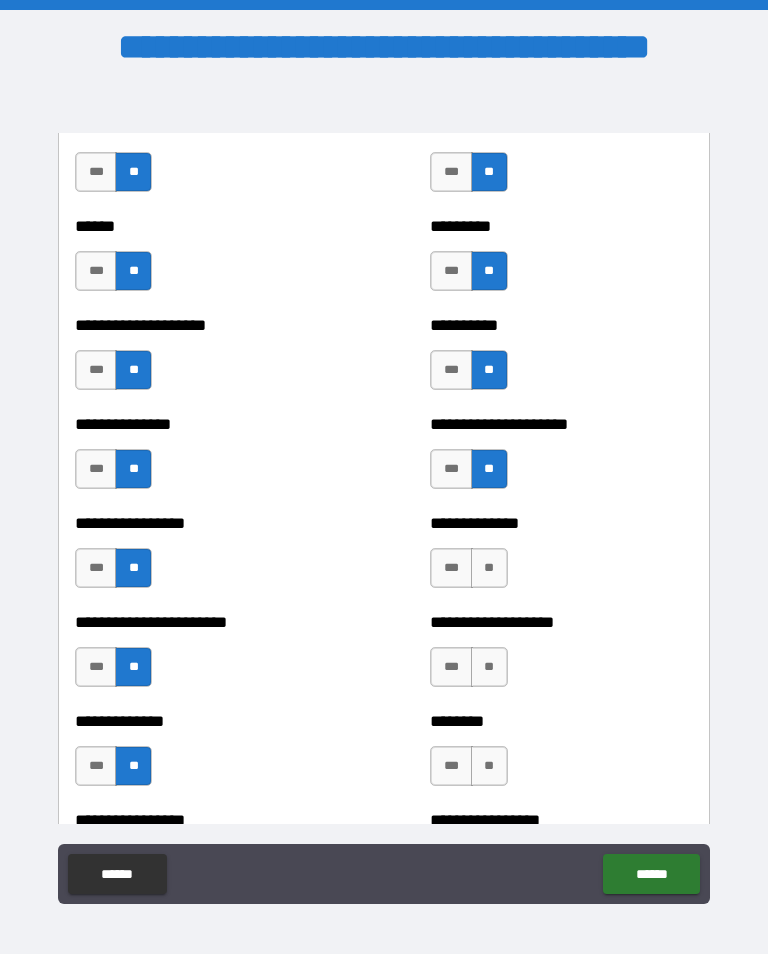 click on "**" at bounding box center (489, 568) 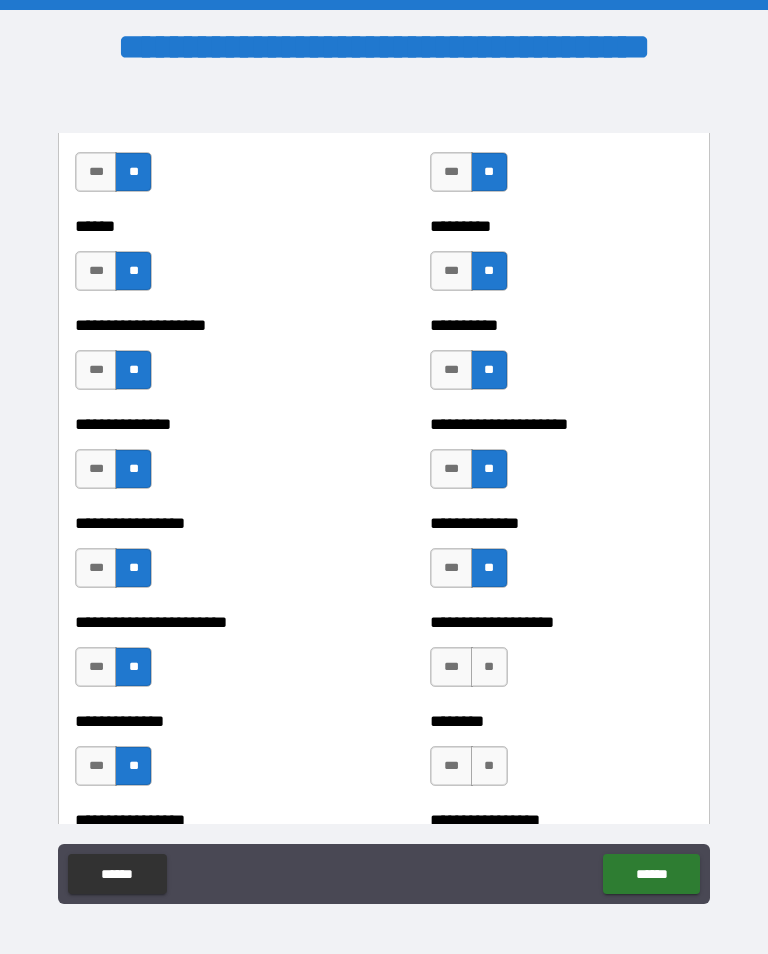 click on "**" at bounding box center (489, 667) 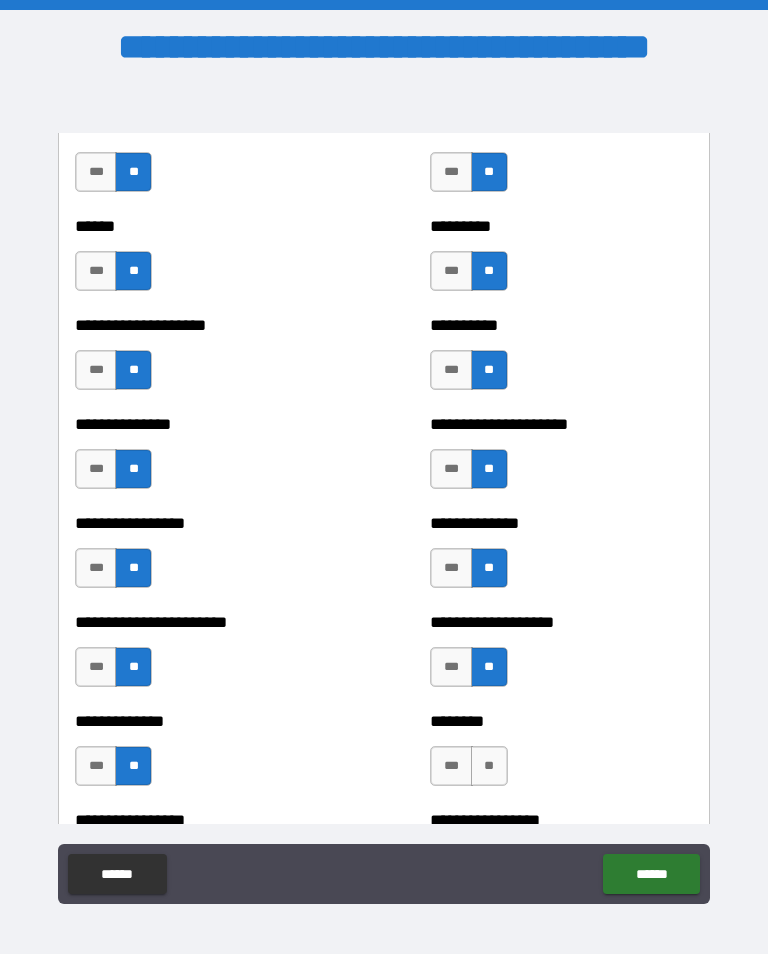 click on "**" at bounding box center (489, 766) 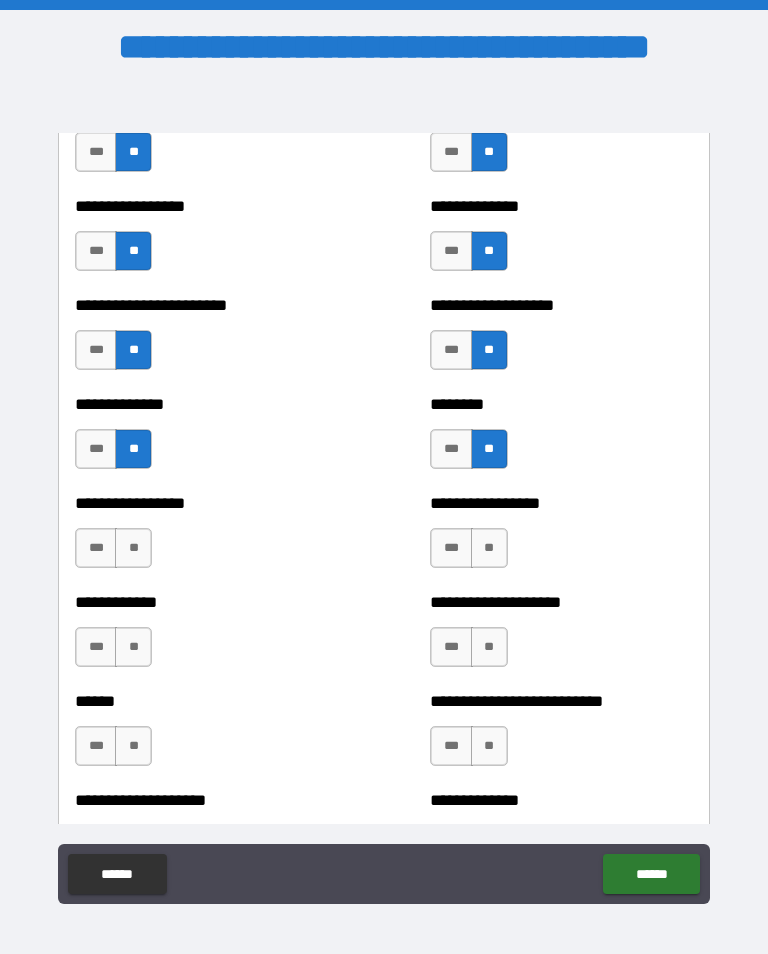scroll, scrollTop: 3593, scrollLeft: 0, axis: vertical 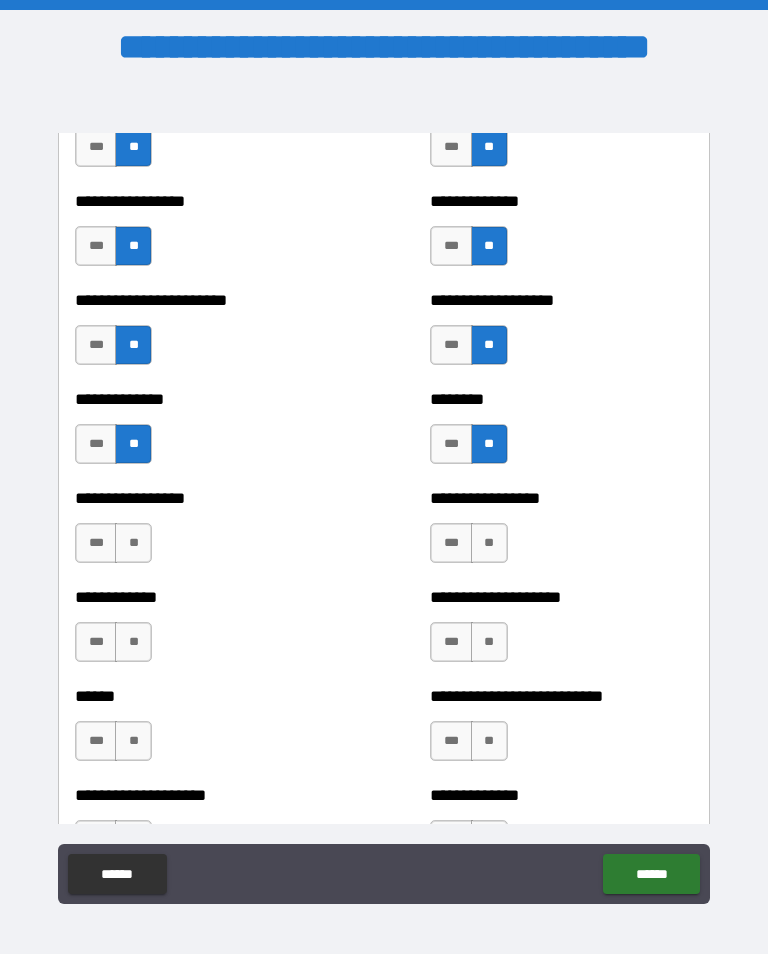 click on "**" at bounding box center [489, 543] 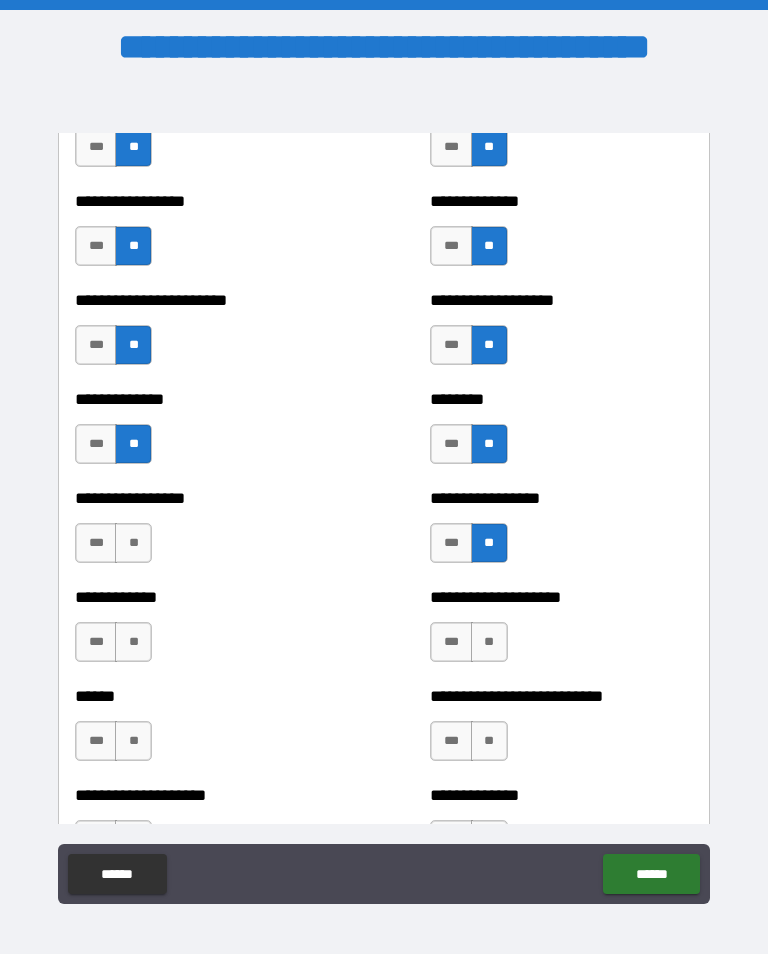 click on "**" at bounding box center (489, 642) 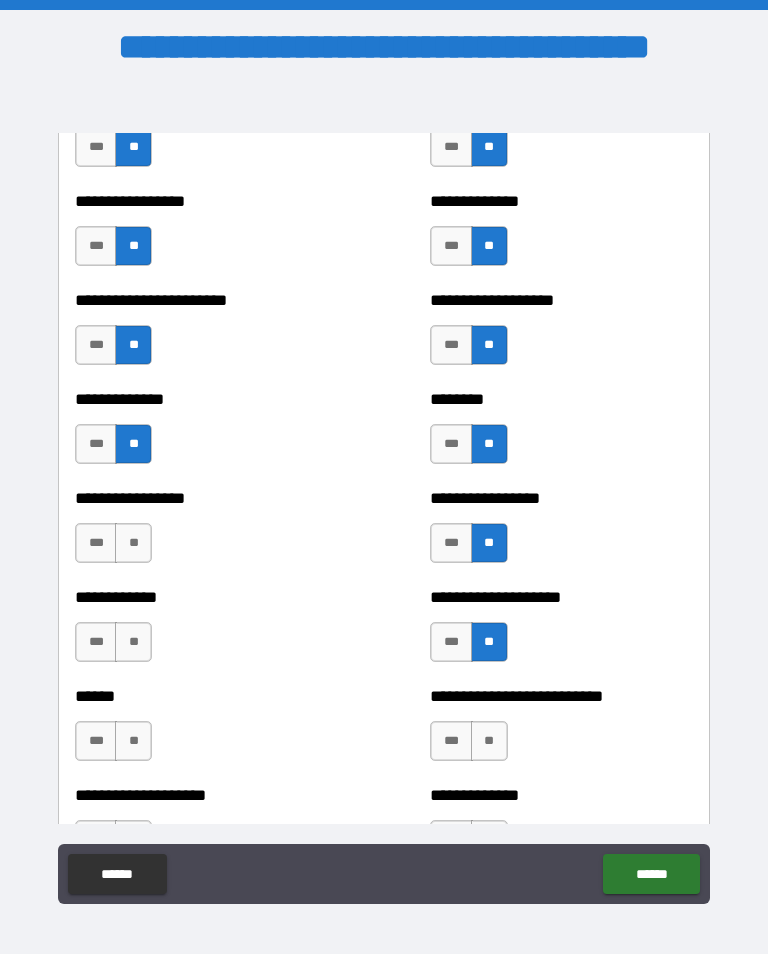 click on "**" at bounding box center [133, 642] 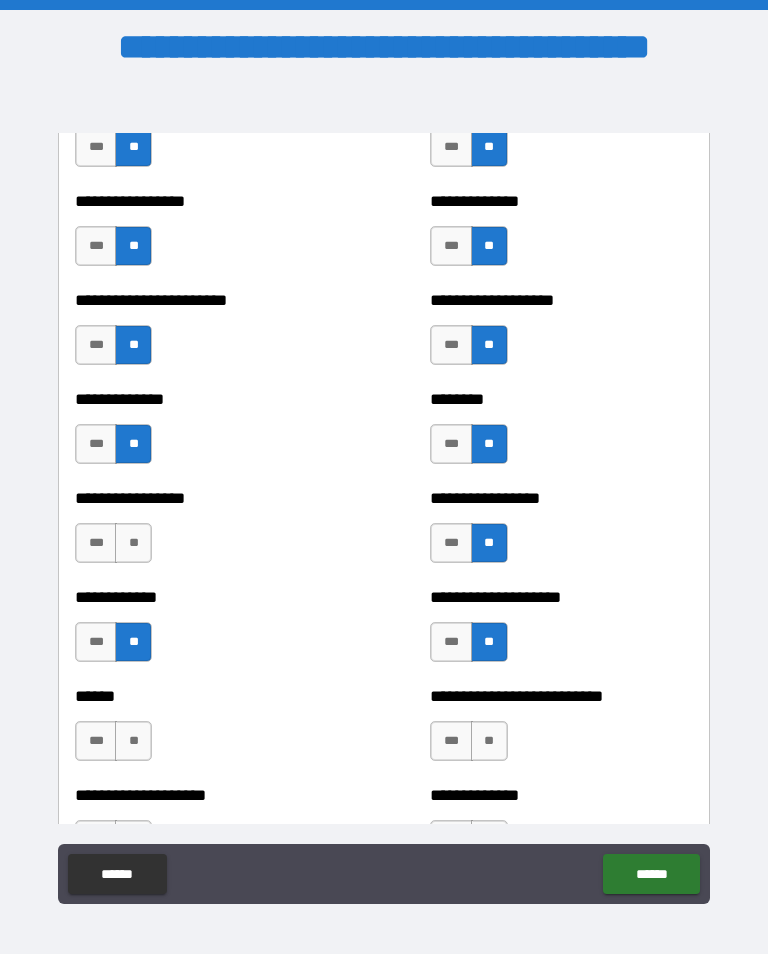 click on "**" at bounding box center [133, 543] 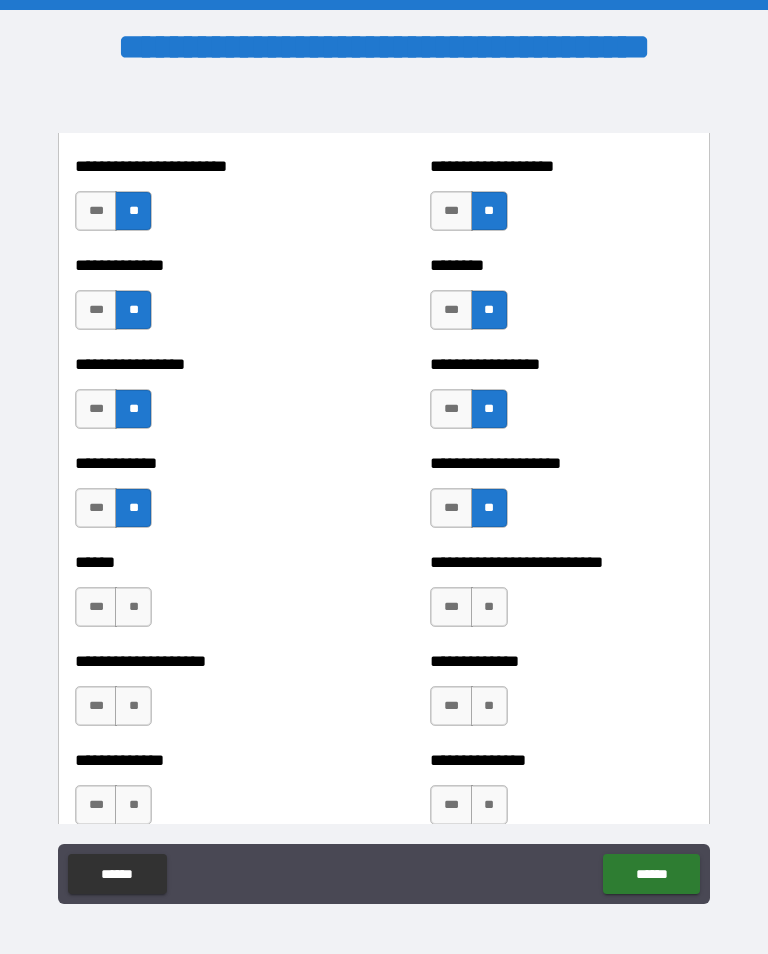 scroll, scrollTop: 3728, scrollLeft: 0, axis: vertical 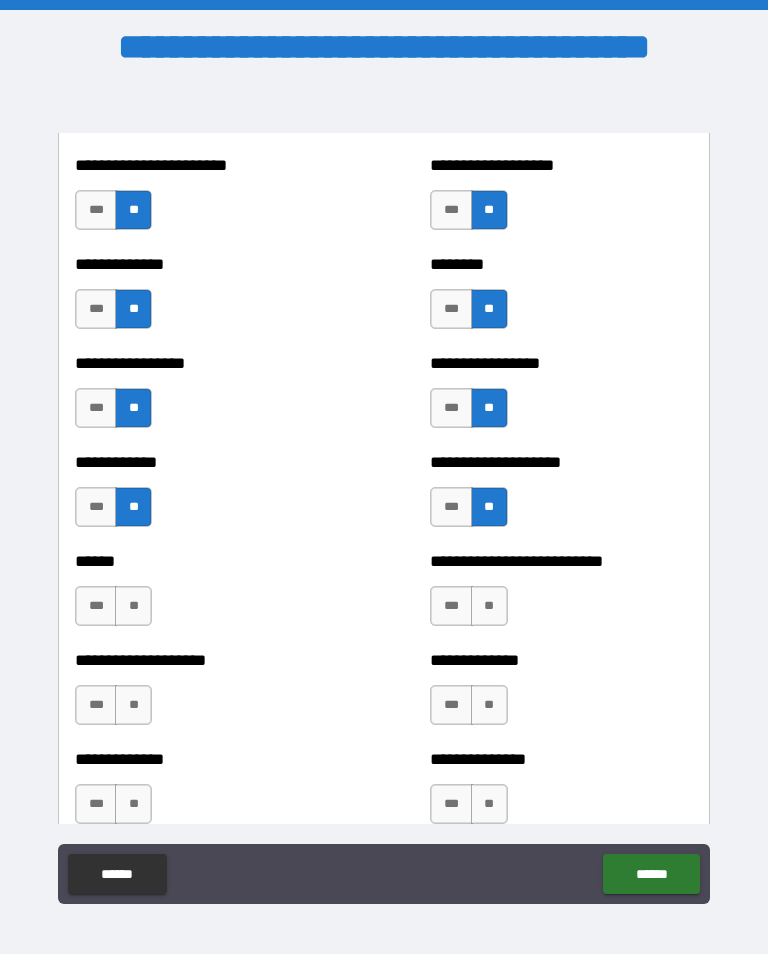 click on "**" at bounding box center [133, 606] 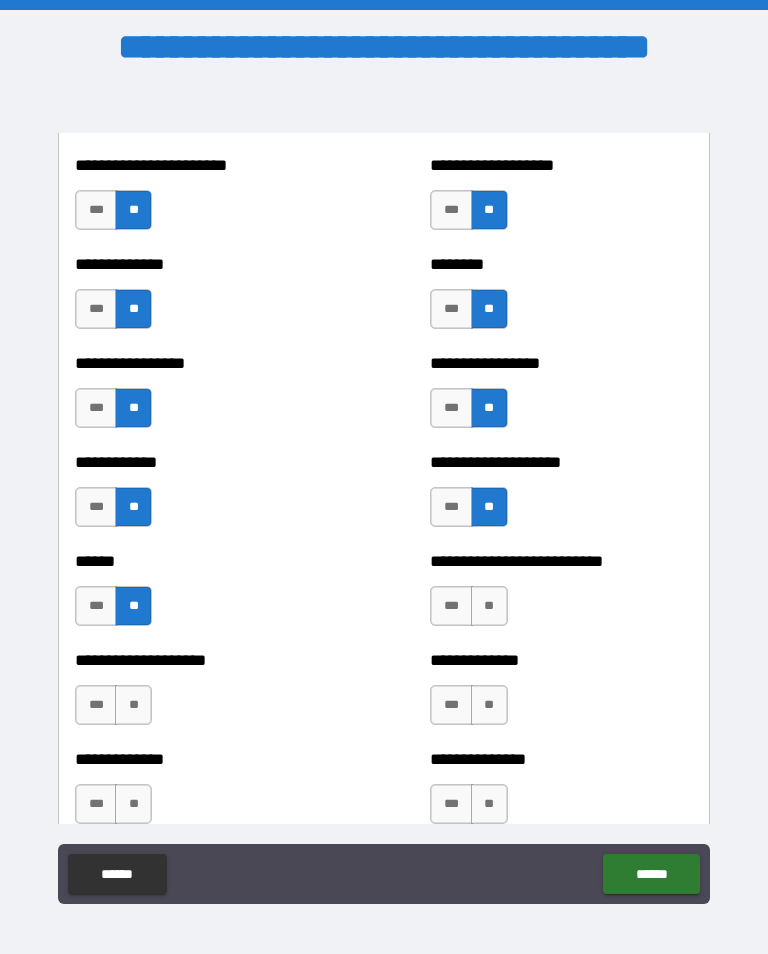 click on "**" at bounding box center [489, 606] 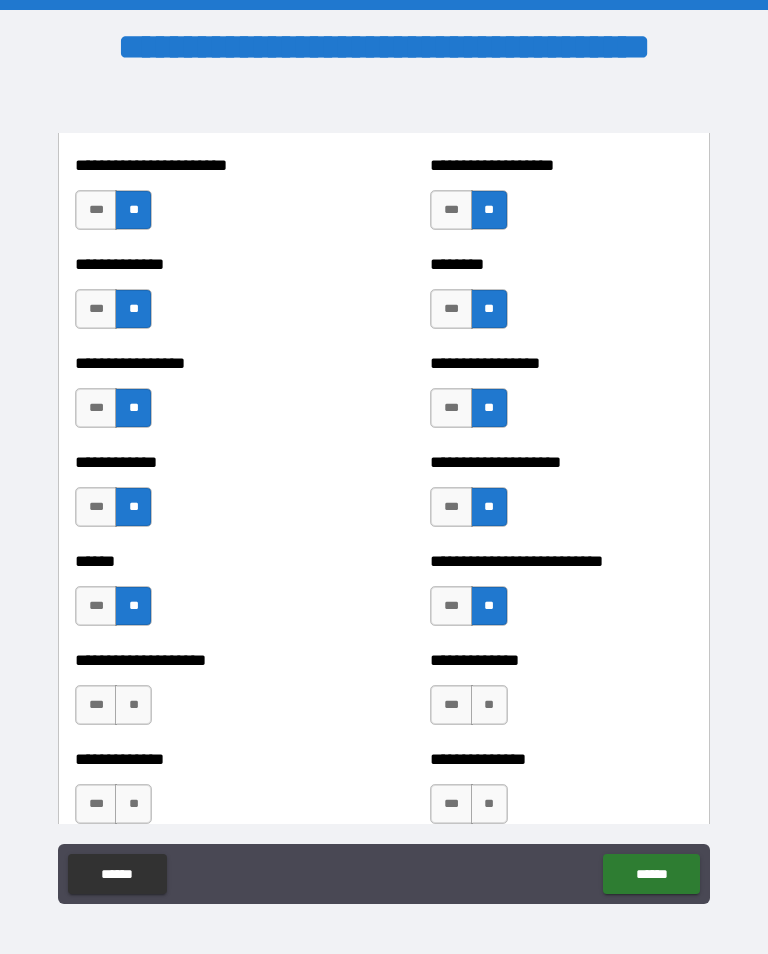 click on "**" at bounding box center (489, 705) 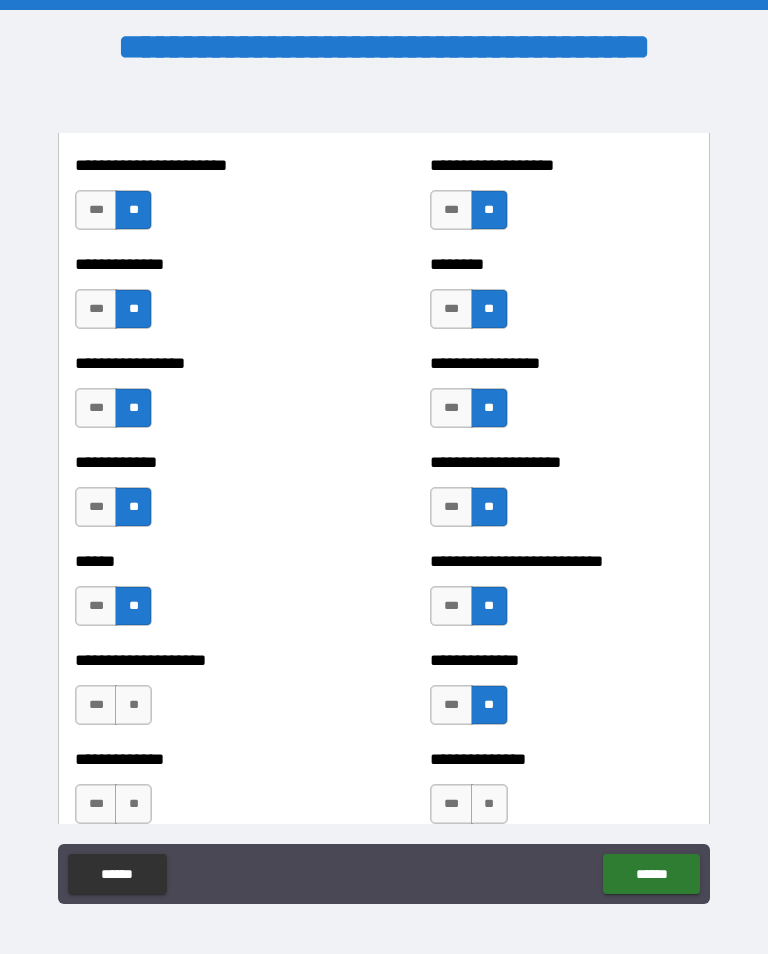 click on "**" at bounding box center (133, 705) 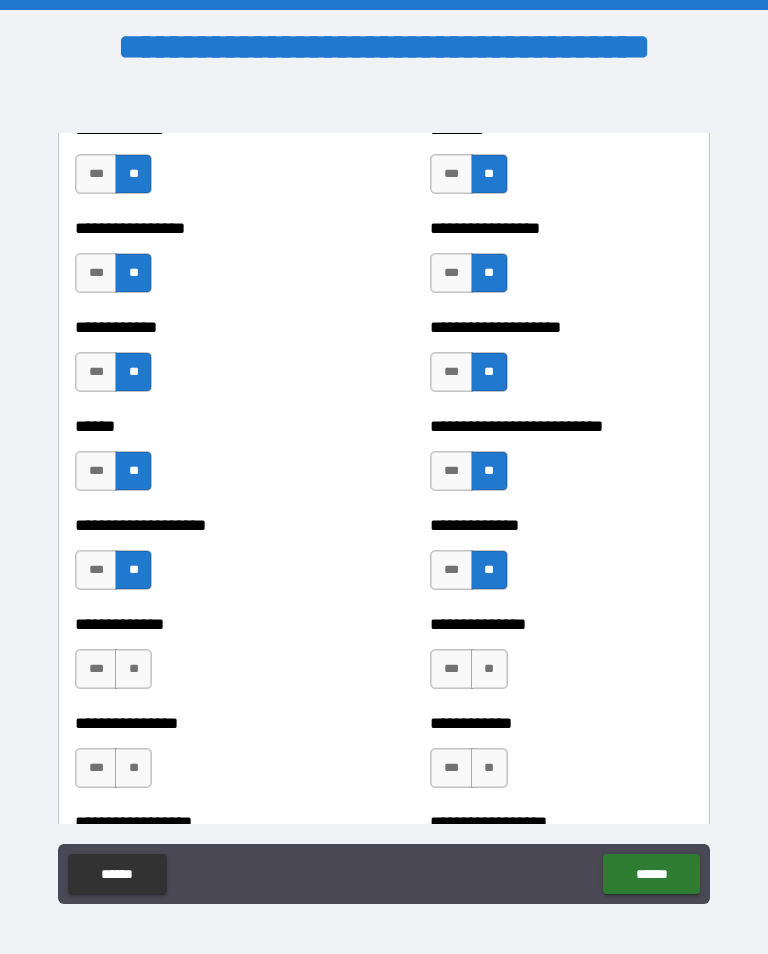 scroll, scrollTop: 3888, scrollLeft: 0, axis: vertical 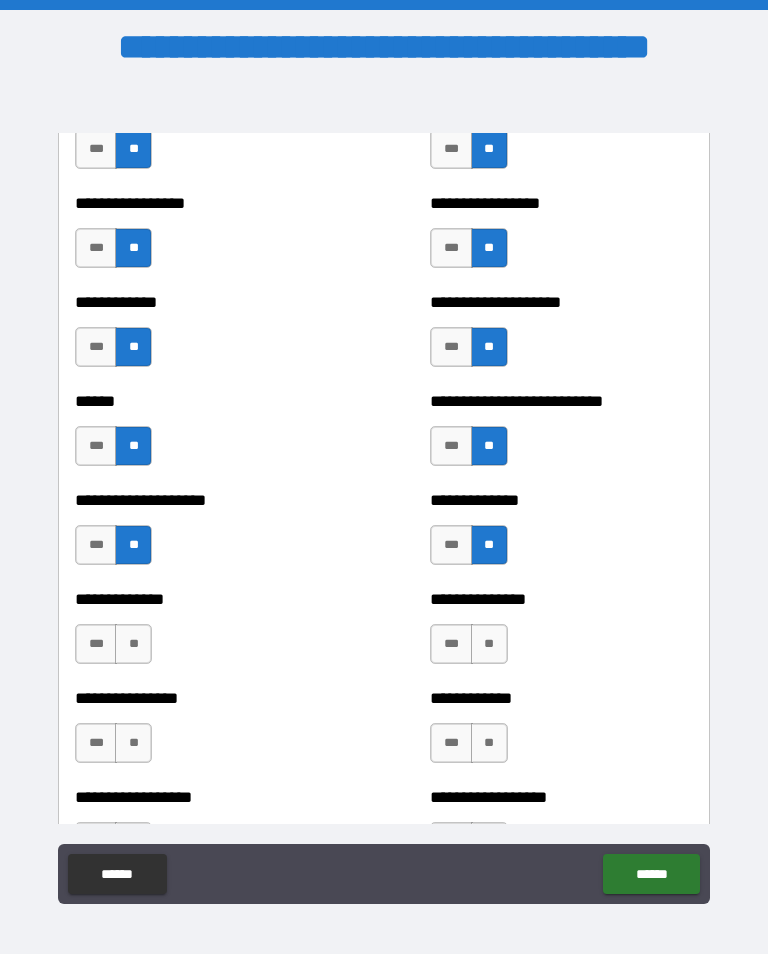 click on "**" at bounding box center [133, 644] 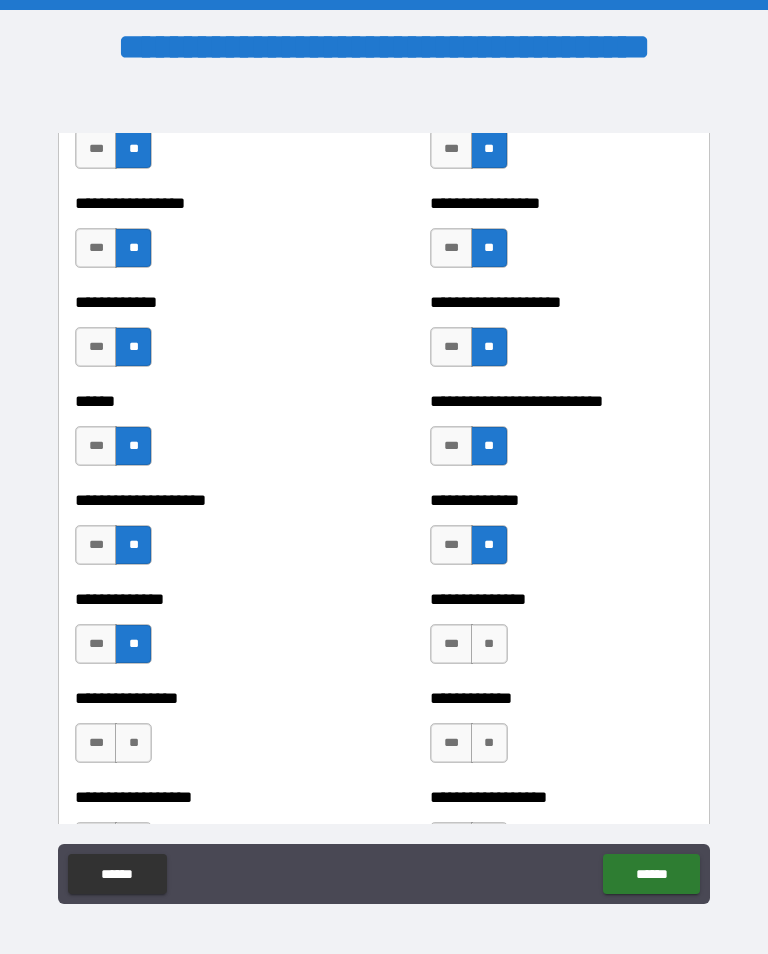click on "**" at bounding box center [489, 644] 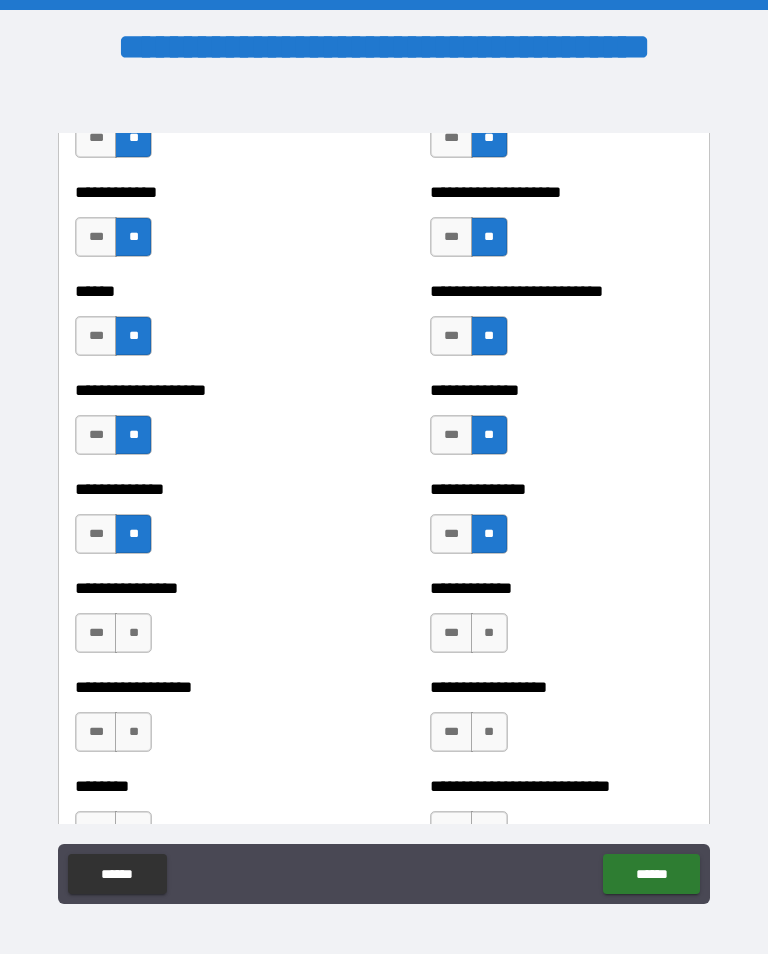scroll, scrollTop: 4005, scrollLeft: 0, axis: vertical 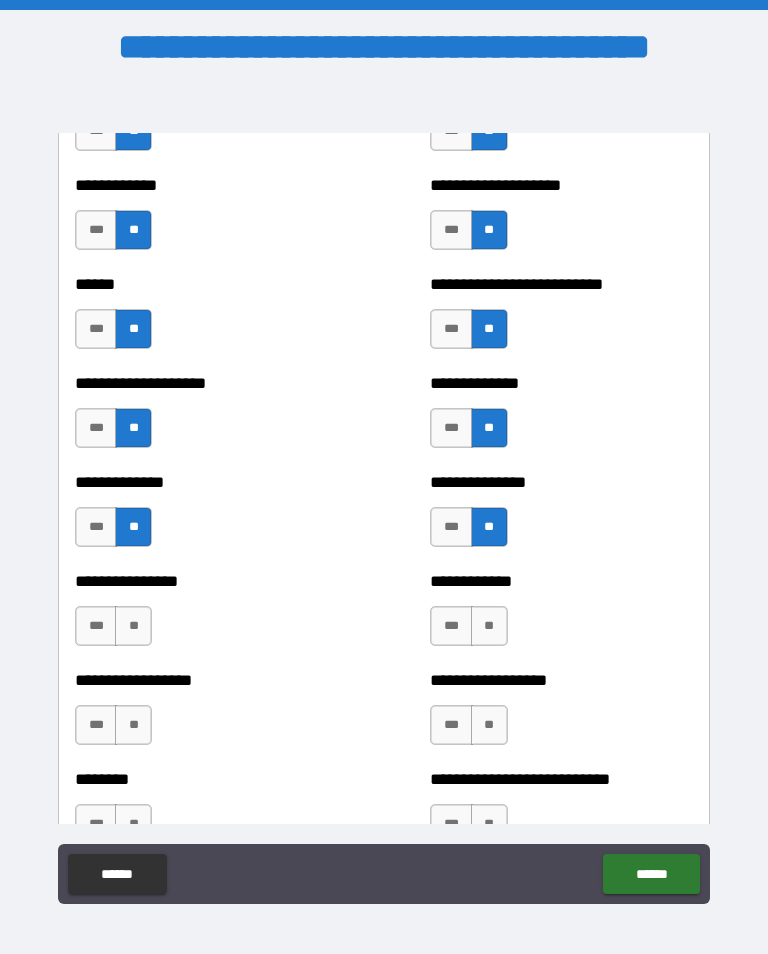 click on "**" at bounding box center (133, 626) 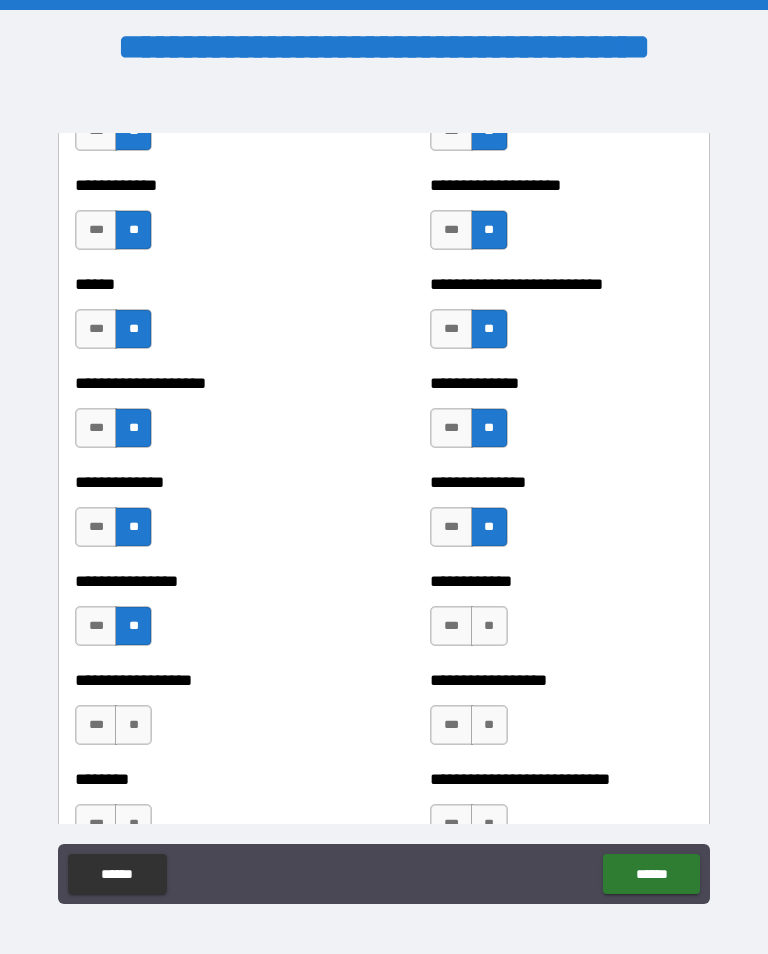 click on "**" at bounding box center [489, 626] 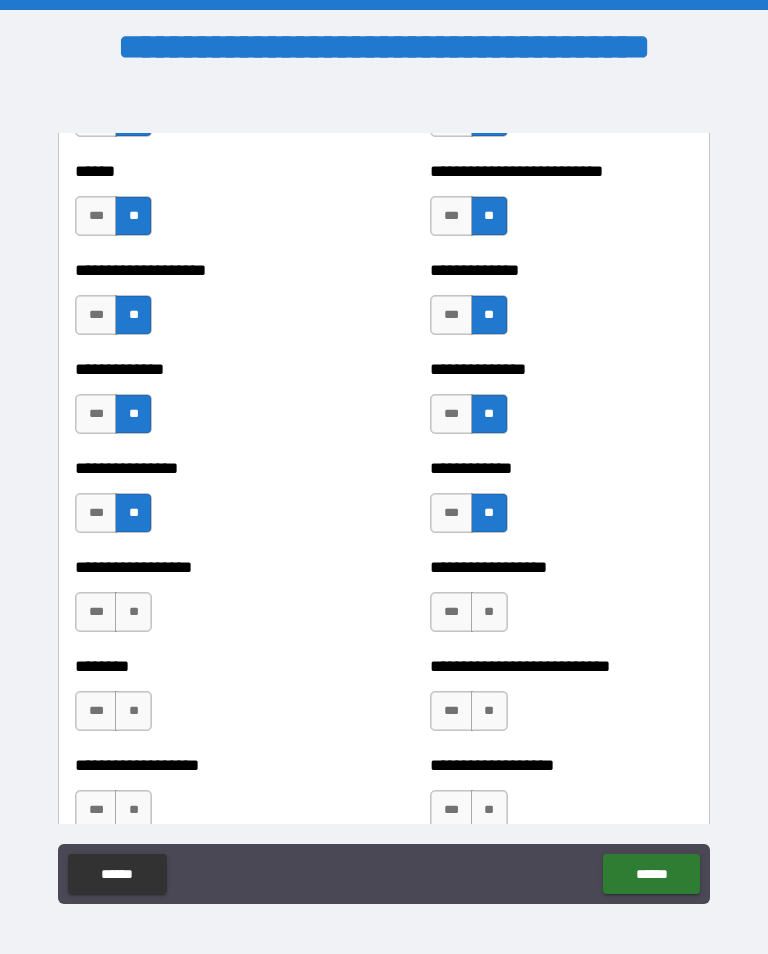 scroll, scrollTop: 4125, scrollLeft: 0, axis: vertical 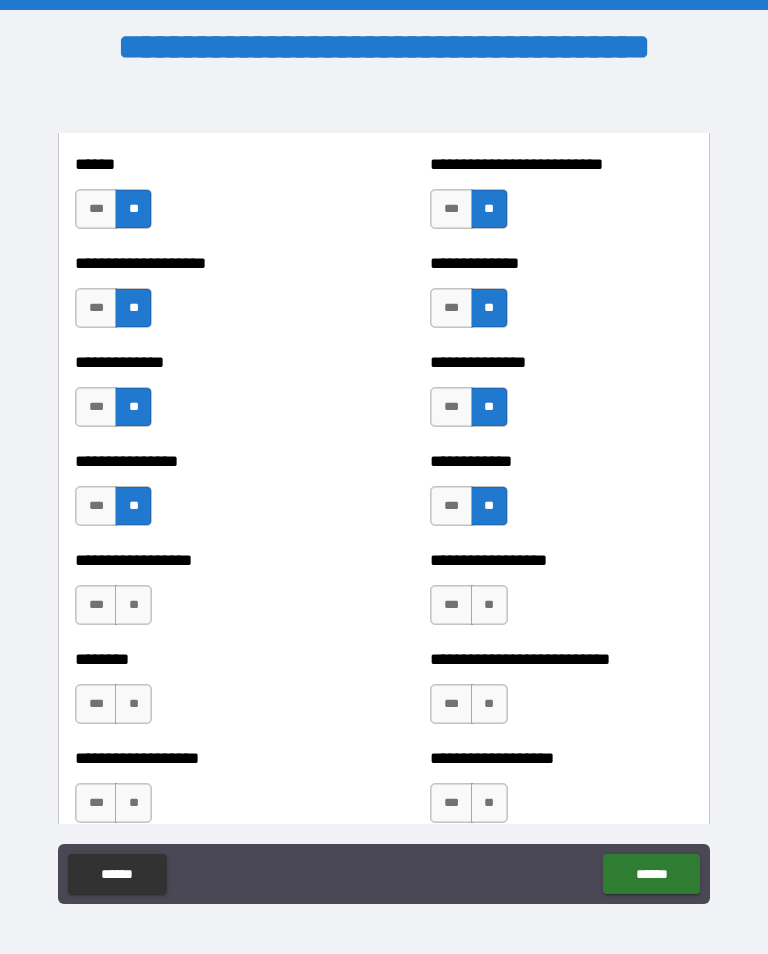 click on "**" at bounding box center (133, 605) 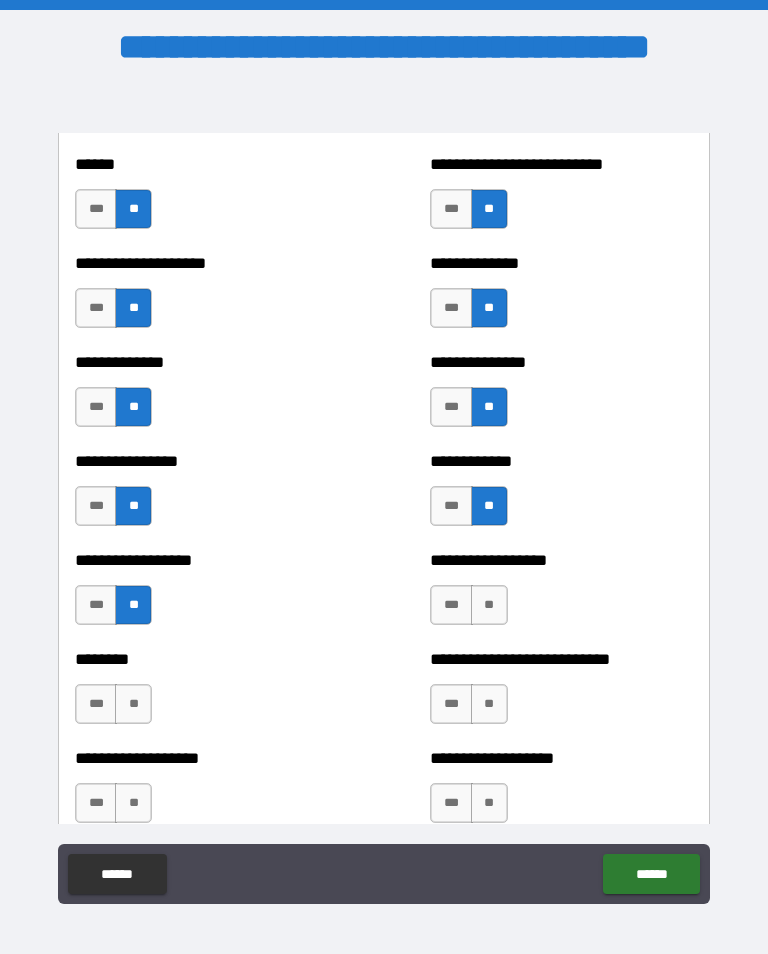 click on "**" at bounding box center (489, 605) 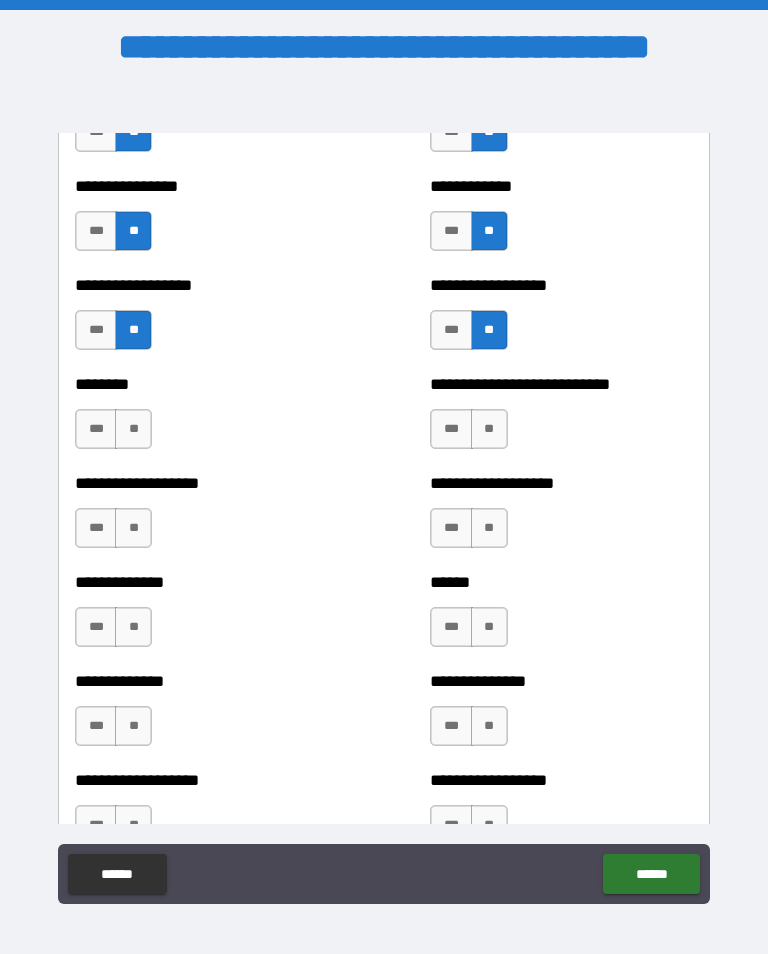 scroll, scrollTop: 4399, scrollLeft: 0, axis: vertical 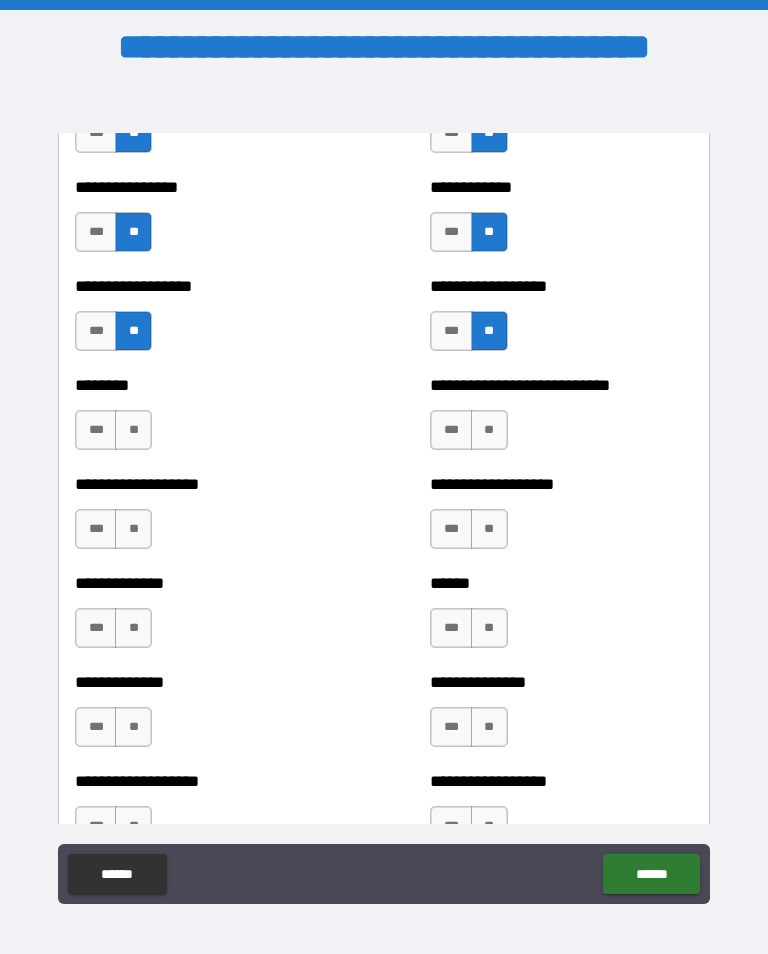 click on "**" at bounding box center (133, 430) 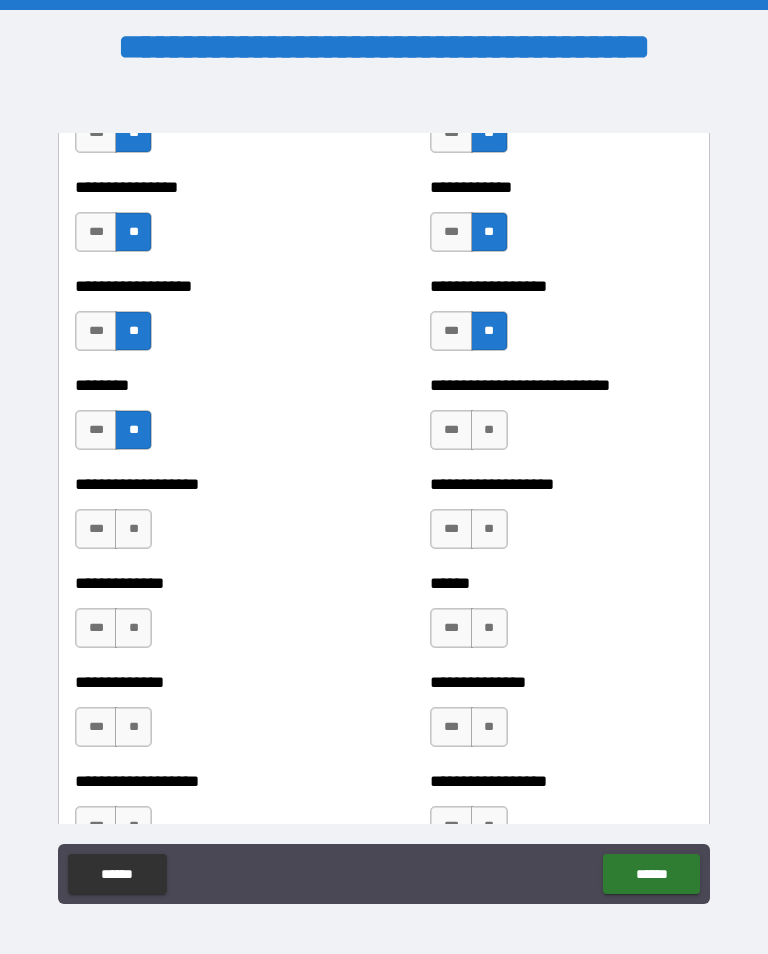 click on "**" at bounding box center (489, 430) 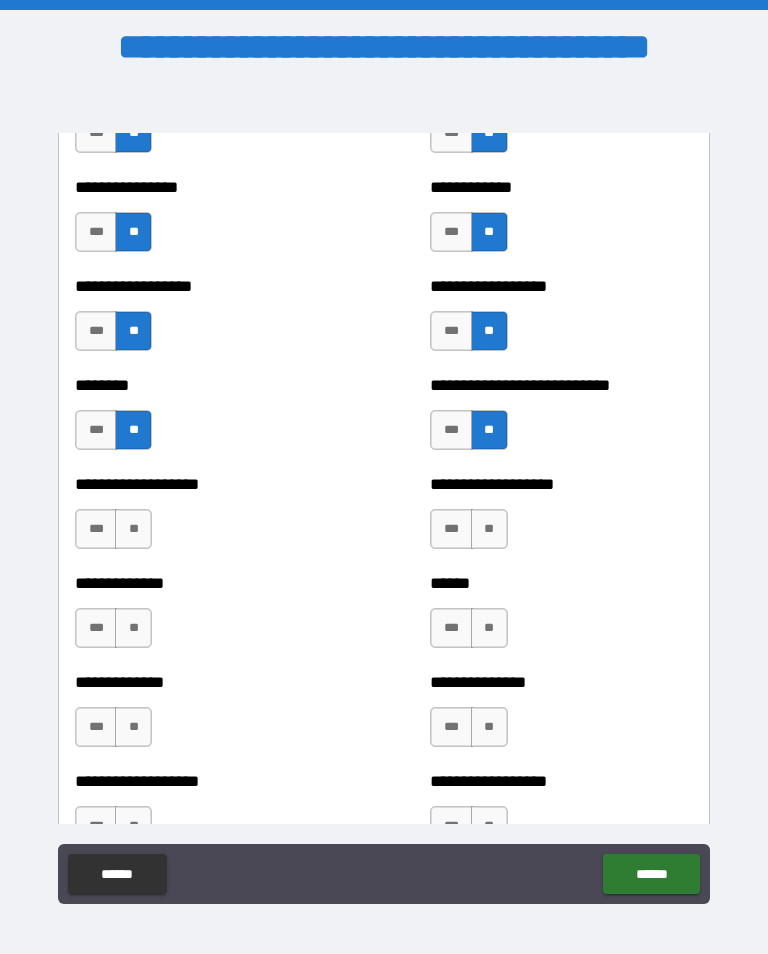 click on "**" at bounding box center (133, 529) 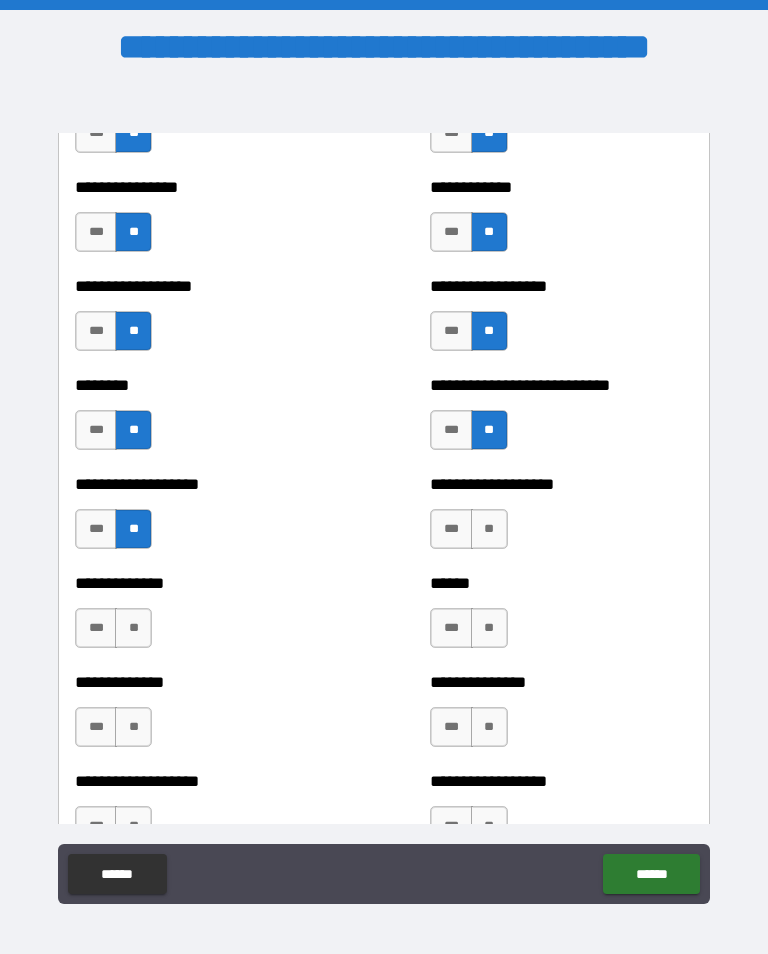 click on "**" at bounding box center (133, 628) 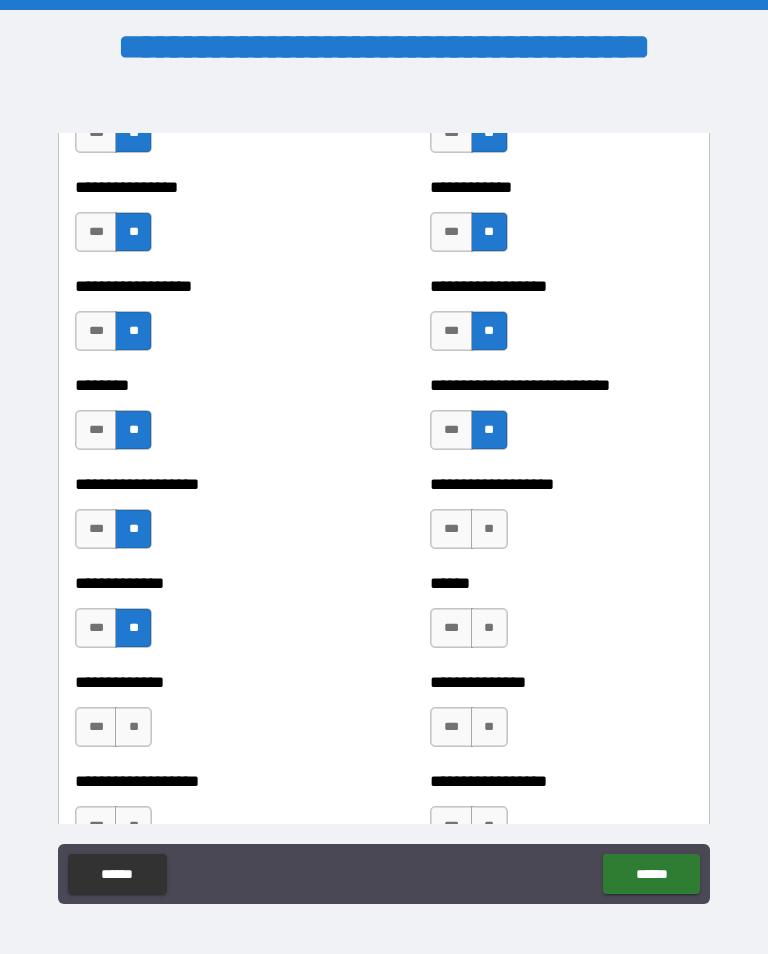 click on "**" at bounding box center (133, 727) 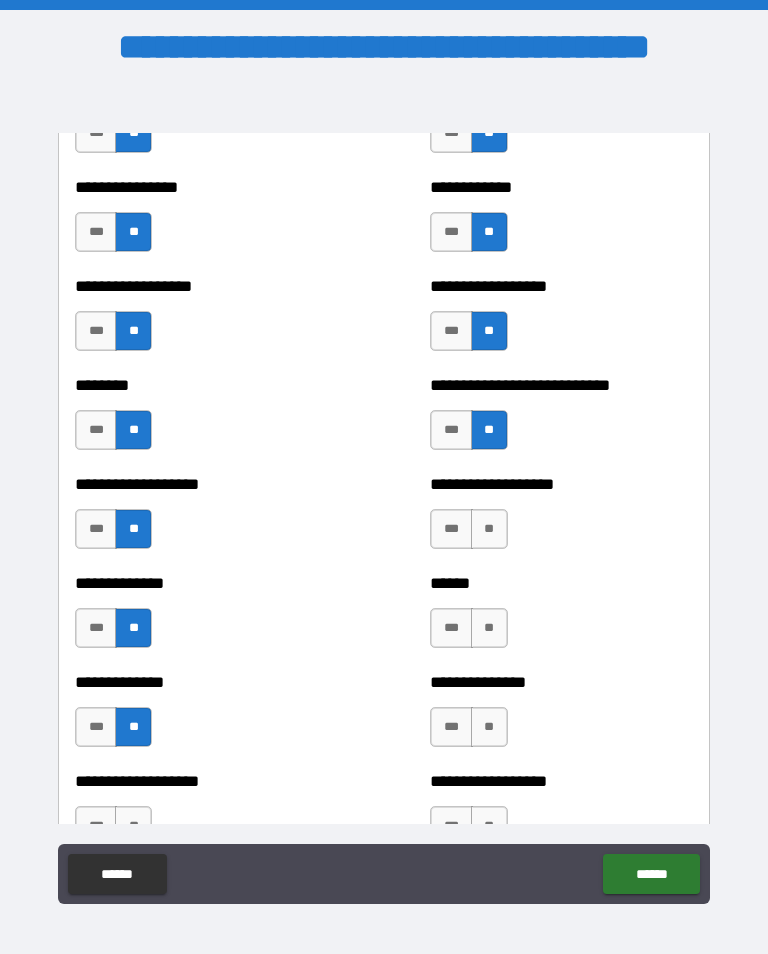 click on "**" at bounding box center [489, 727] 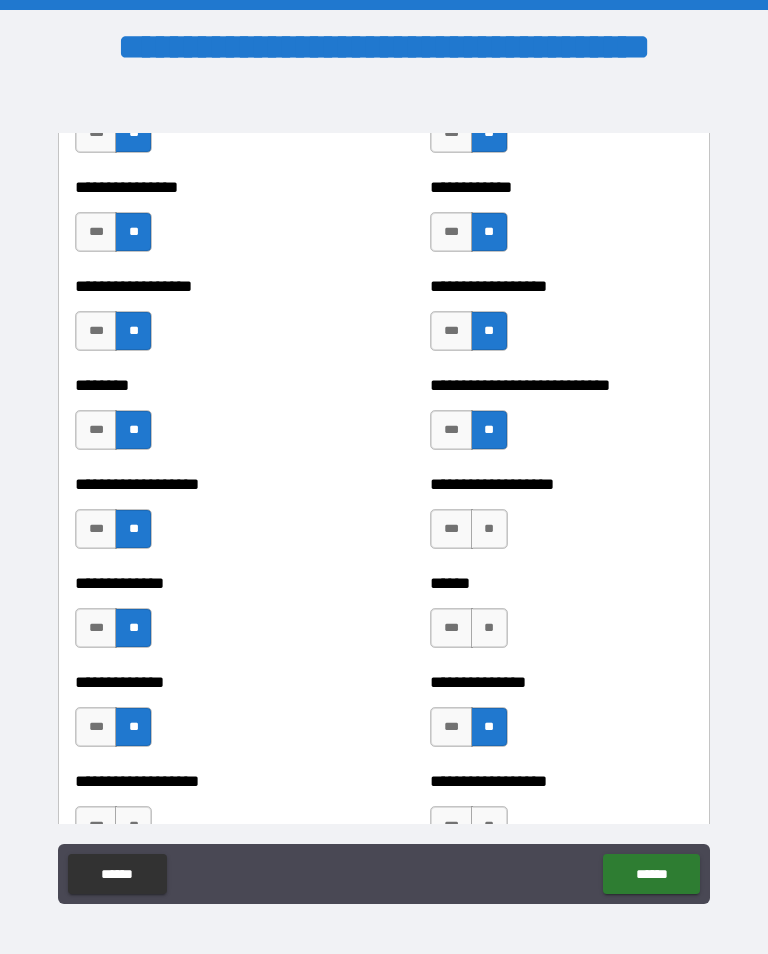 click on "**" at bounding box center (489, 628) 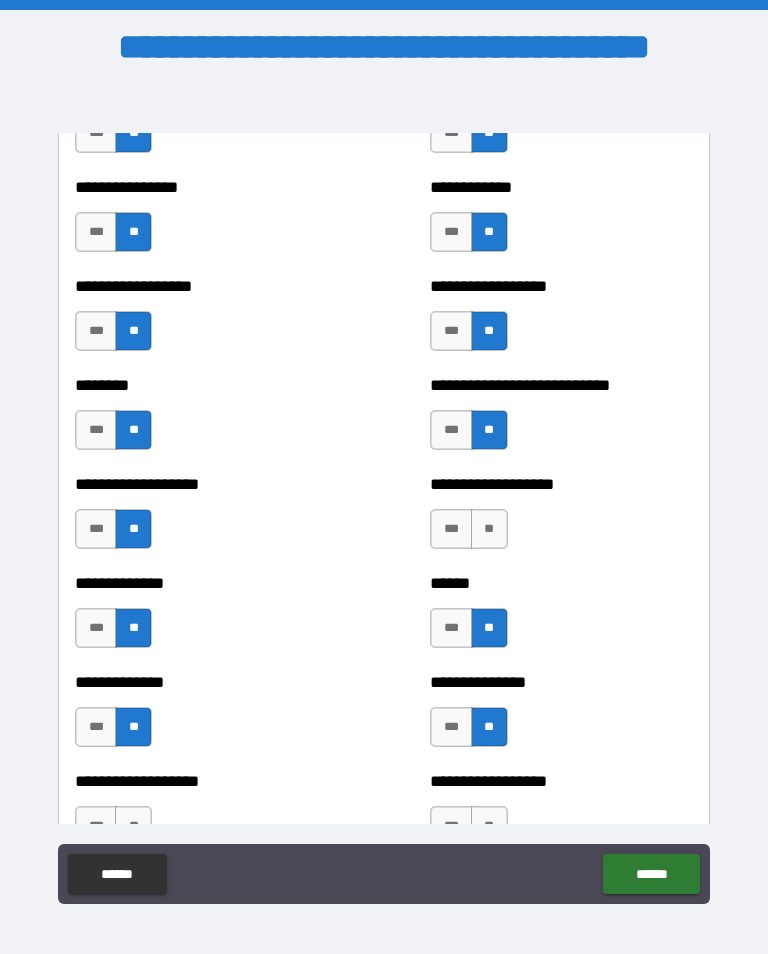 click on "**" at bounding box center [489, 529] 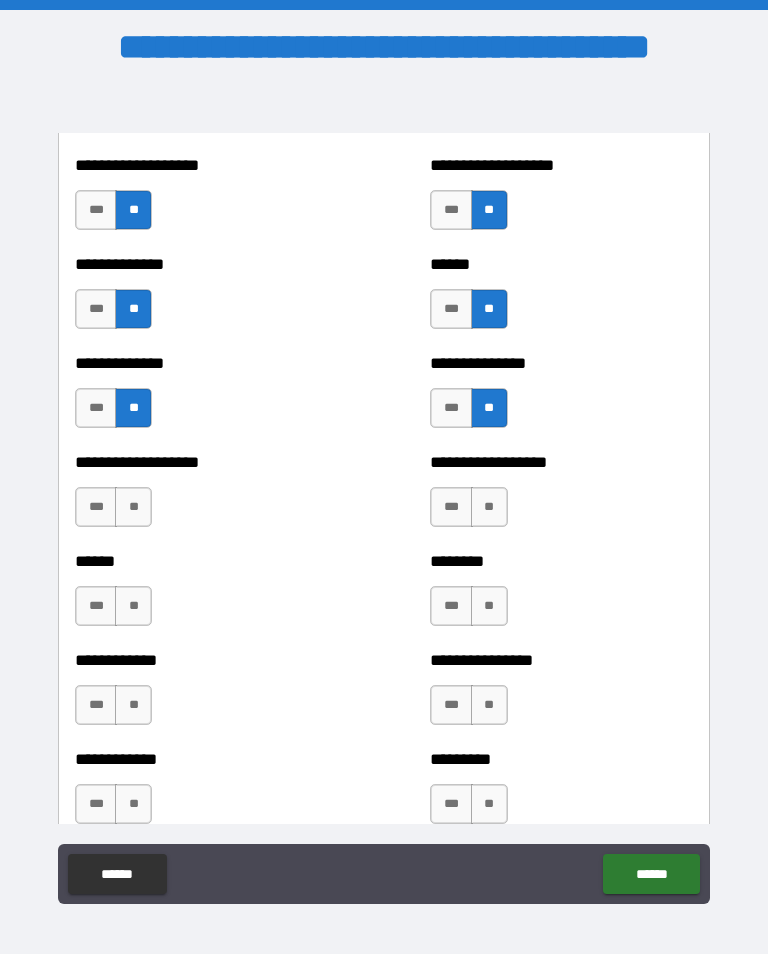 scroll, scrollTop: 4720, scrollLeft: 0, axis: vertical 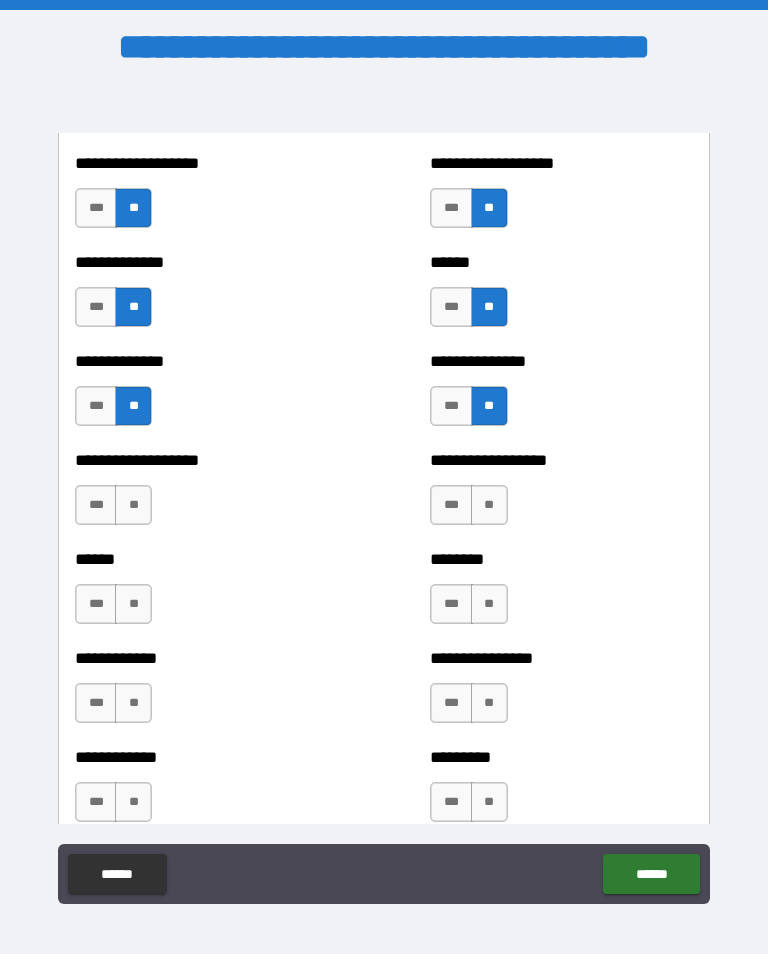 click on "**" at bounding box center [133, 505] 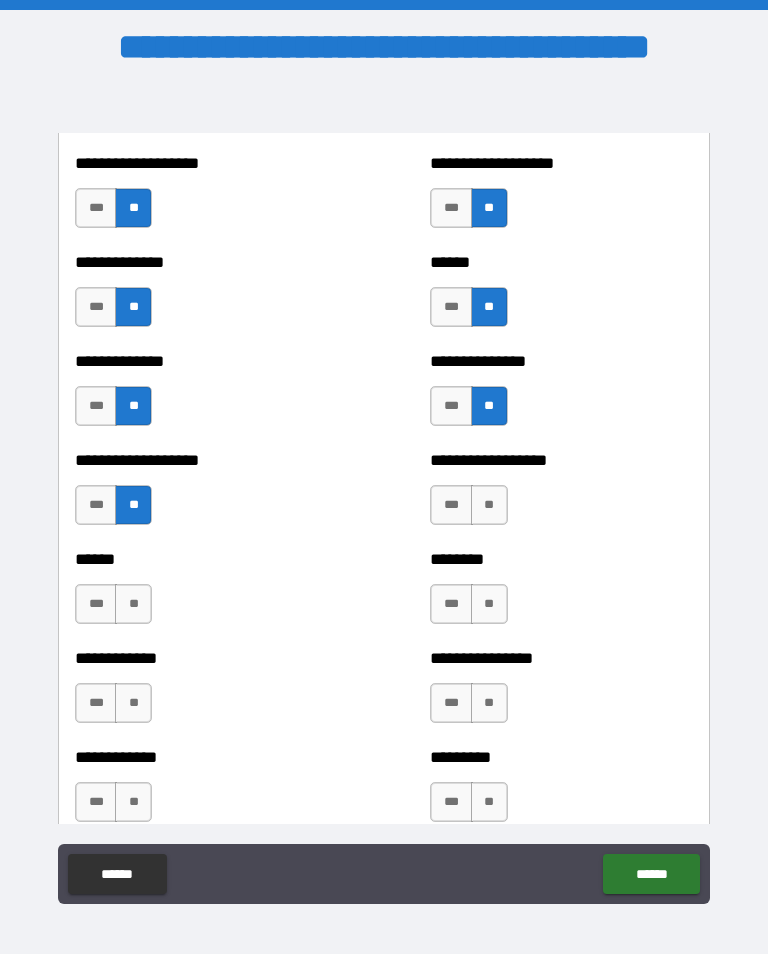 click on "**" at bounding box center [489, 505] 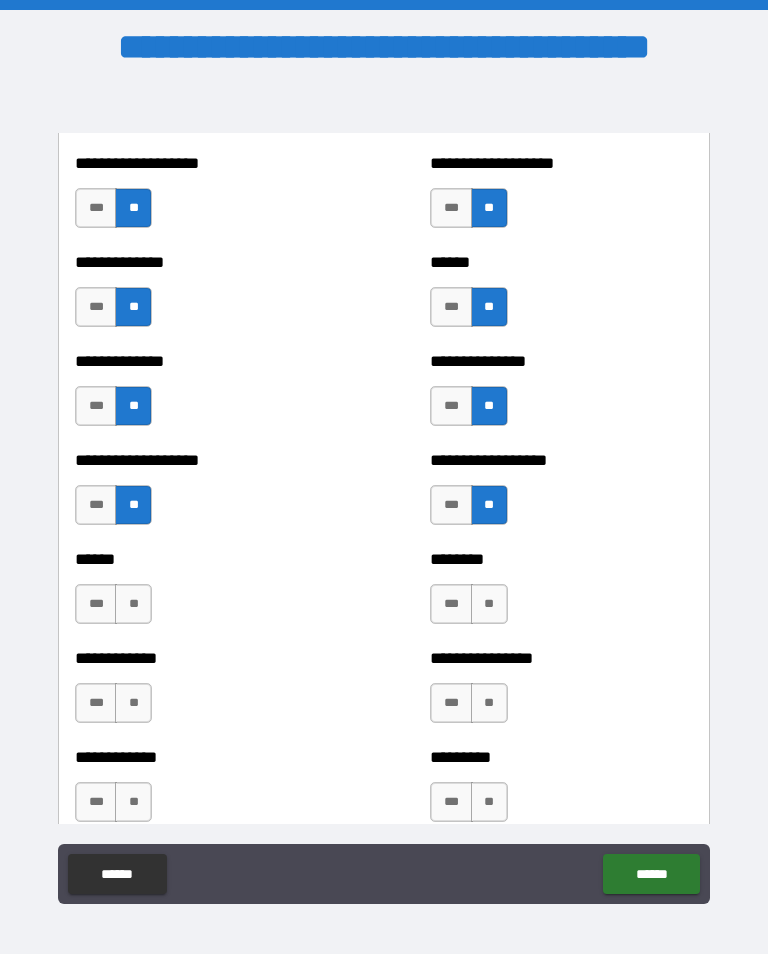 click on "**" at bounding box center [489, 604] 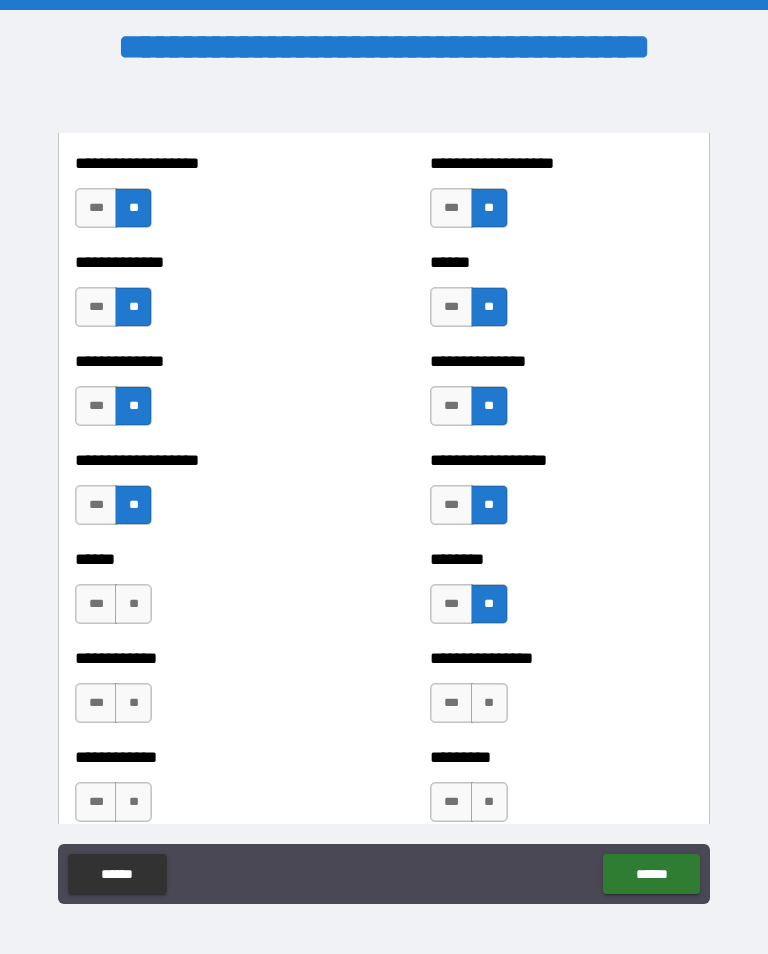 click on "**" at bounding box center (133, 604) 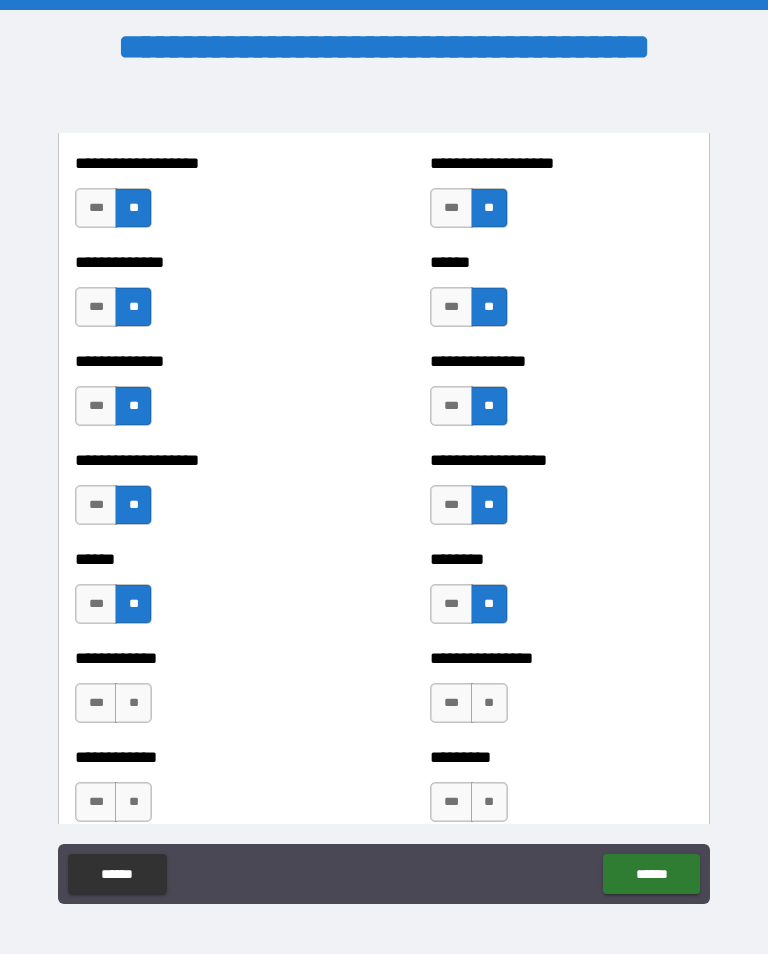 click on "**" at bounding box center [133, 703] 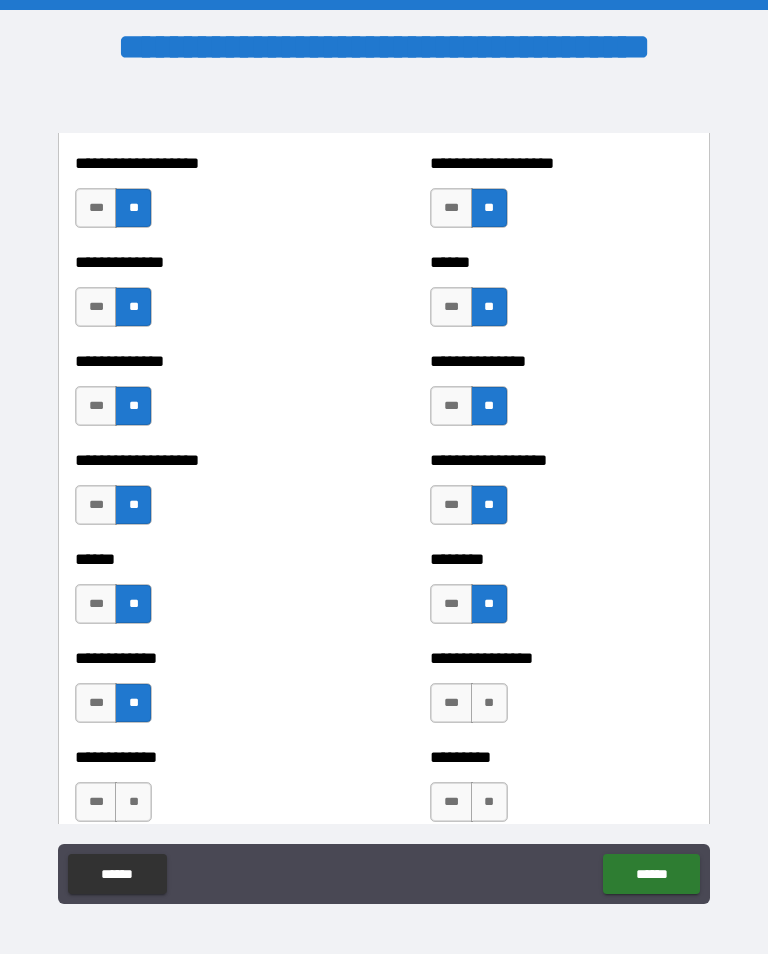 click on "**" at bounding box center (489, 703) 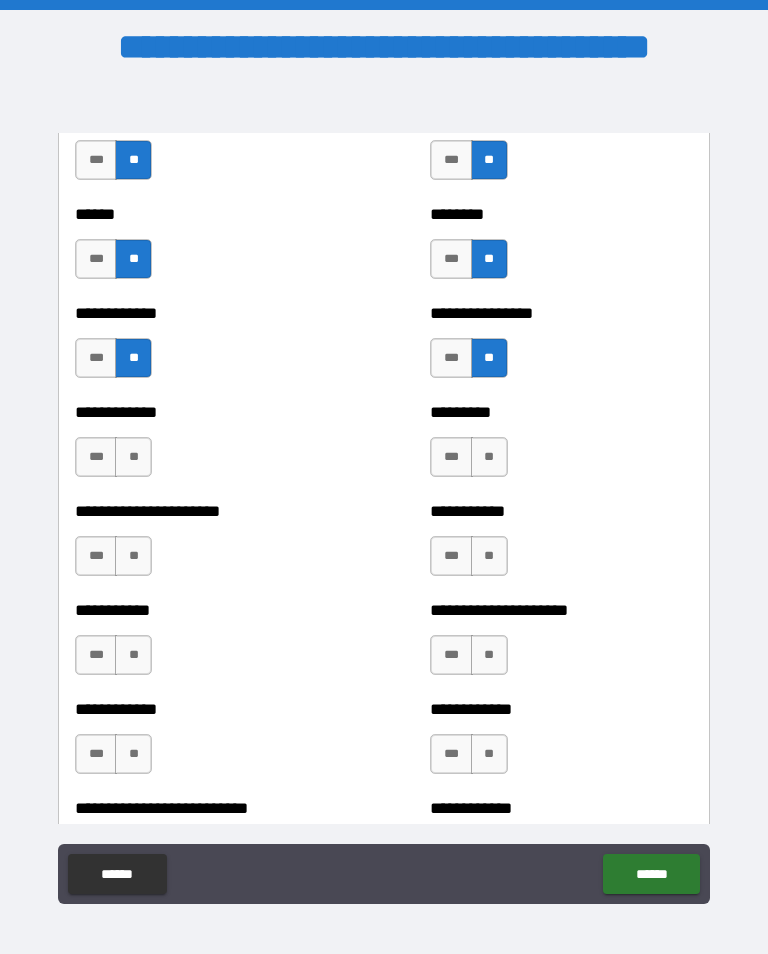 scroll, scrollTop: 5064, scrollLeft: 0, axis: vertical 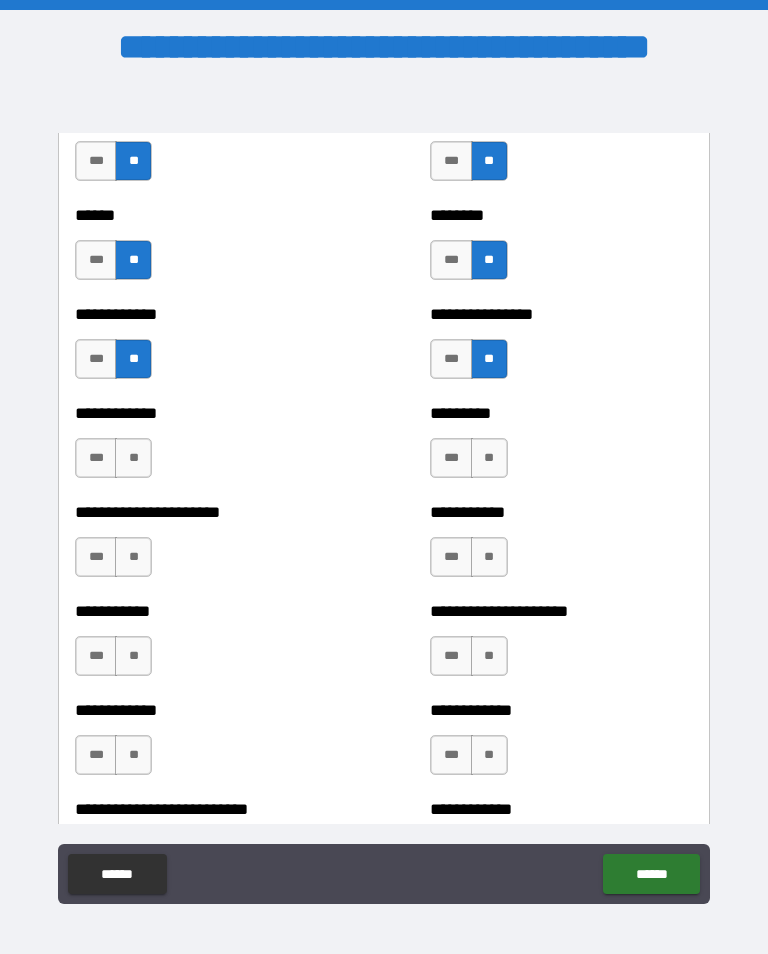 click on "**" at bounding box center (133, 755) 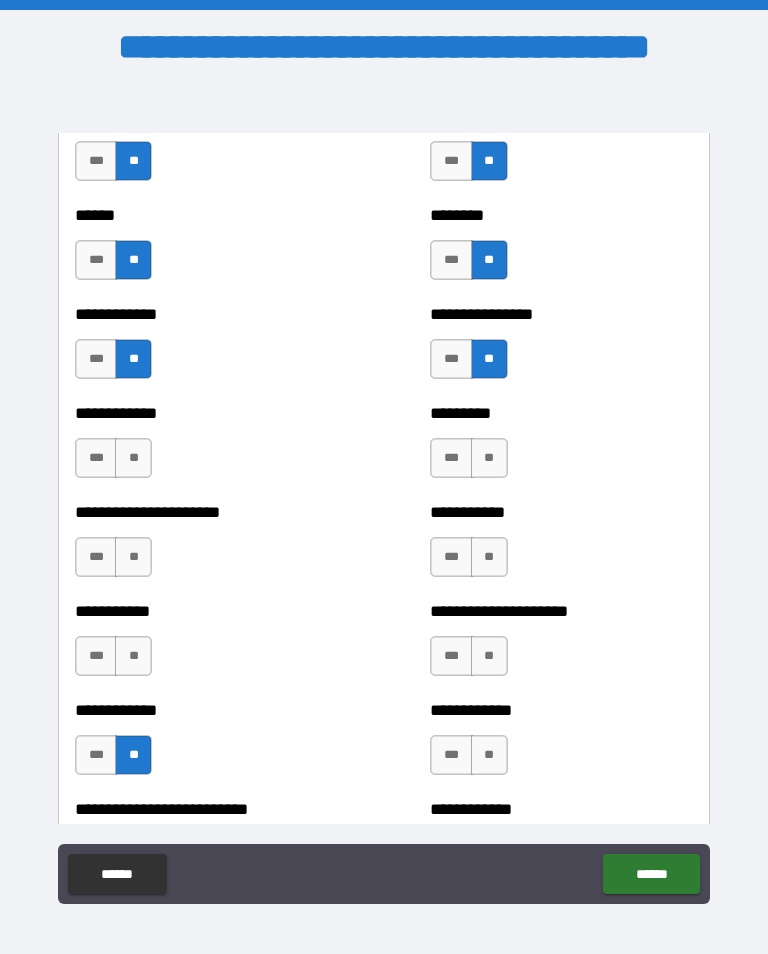 click on "**" at bounding box center (133, 656) 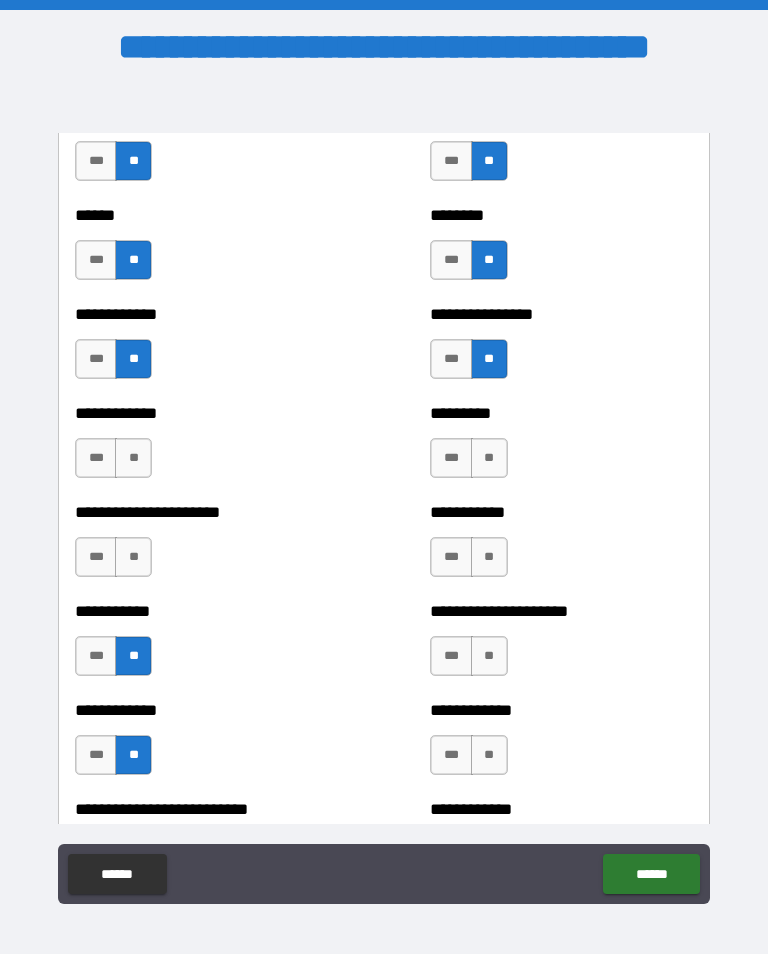 click on "**" at bounding box center (133, 557) 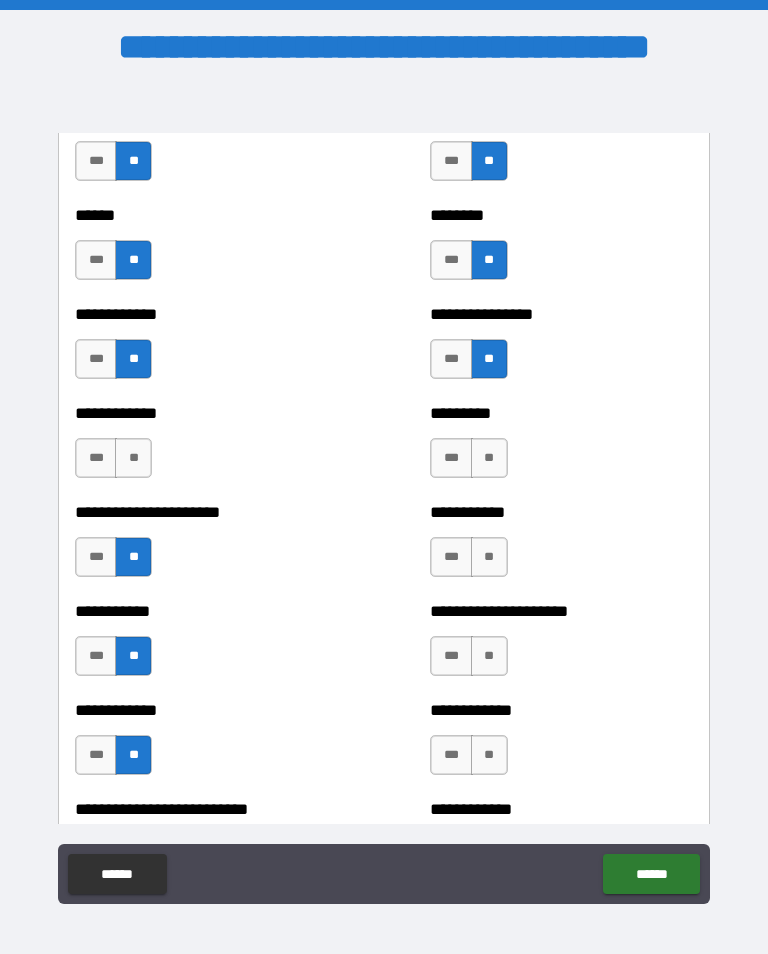 click on "**" at bounding box center (133, 458) 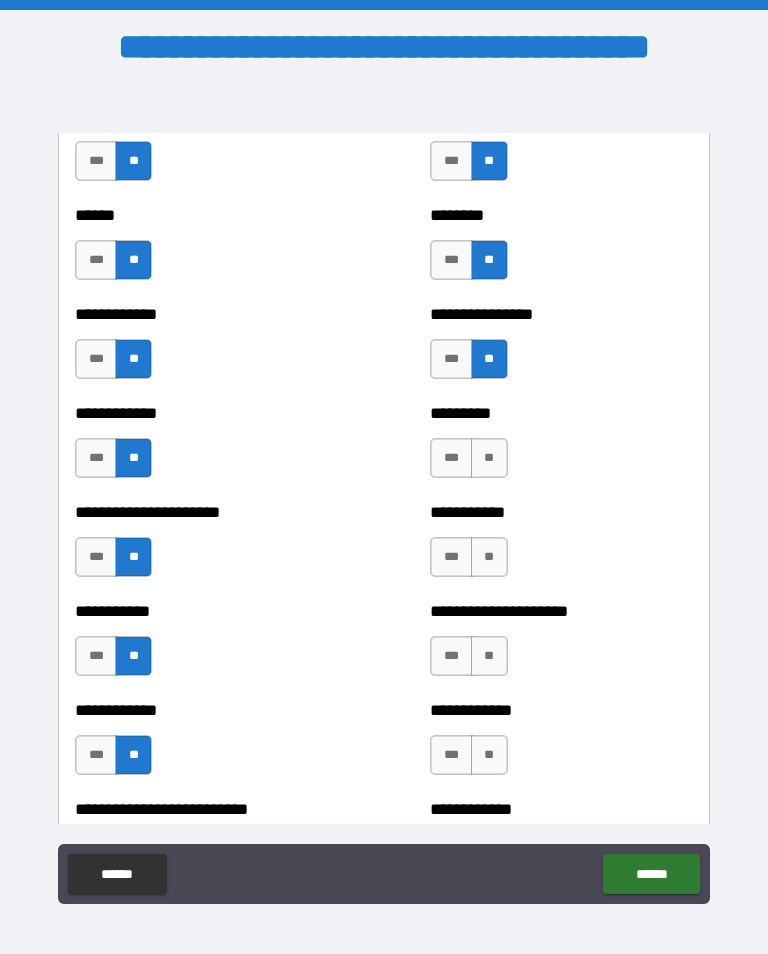 click on "**" at bounding box center [489, 458] 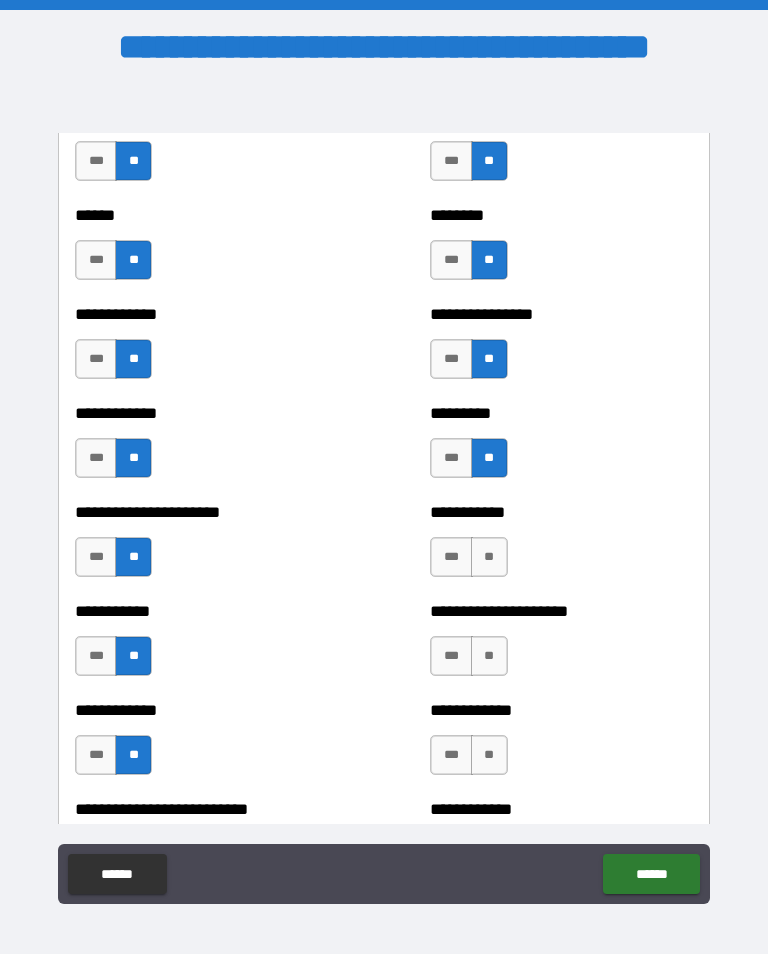 click on "**" at bounding box center (489, 557) 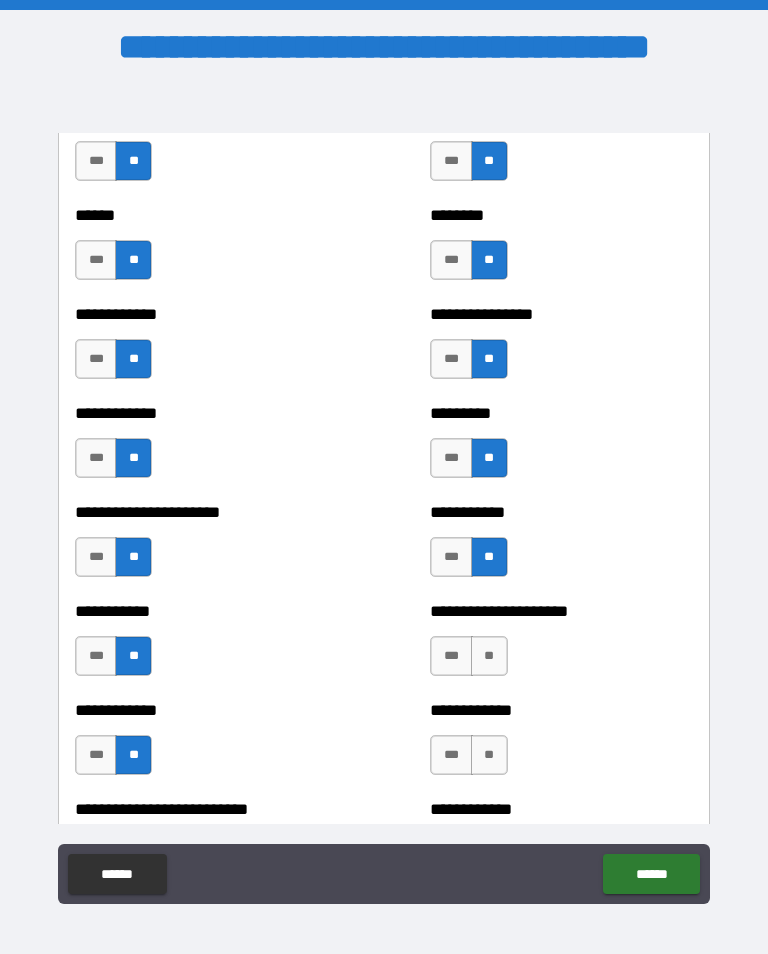 click on "**" at bounding box center [489, 656] 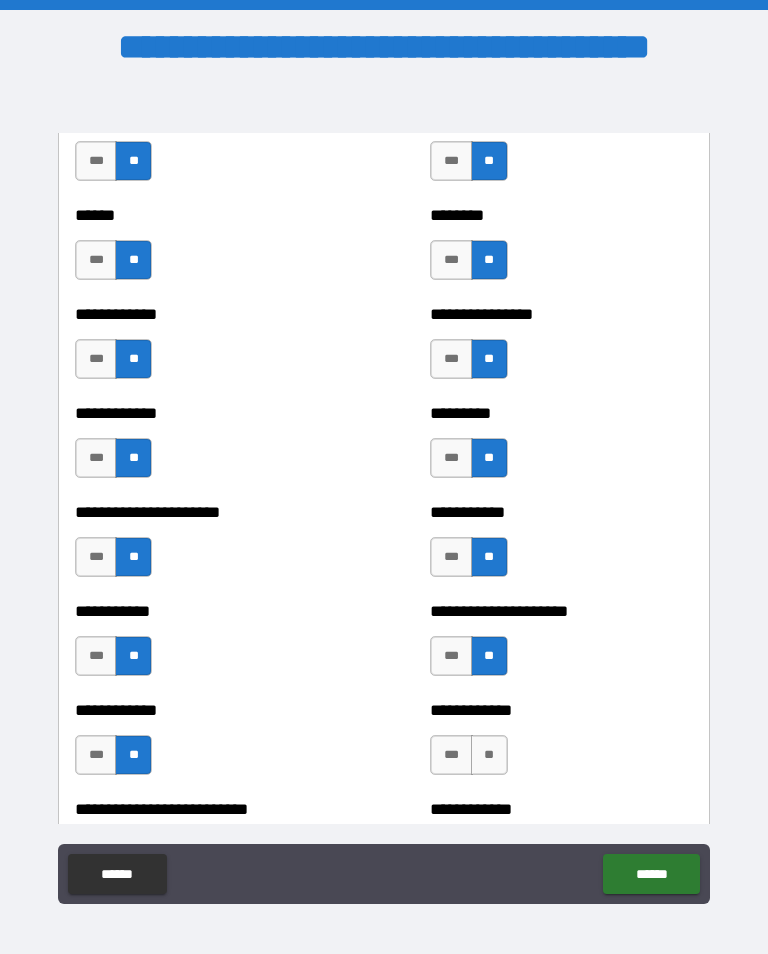 click on "**" at bounding box center [489, 755] 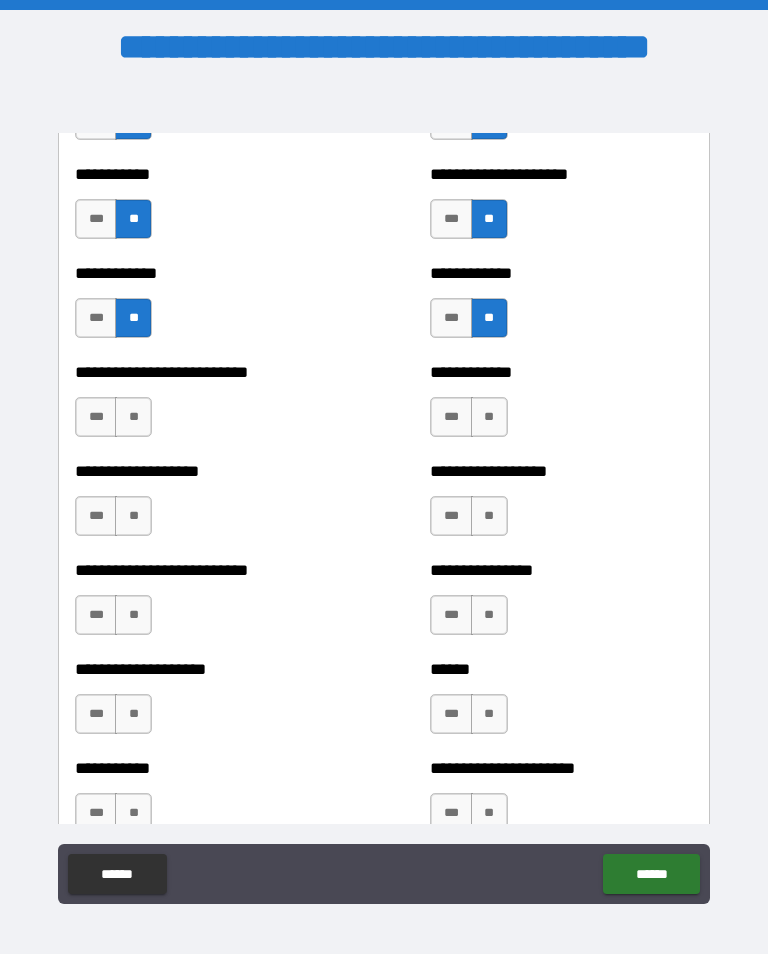 scroll, scrollTop: 5507, scrollLeft: 0, axis: vertical 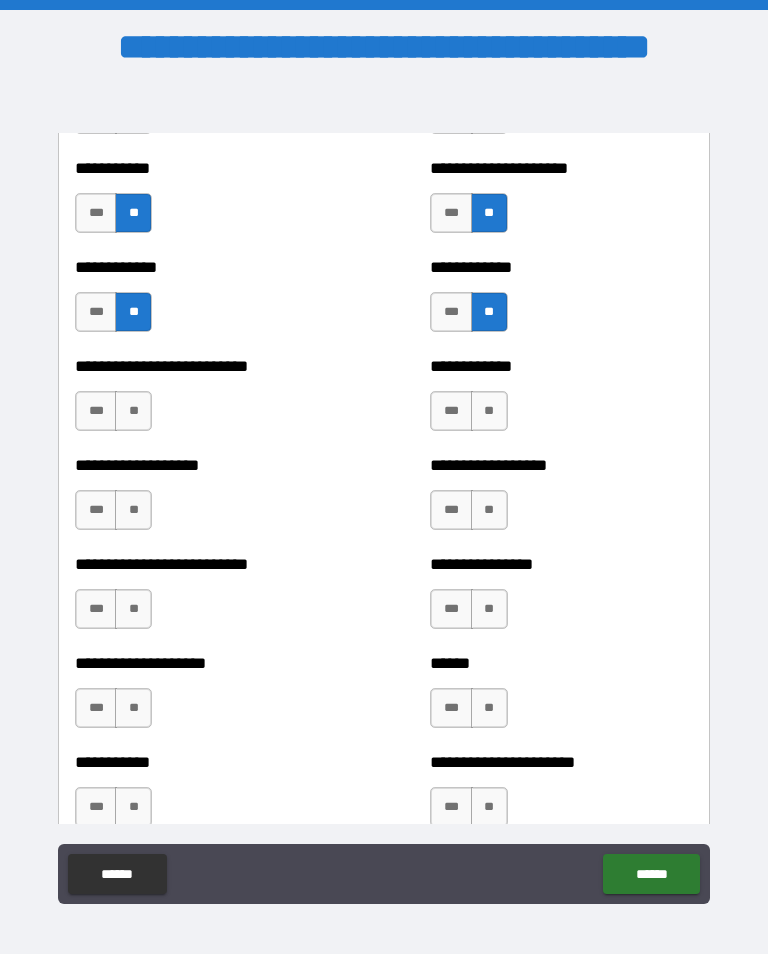 click on "**" at bounding box center [133, 411] 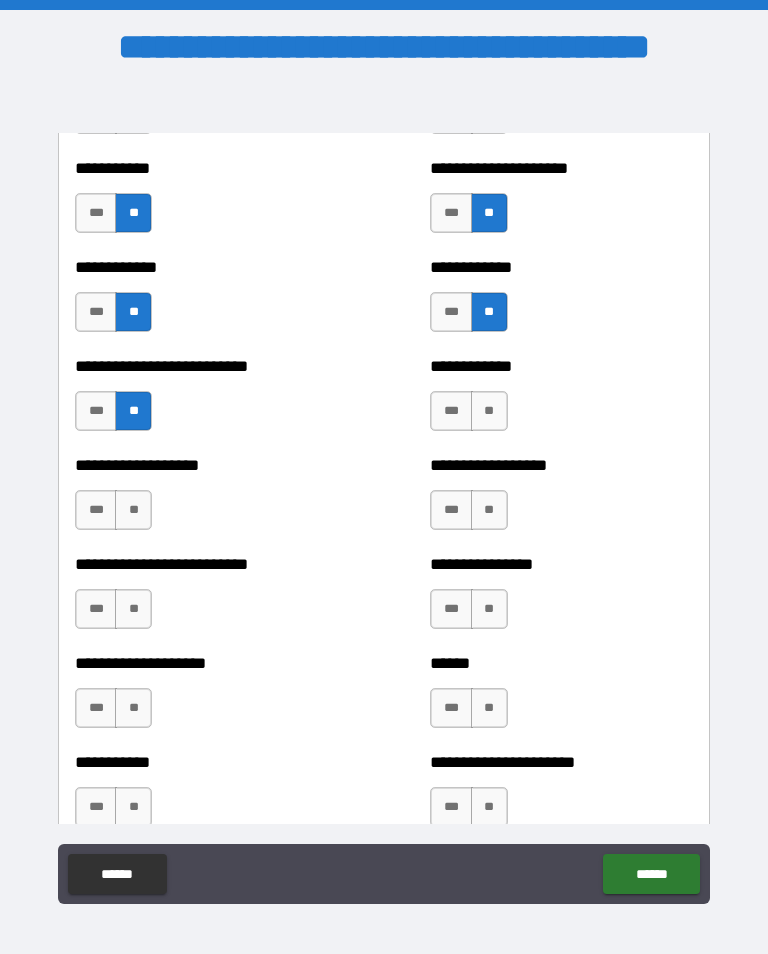 click on "**" at bounding box center (133, 510) 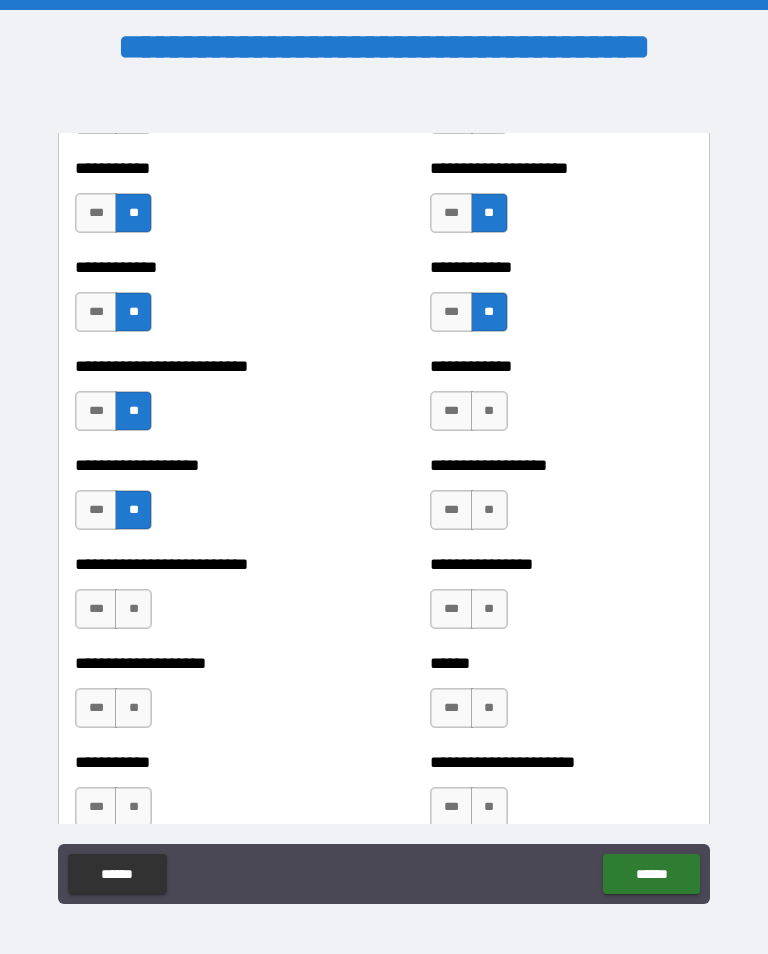click on "**********" at bounding box center (206, 599) 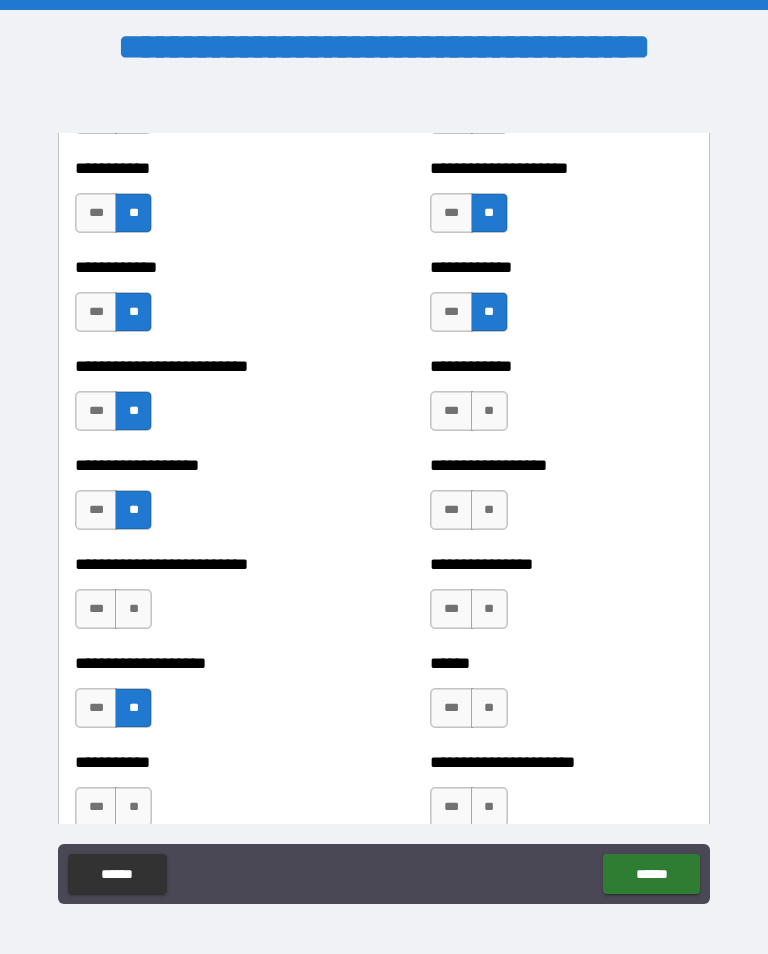 click on "**********" at bounding box center [206, 599] 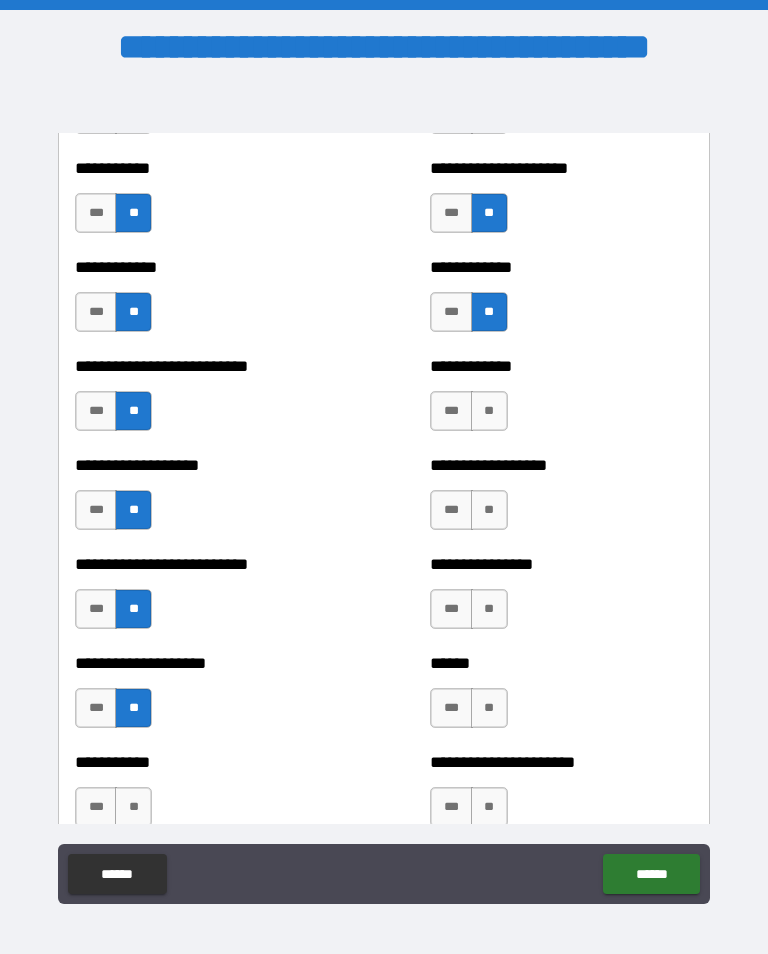 click on "*** **" at bounding box center [468, 411] 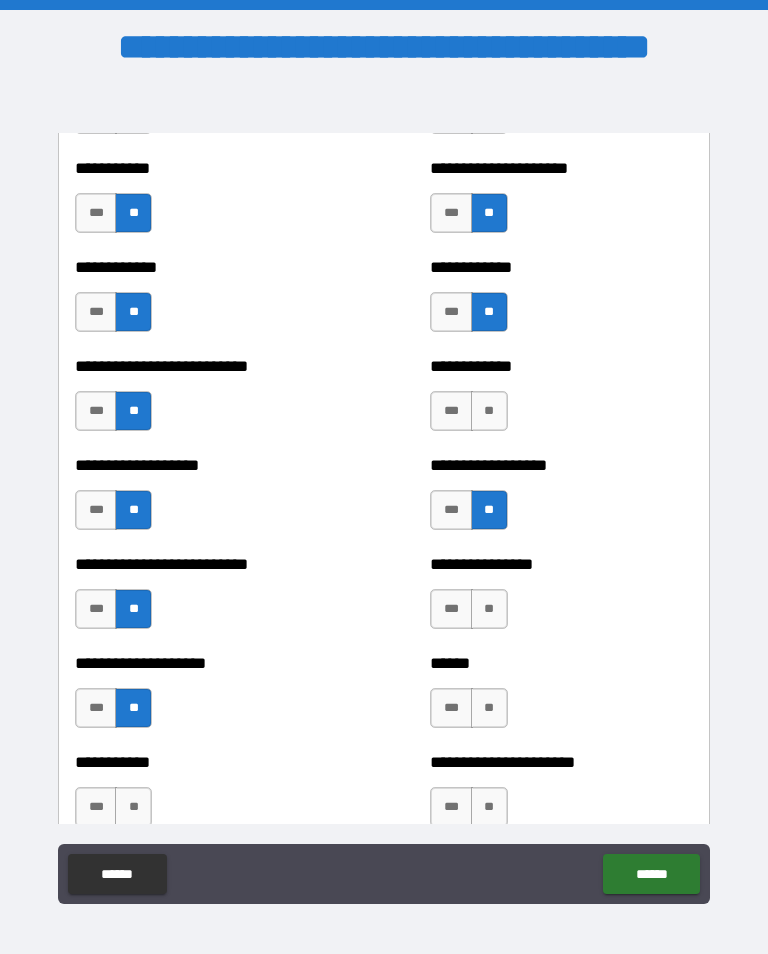 click on "**" at bounding box center (489, 411) 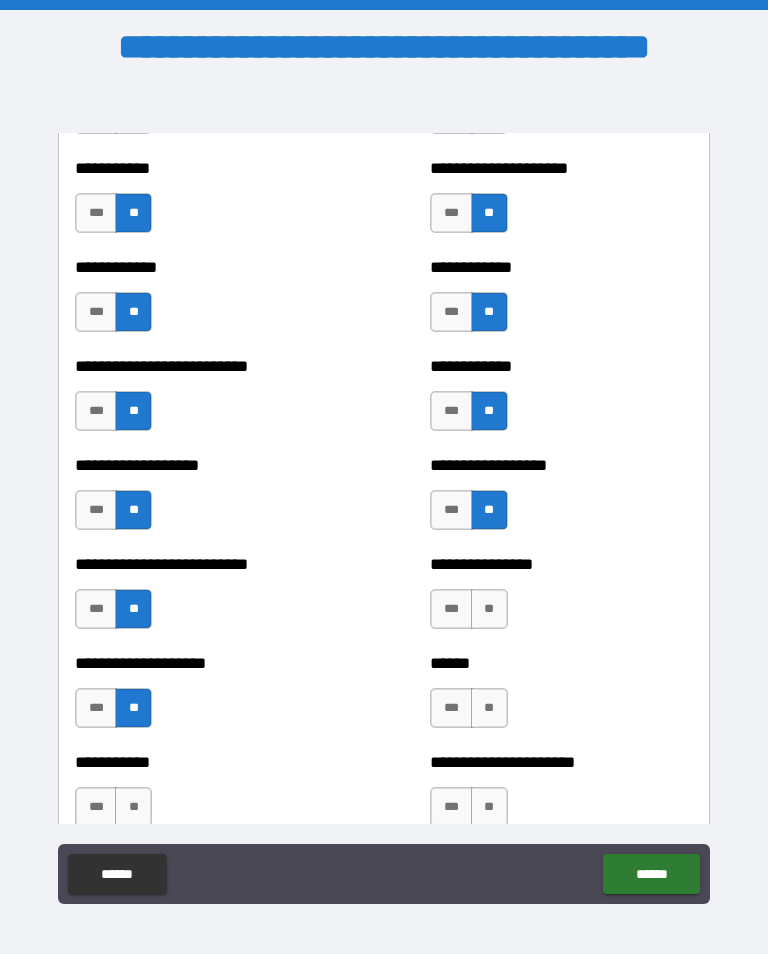 click on "**" at bounding box center [489, 609] 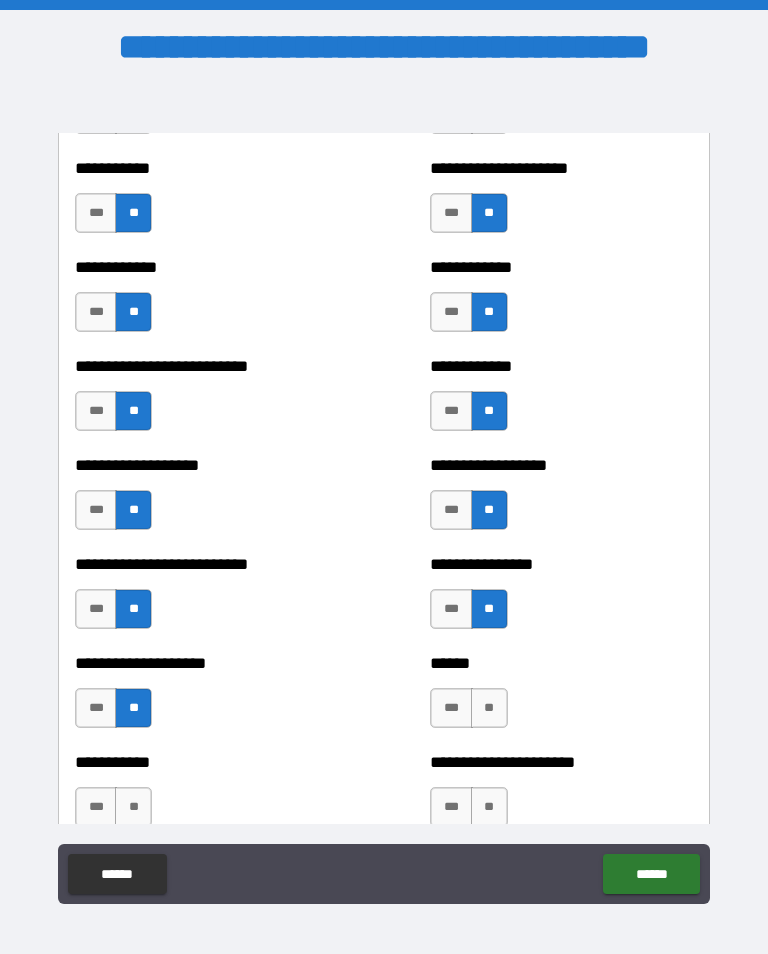 click on "**" at bounding box center (489, 708) 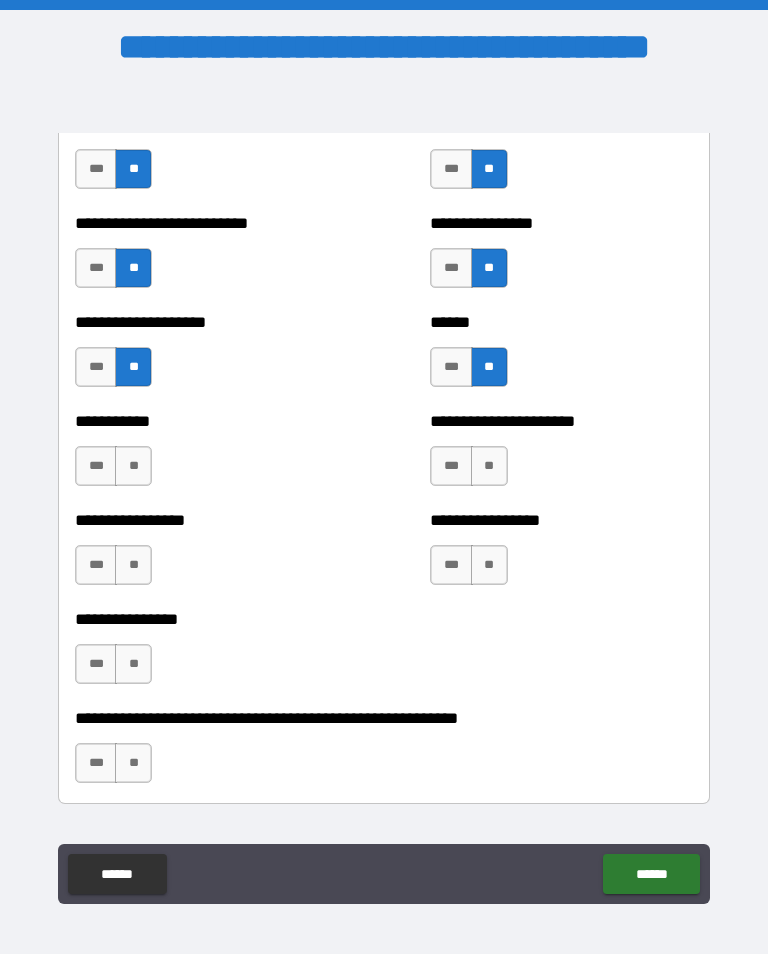 scroll, scrollTop: 5849, scrollLeft: 0, axis: vertical 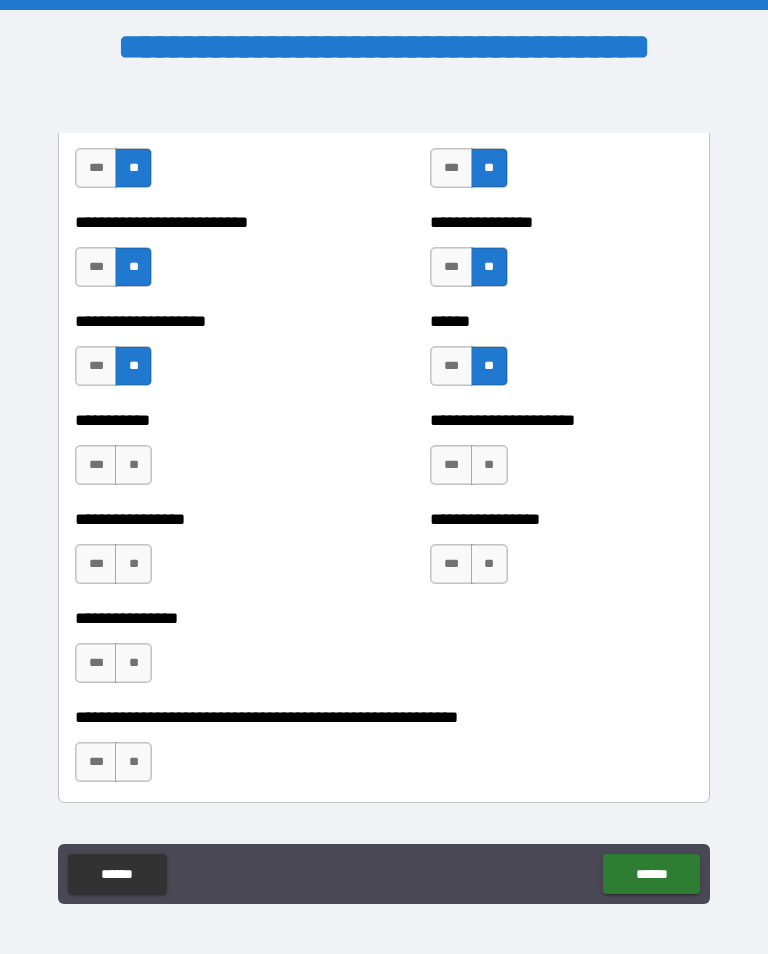 click on "**" at bounding box center (133, 663) 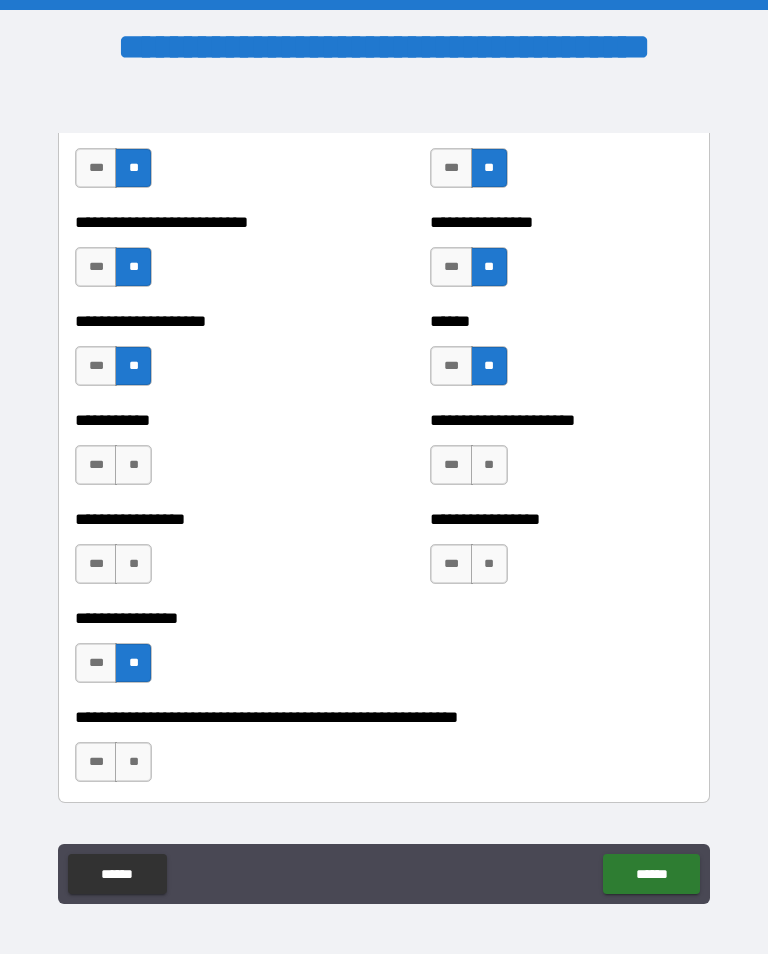click on "**" at bounding box center (133, 564) 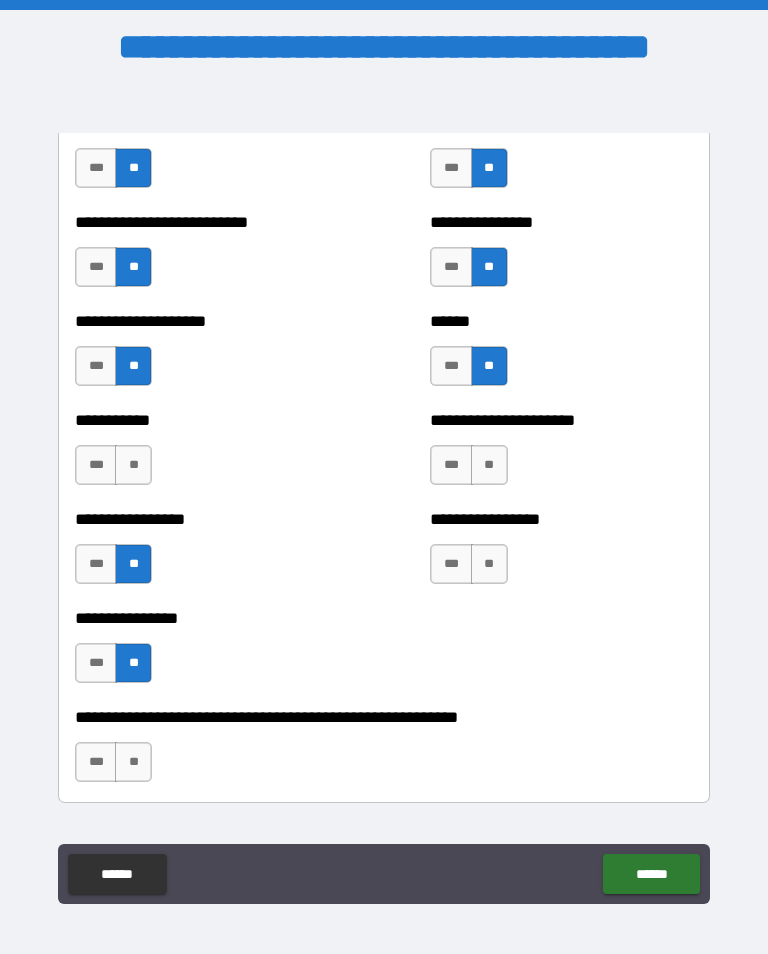 click on "**" at bounding box center (133, 465) 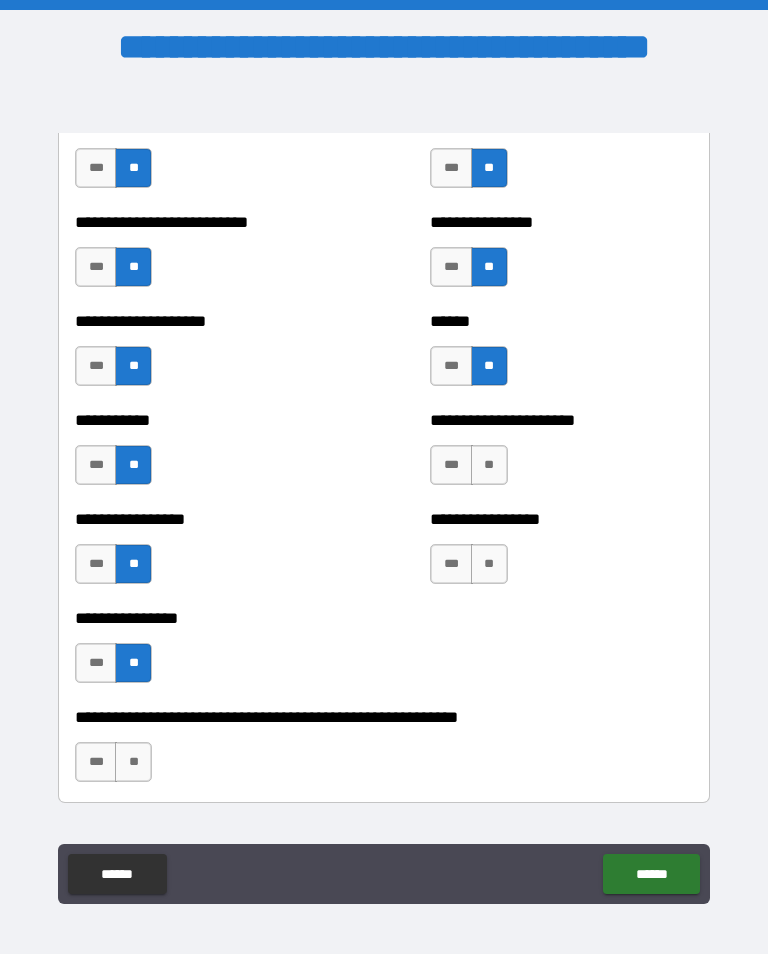 click on "**" at bounding box center [489, 564] 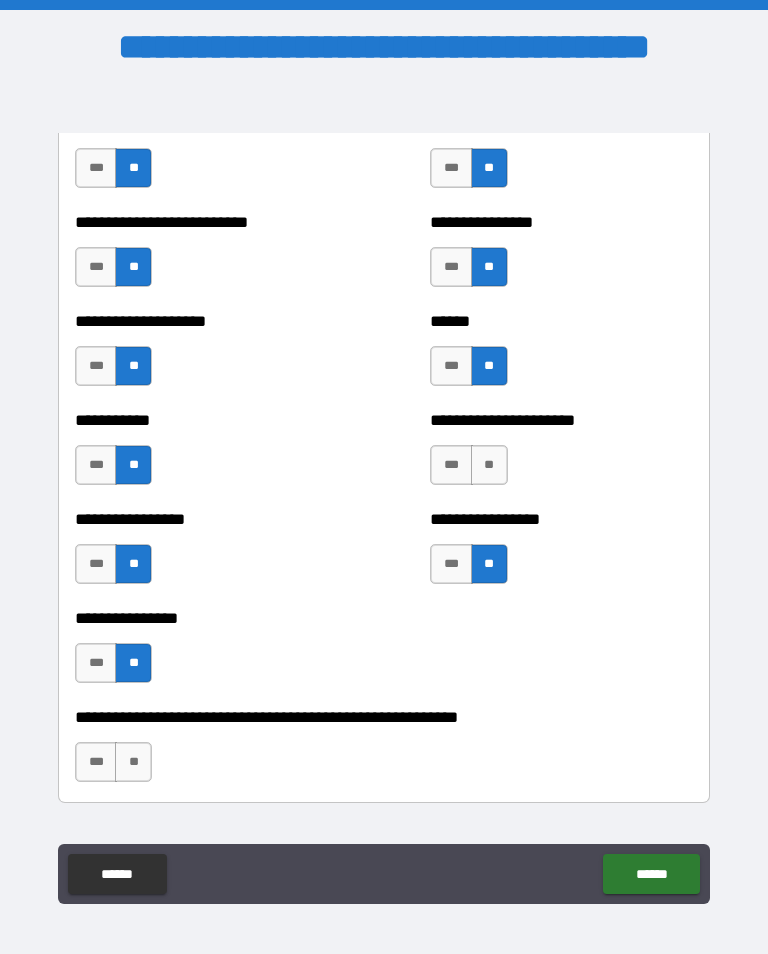 click on "**" at bounding box center [489, 465] 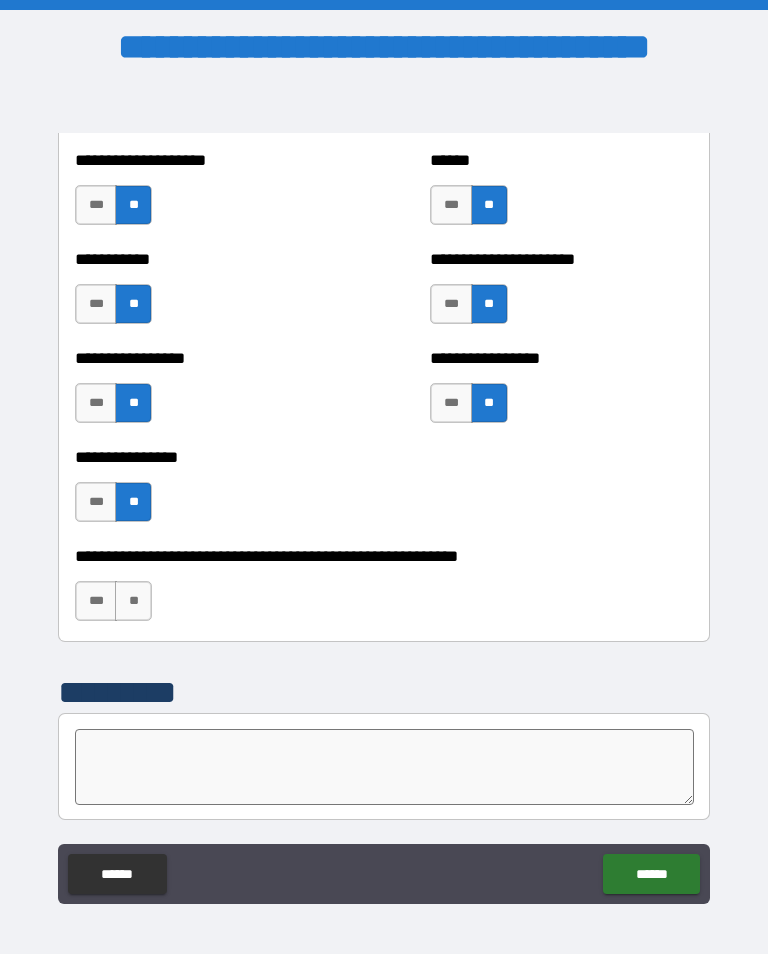 scroll, scrollTop: 6012, scrollLeft: 0, axis: vertical 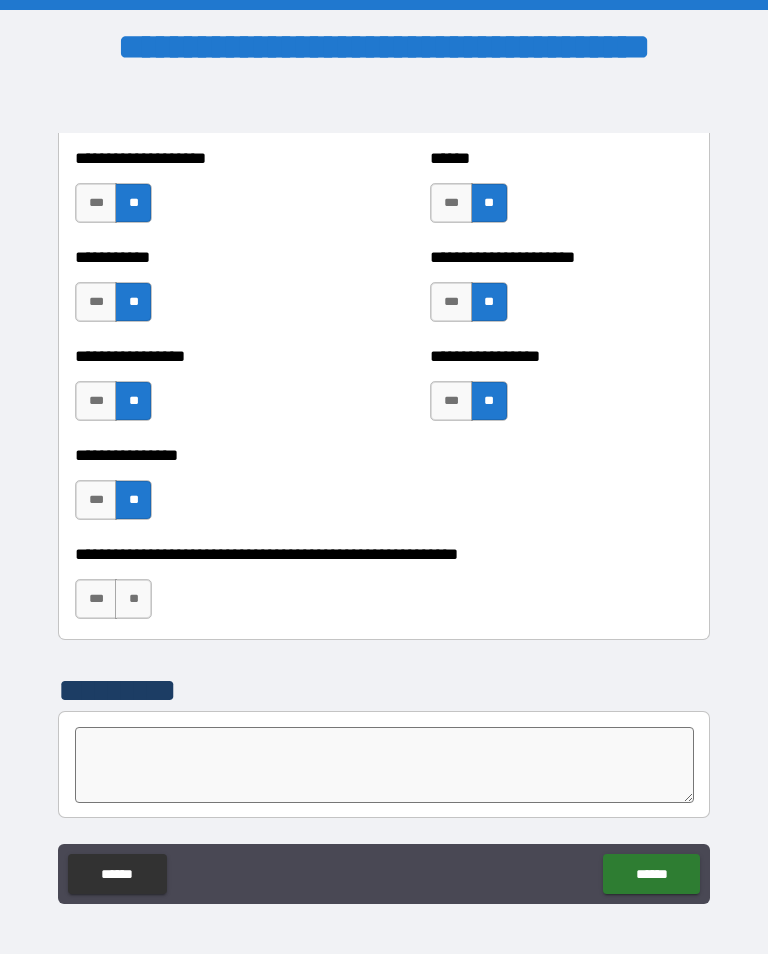 click on "**" at bounding box center (133, 599) 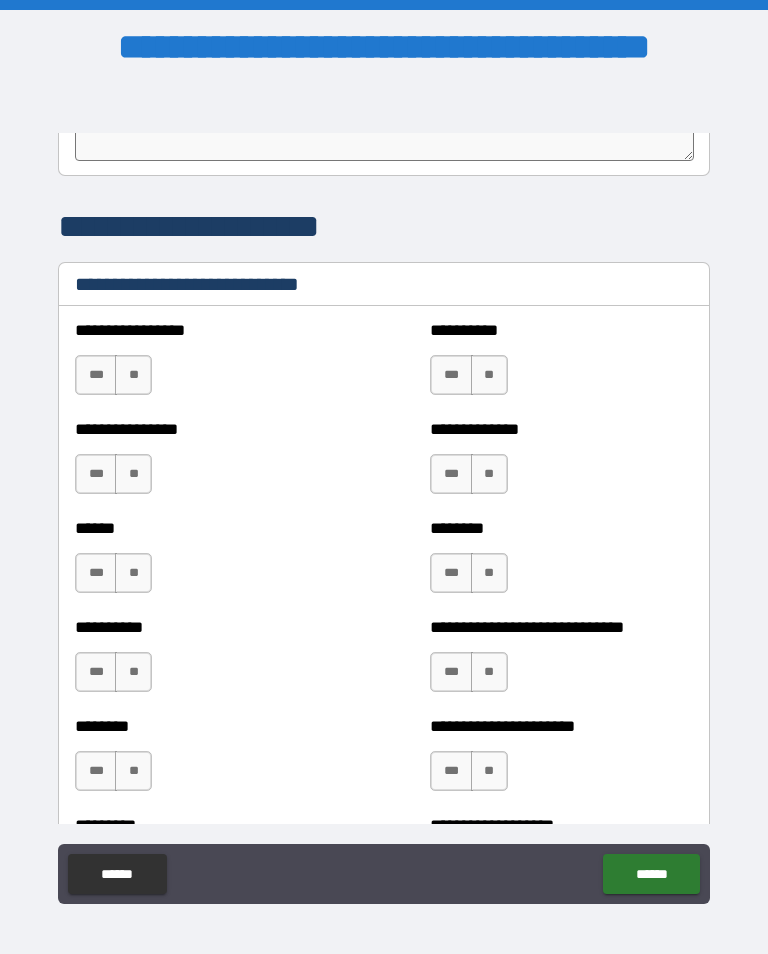 scroll, scrollTop: 6655, scrollLeft: 0, axis: vertical 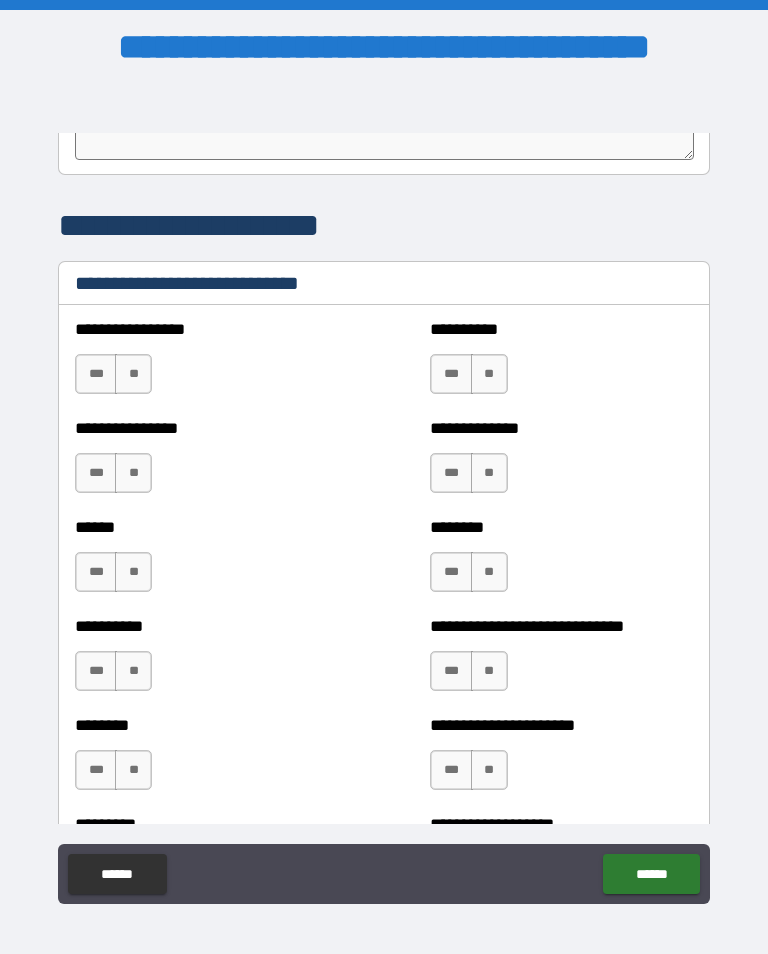 click on "**" at bounding box center [133, 770] 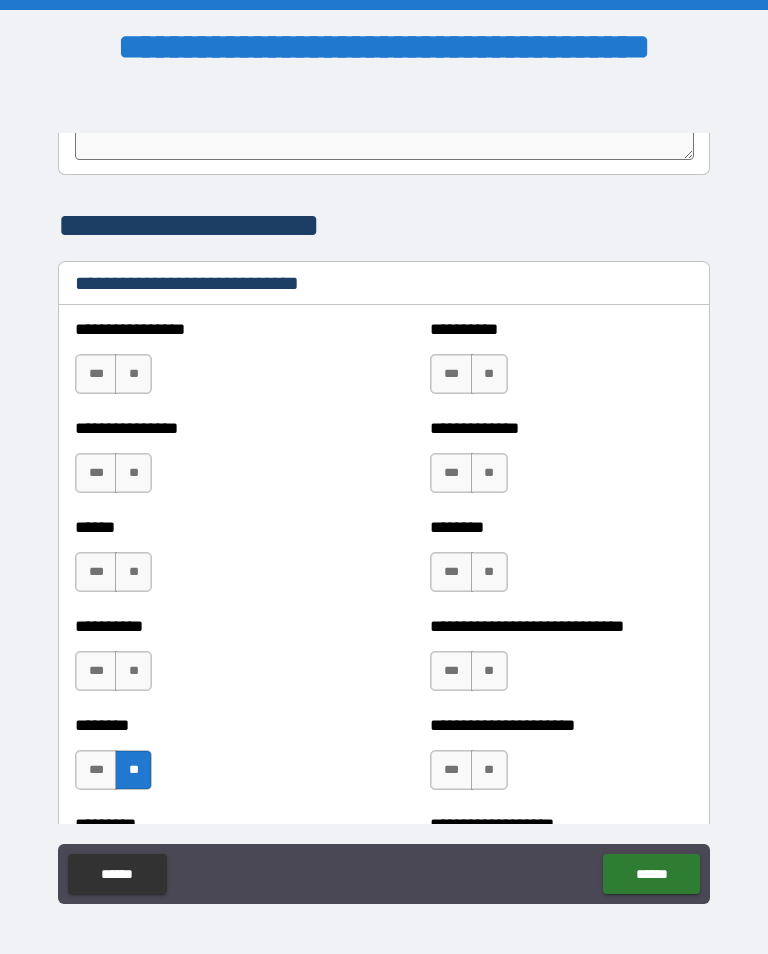 click on "**" at bounding box center [133, 671] 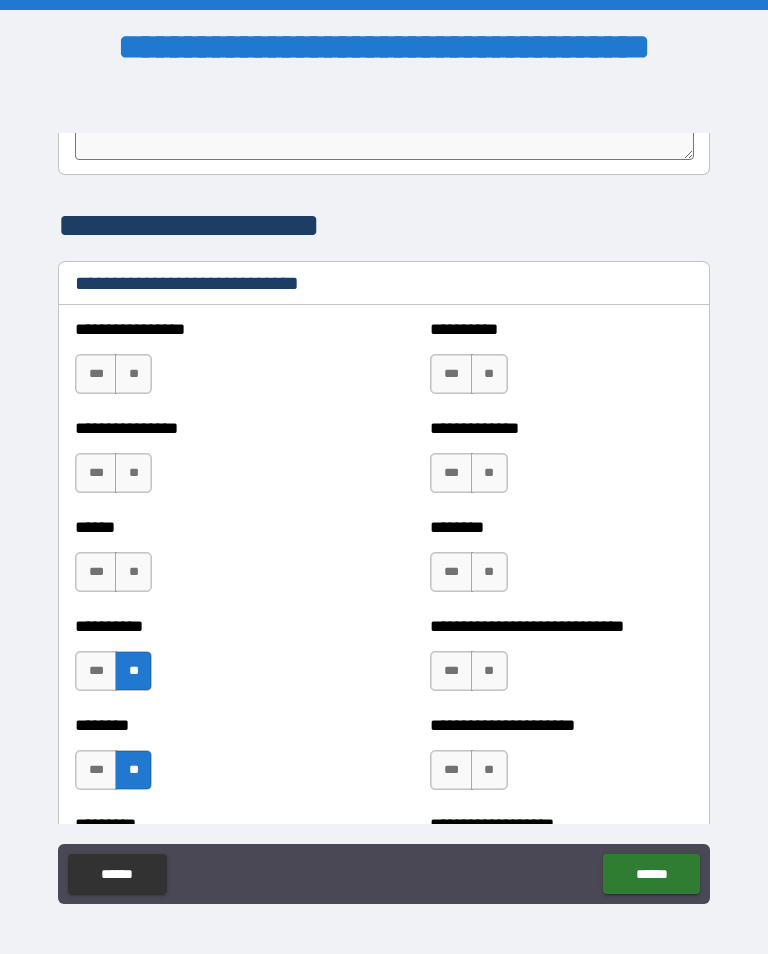 click on "**" at bounding box center [133, 572] 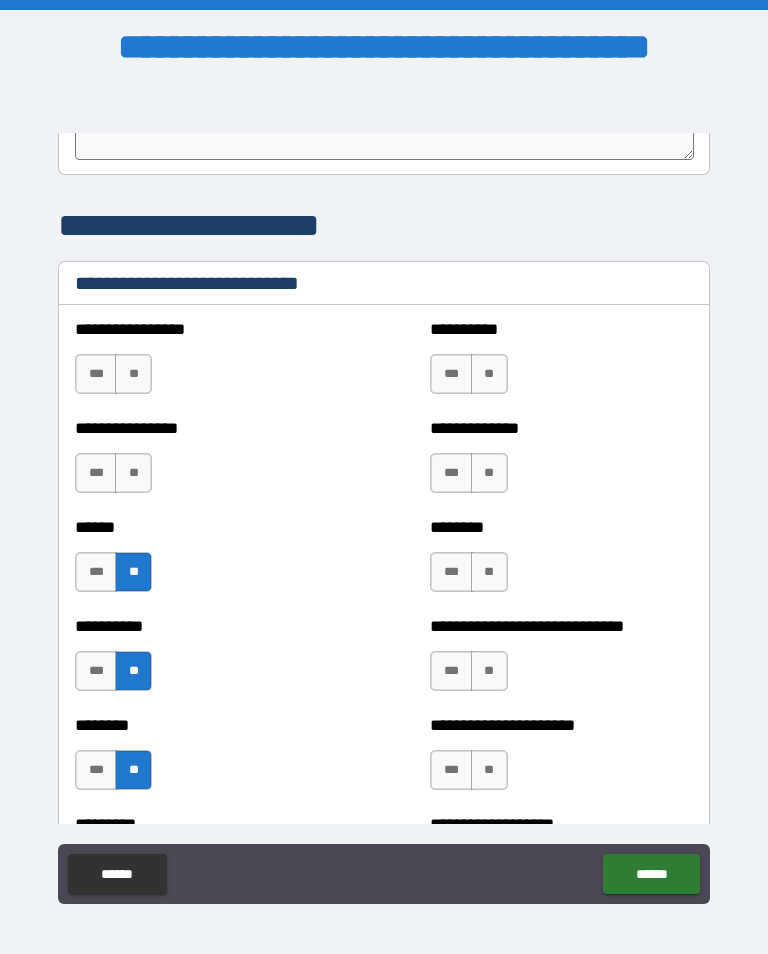 click on "**" at bounding box center [133, 473] 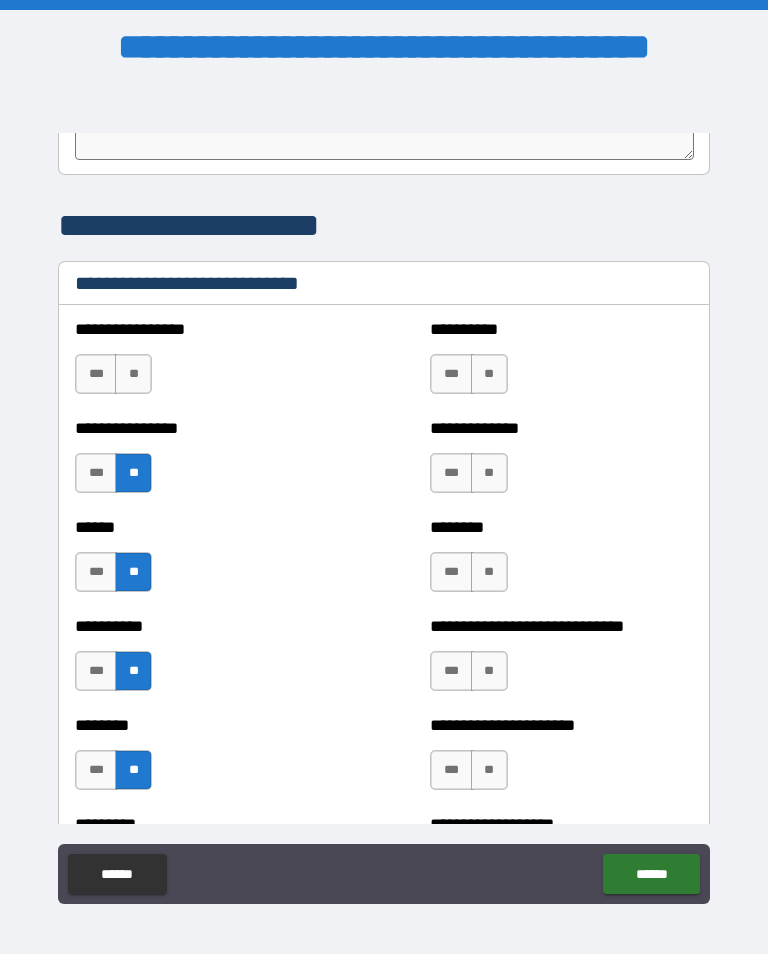 click on "**" at bounding box center [133, 374] 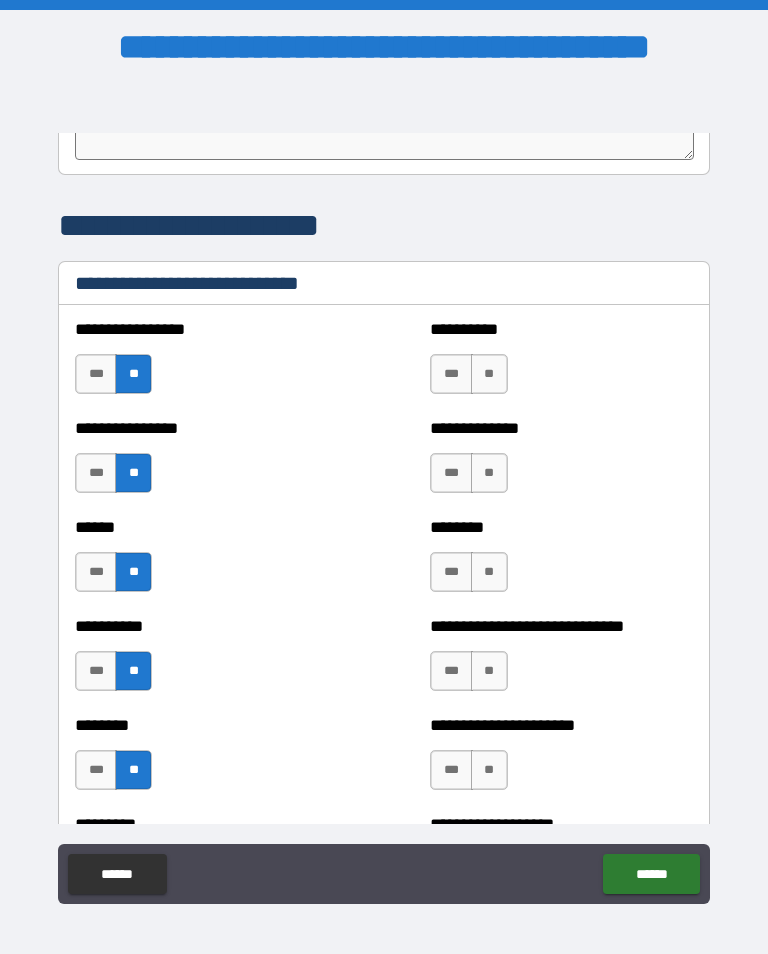 click on "**" at bounding box center (489, 374) 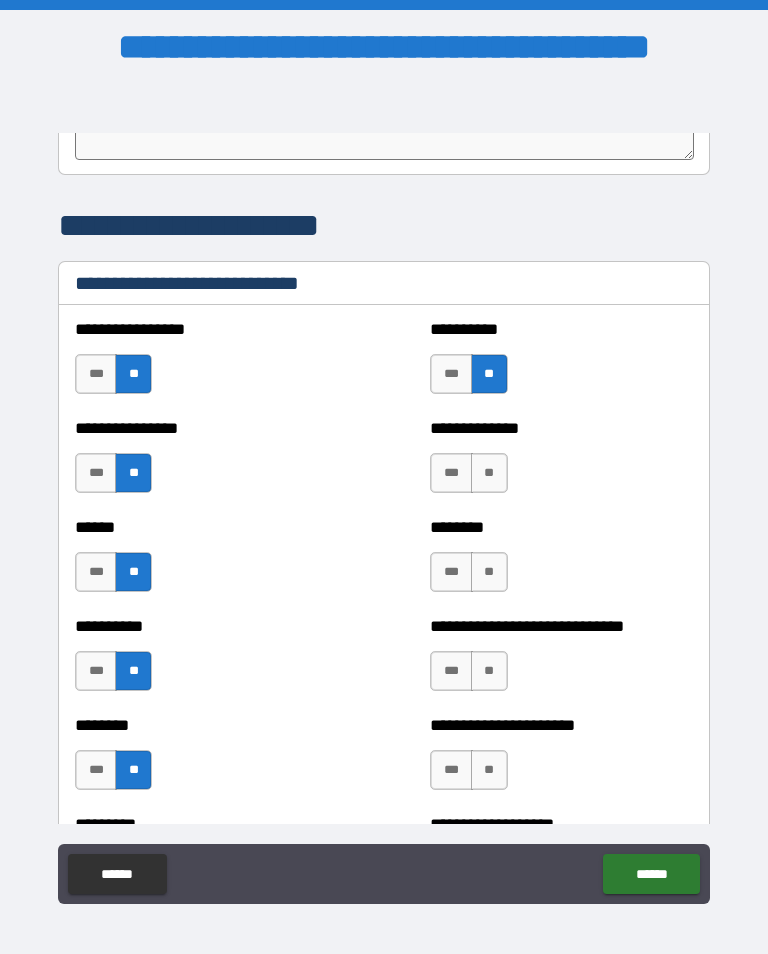click on "**" at bounding box center [489, 473] 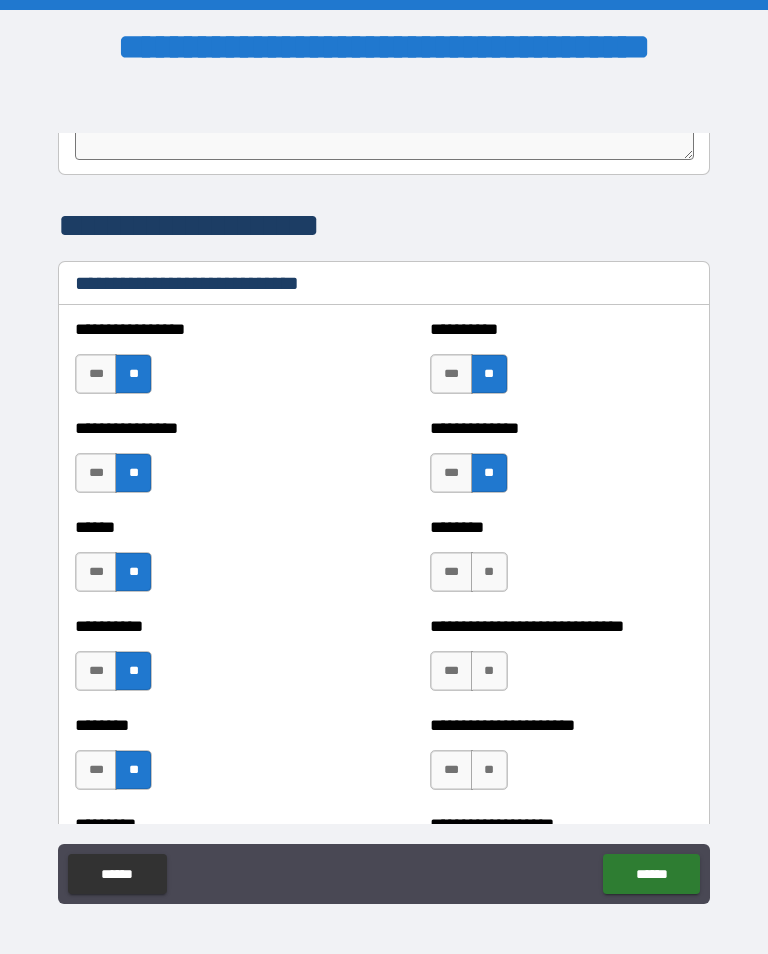 click on "**" at bounding box center [489, 572] 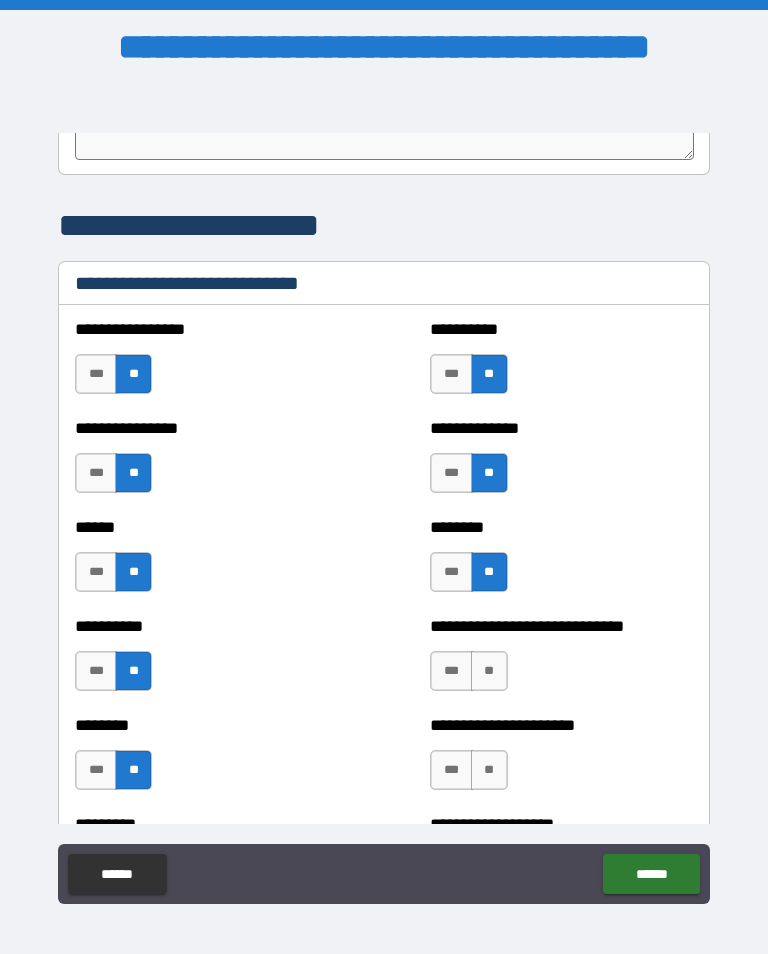 click on "**" at bounding box center (489, 671) 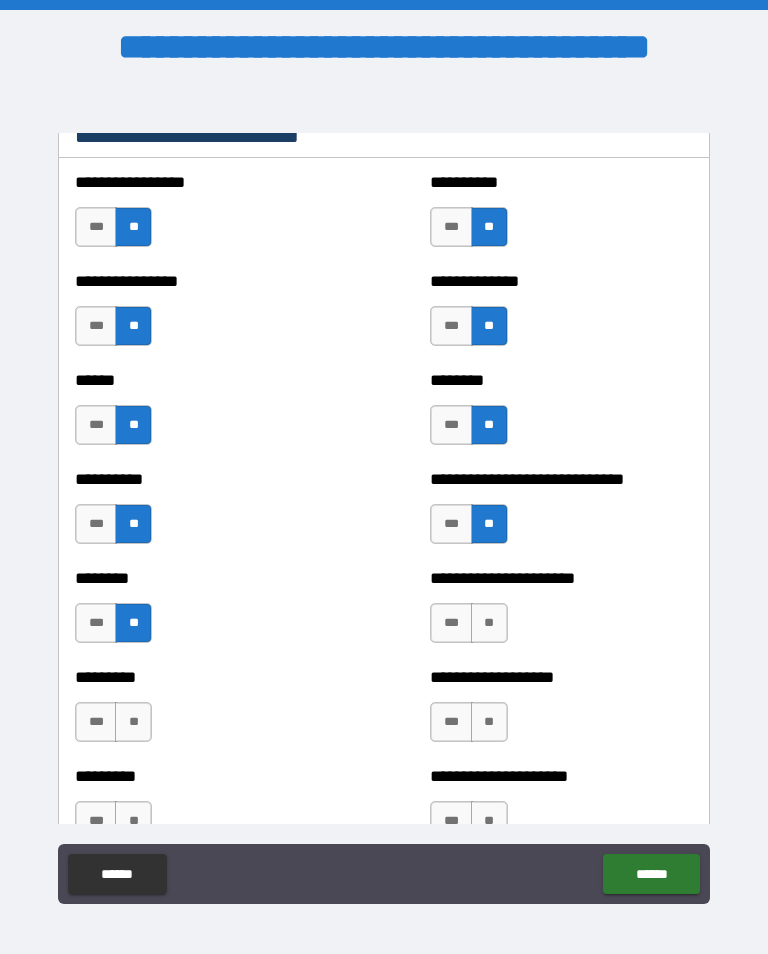 scroll, scrollTop: 6804, scrollLeft: 0, axis: vertical 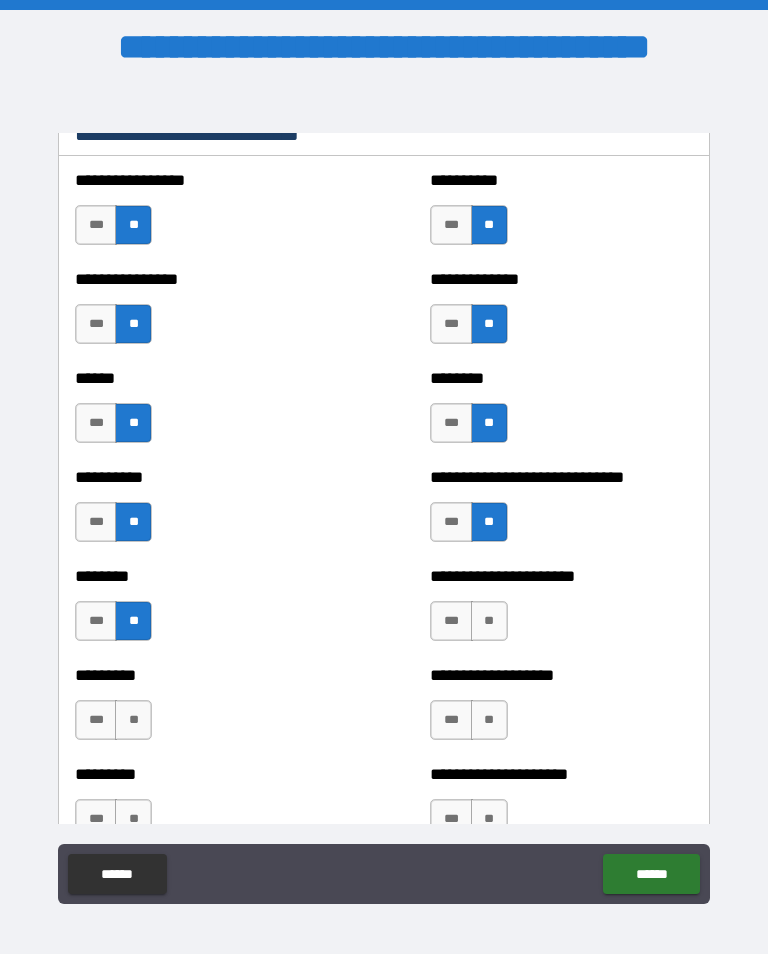 click on "**" at bounding box center [489, 621] 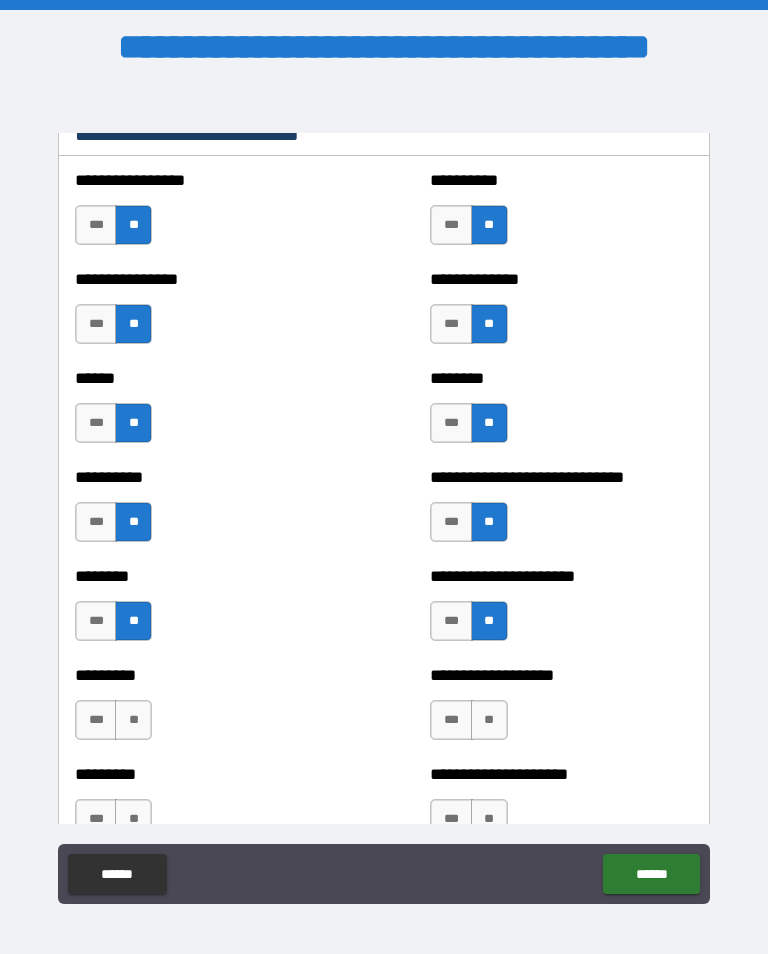 click on "********* *** **" at bounding box center [206, 710] 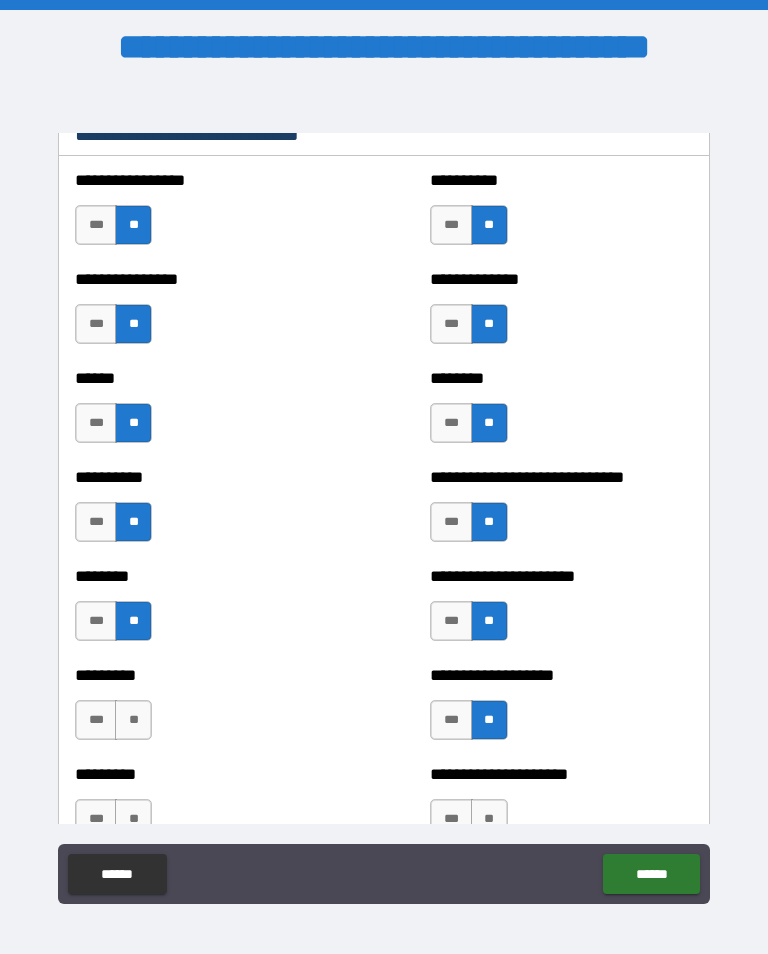 click on "**" at bounding box center (133, 720) 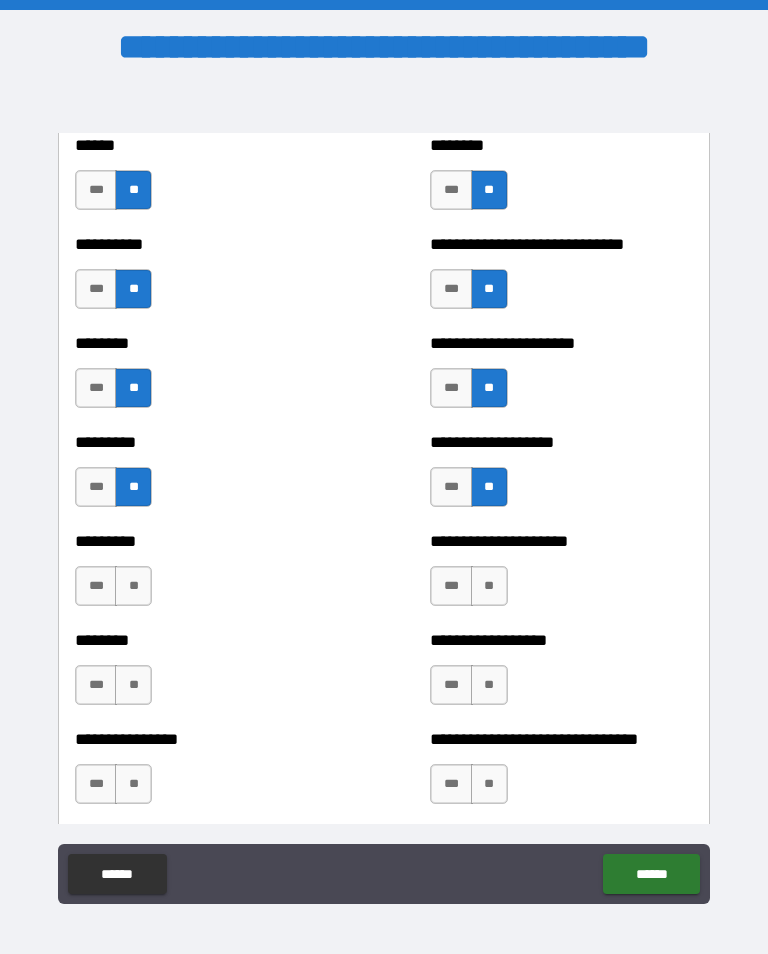 scroll, scrollTop: 7041, scrollLeft: 0, axis: vertical 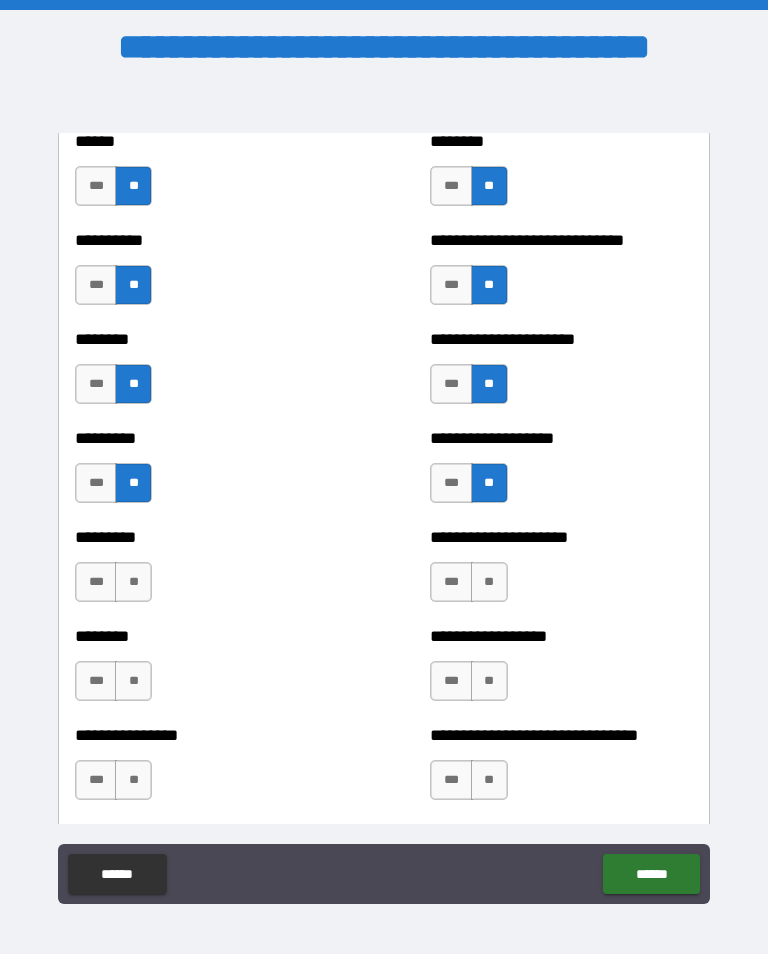click on "**" at bounding box center (133, 681) 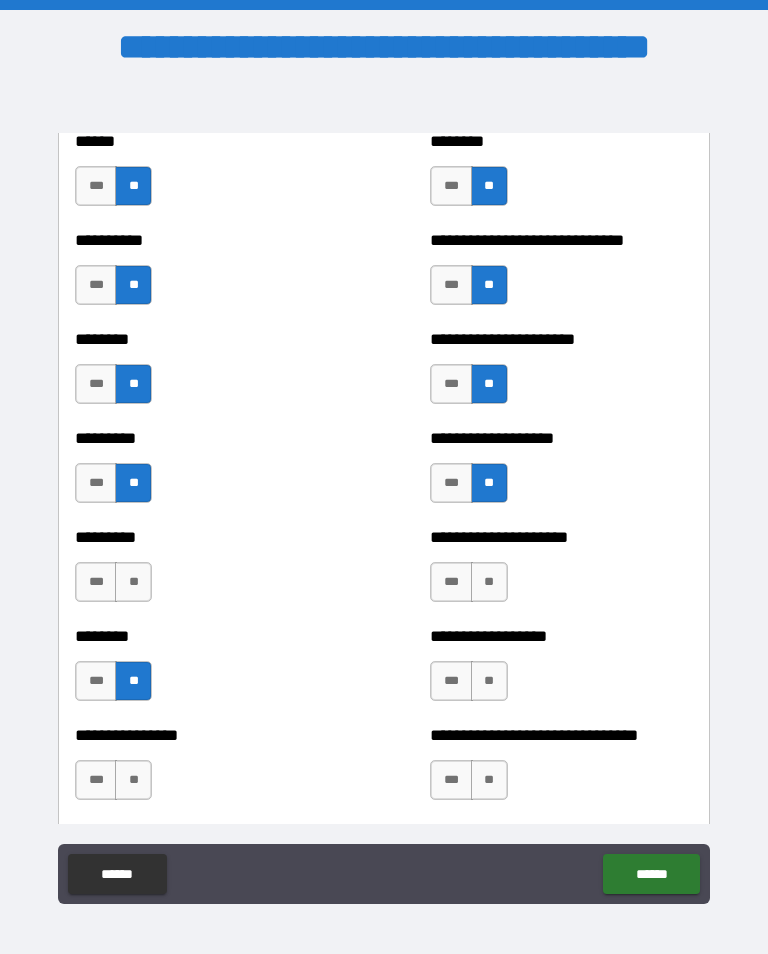 click on "**********" at bounding box center [206, 770] 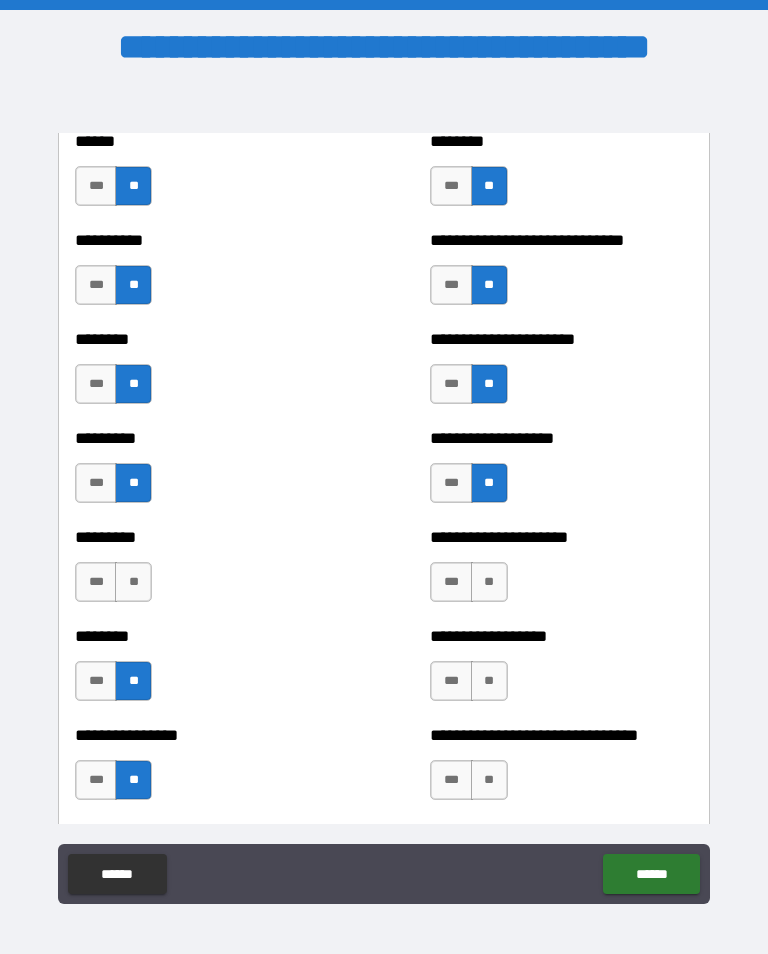 click on "**" at bounding box center [489, 780] 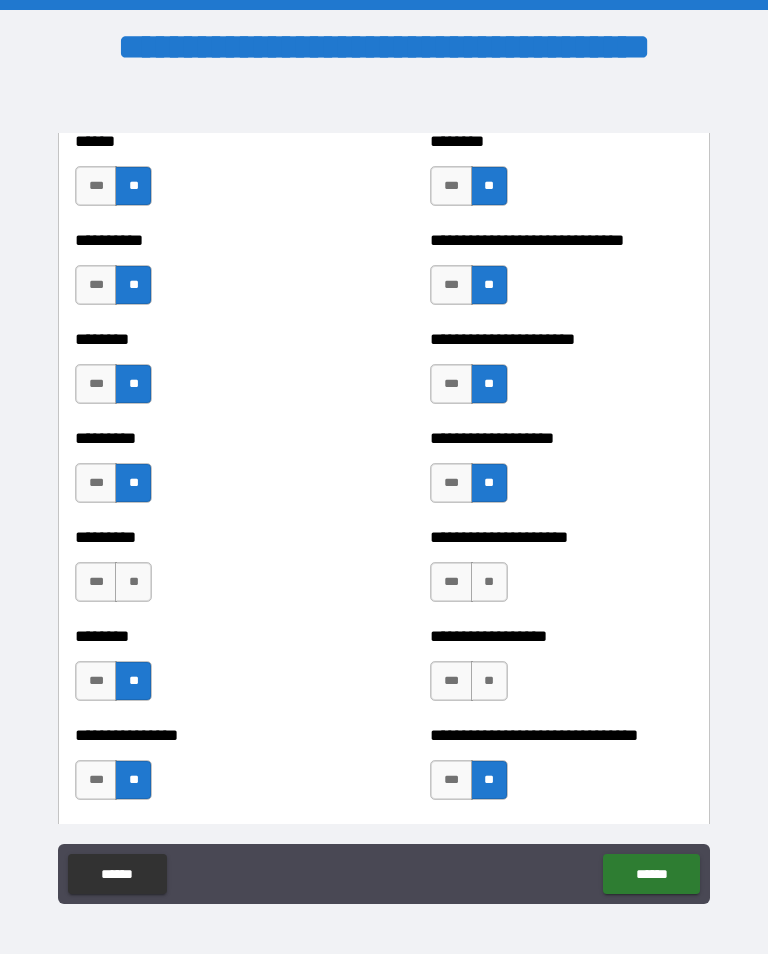 click on "**" at bounding box center [489, 681] 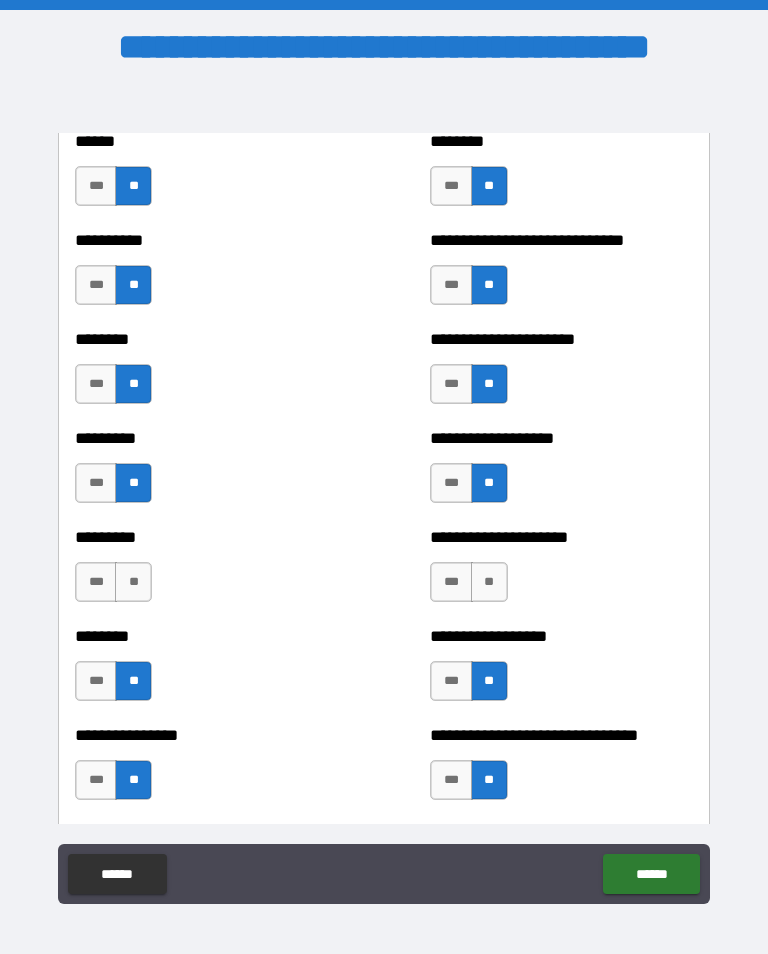 click on "**" at bounding box center [489, 582] 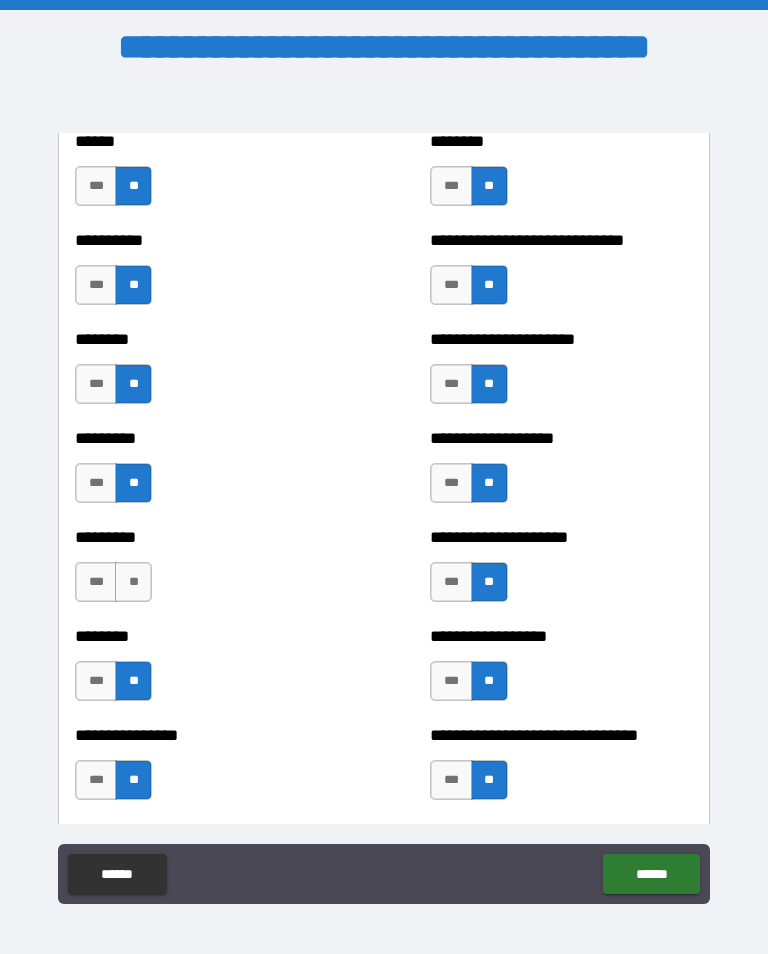 click on "**" at bounding box center [133, 582] 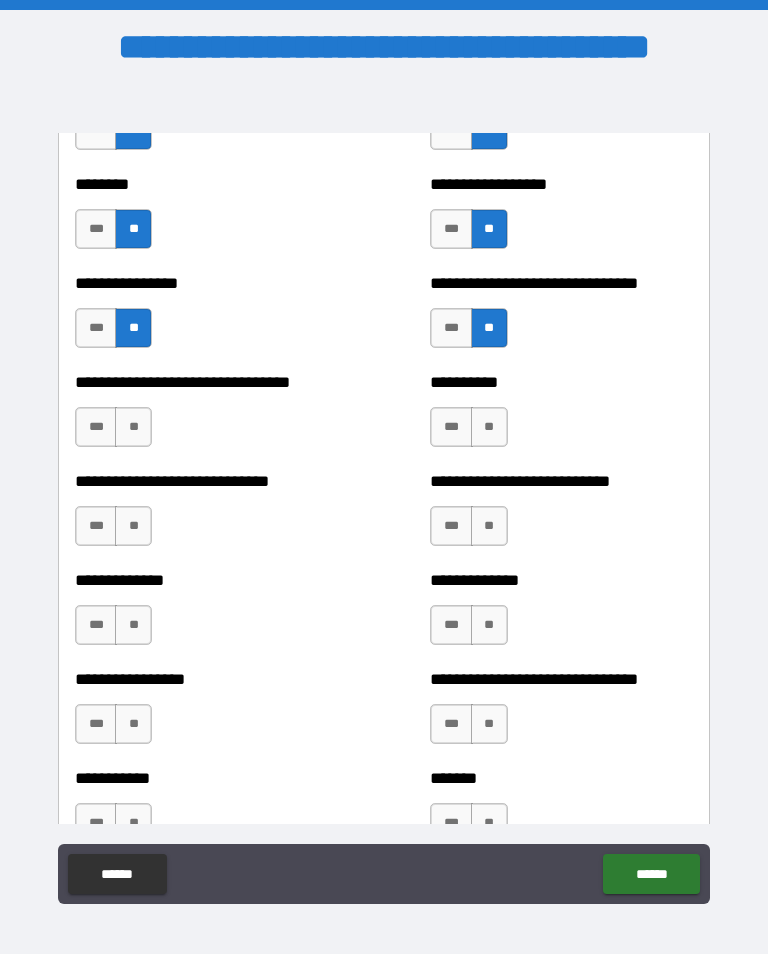 scroll, scrollTop: 7498, scrollLeft: 0, axis: vertical 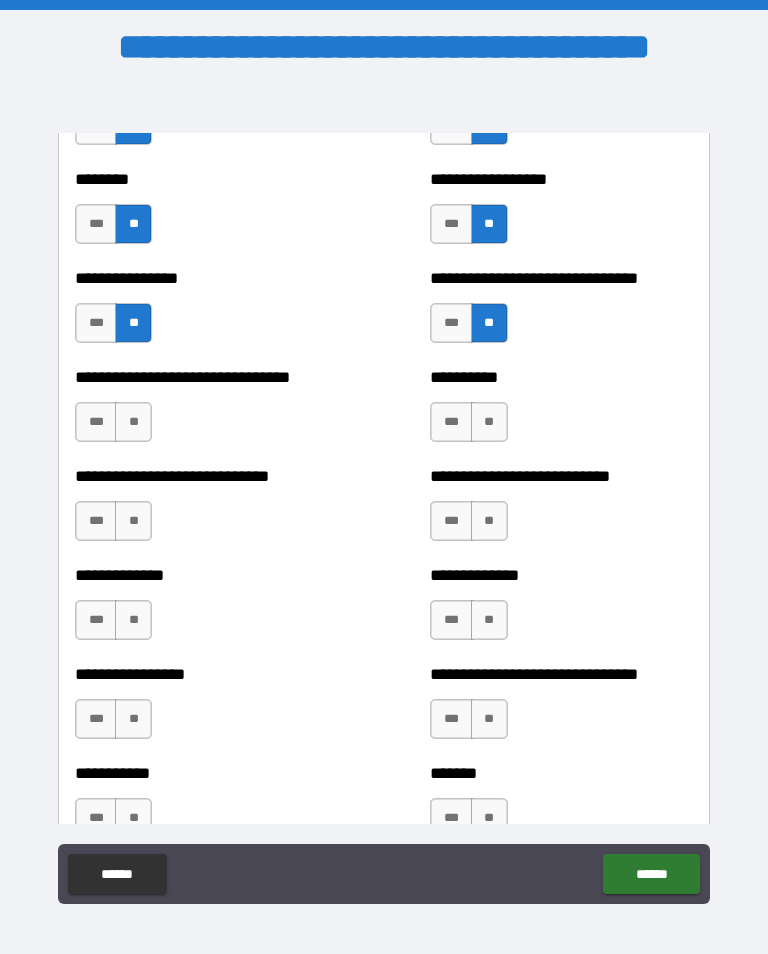 click on "**" at bounding box center (489, 719) 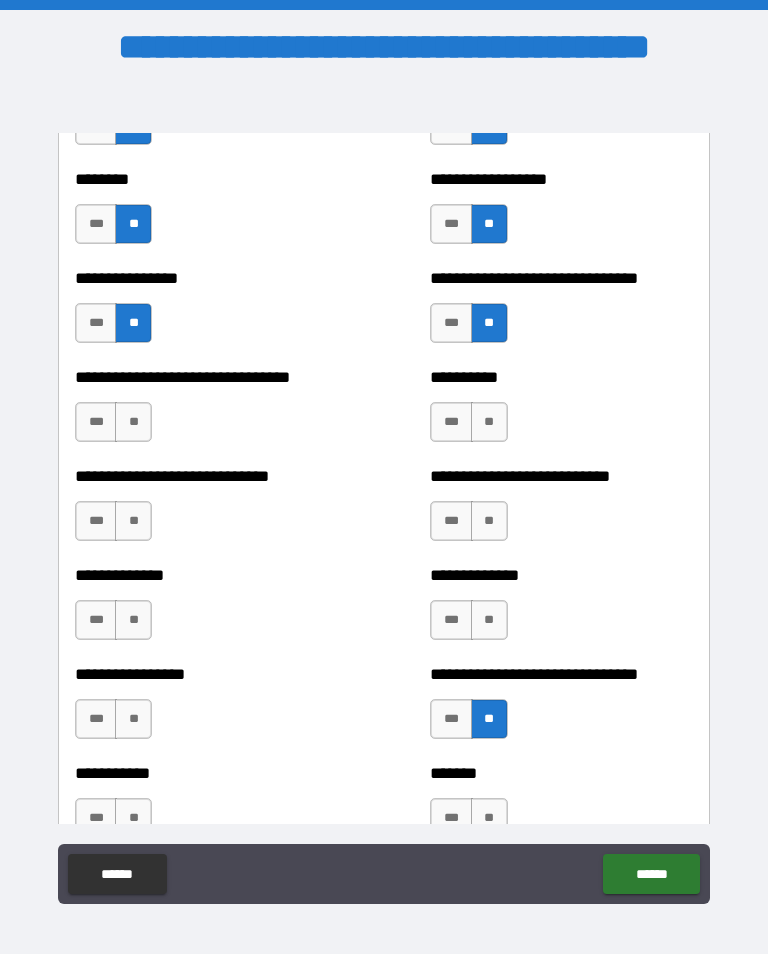 click on "**" at bounding box center [489, 620] 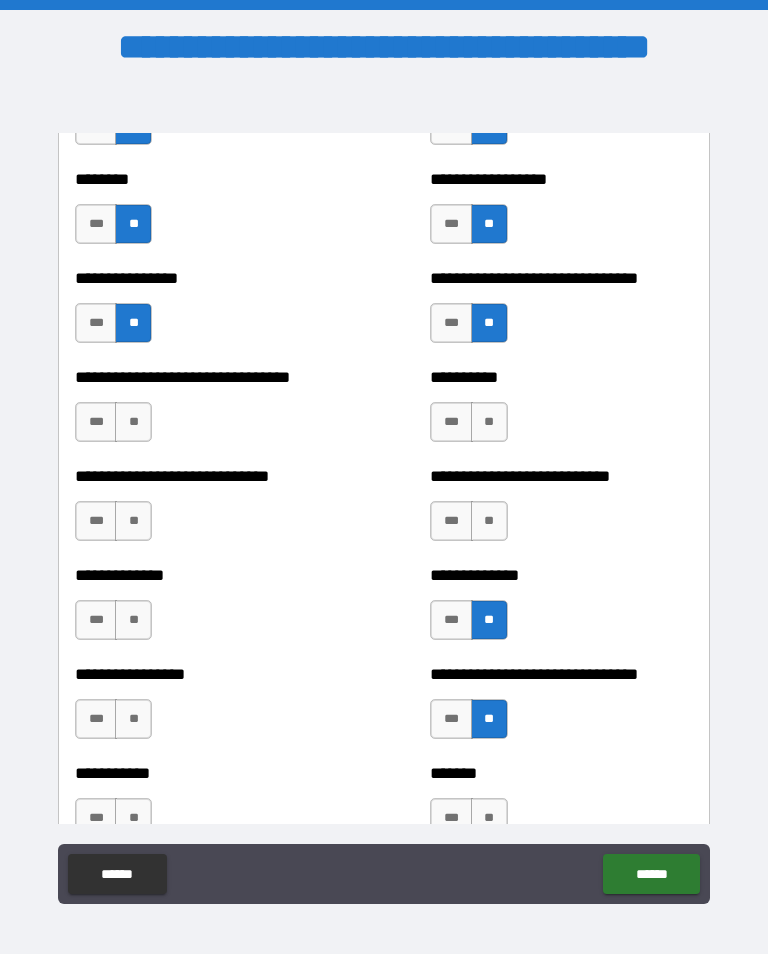 click on "**" at bounding box center [133, 422] 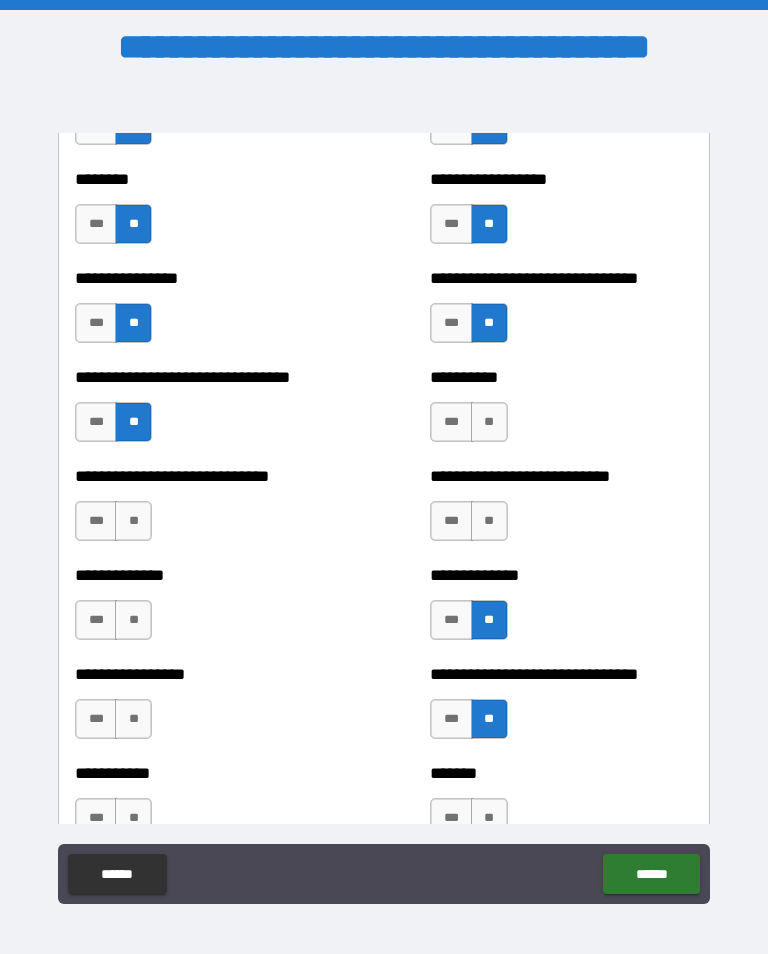 click on "**" at bounding box center [489, 422] 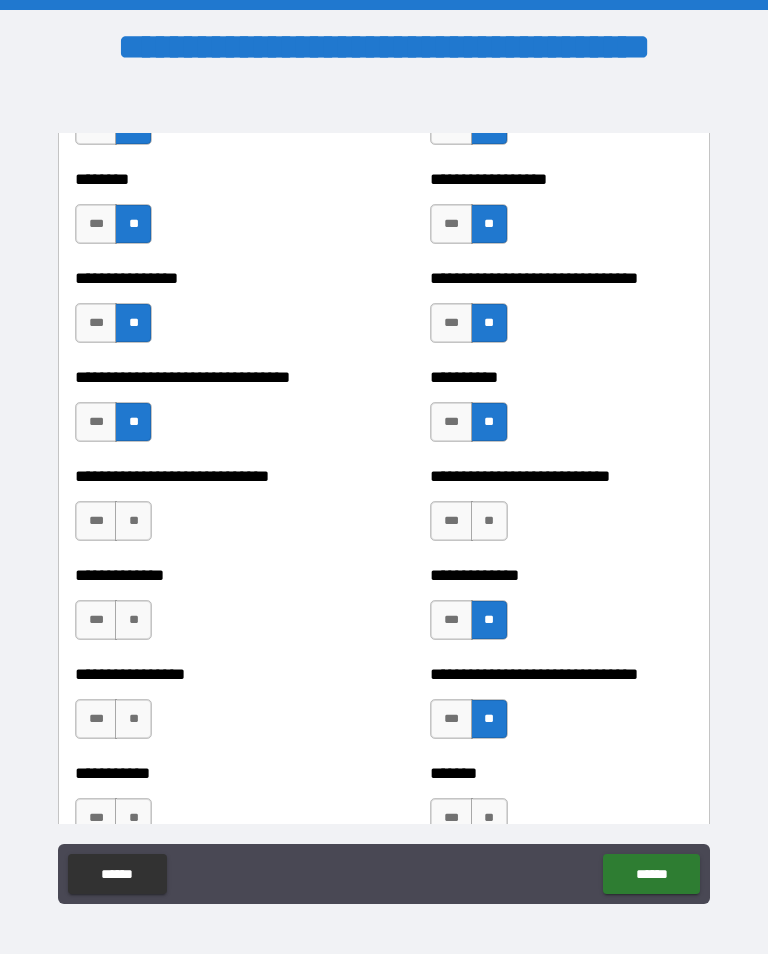 click on "**" at bounding box center (489, 521) 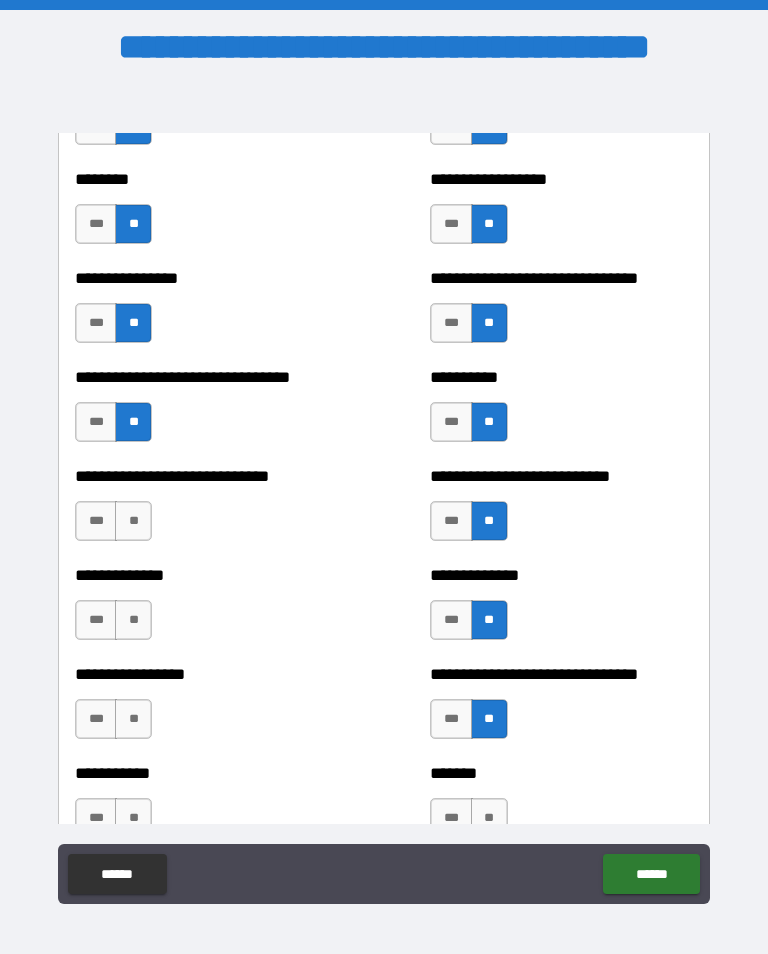 click on "**" at bounding box center (133, 521) 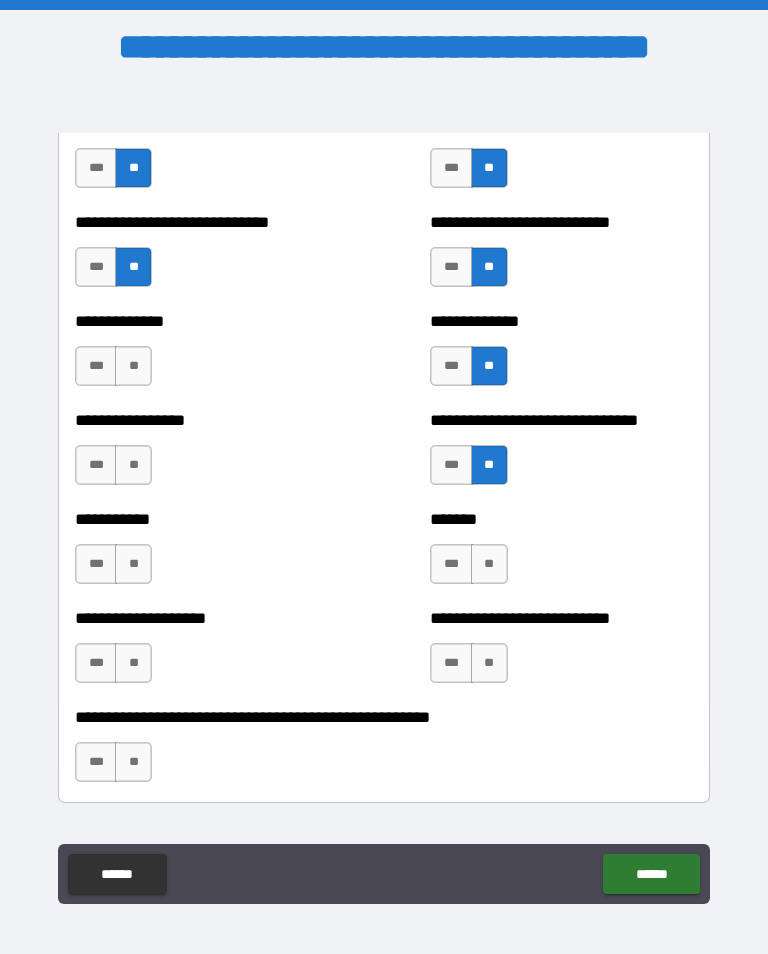 scroll, scrollTop: 7752, scrollLeft: 0, axis: vertical 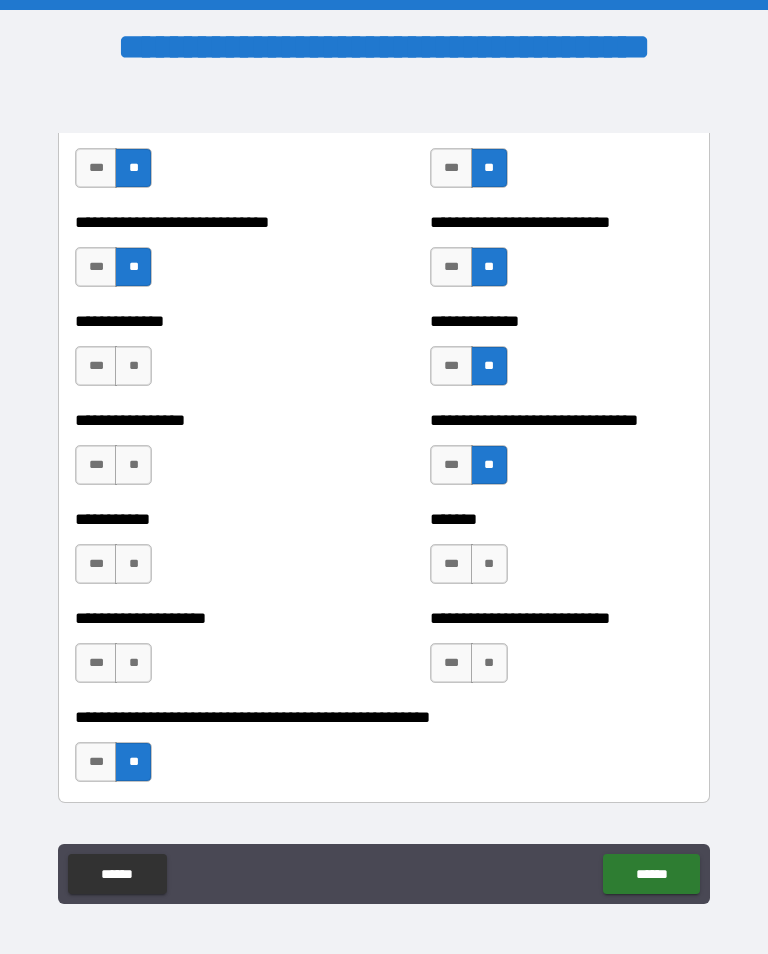 click on "**" at bounding box center (489, 663) 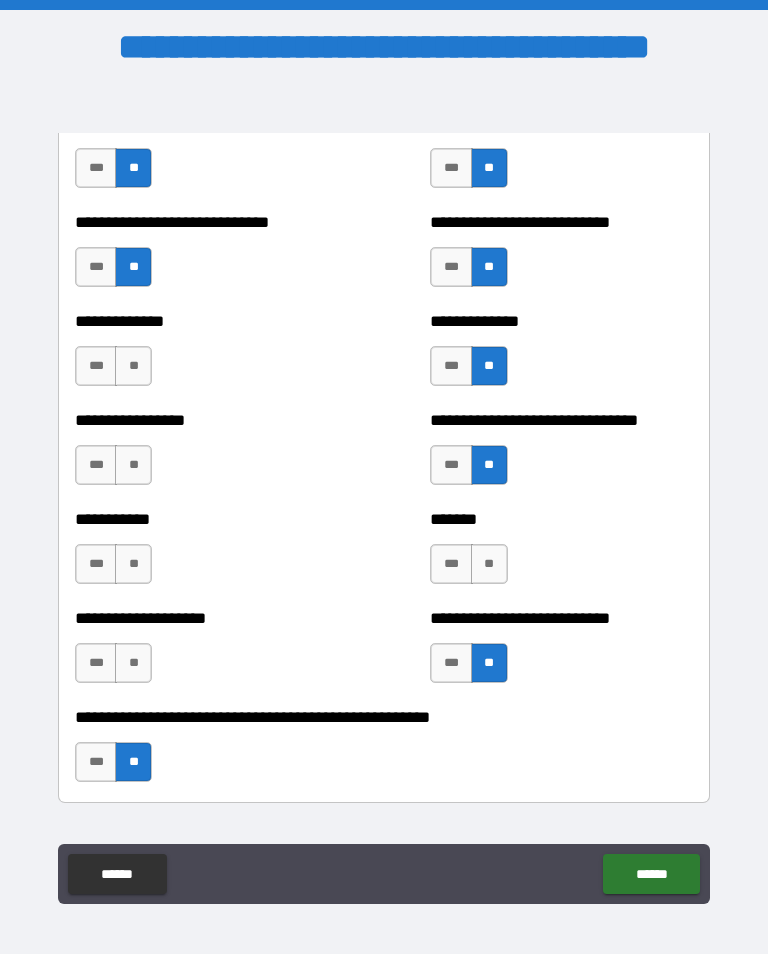 click on "**" at bounding box center [133, 663] 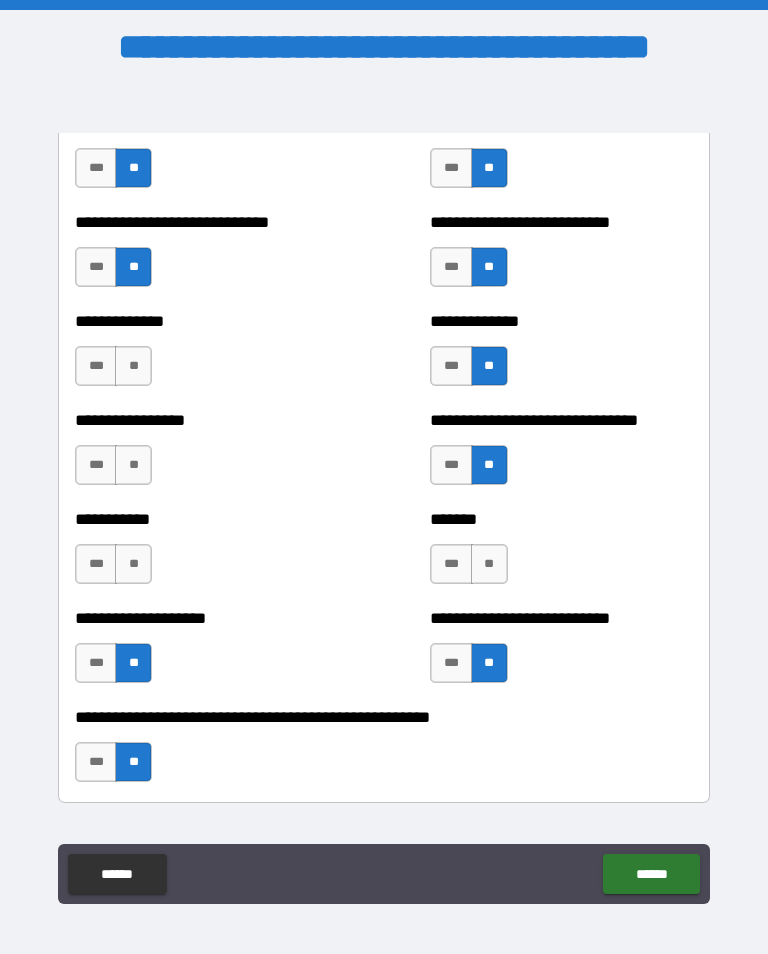 click on "**" at bounding box center [489, 564] 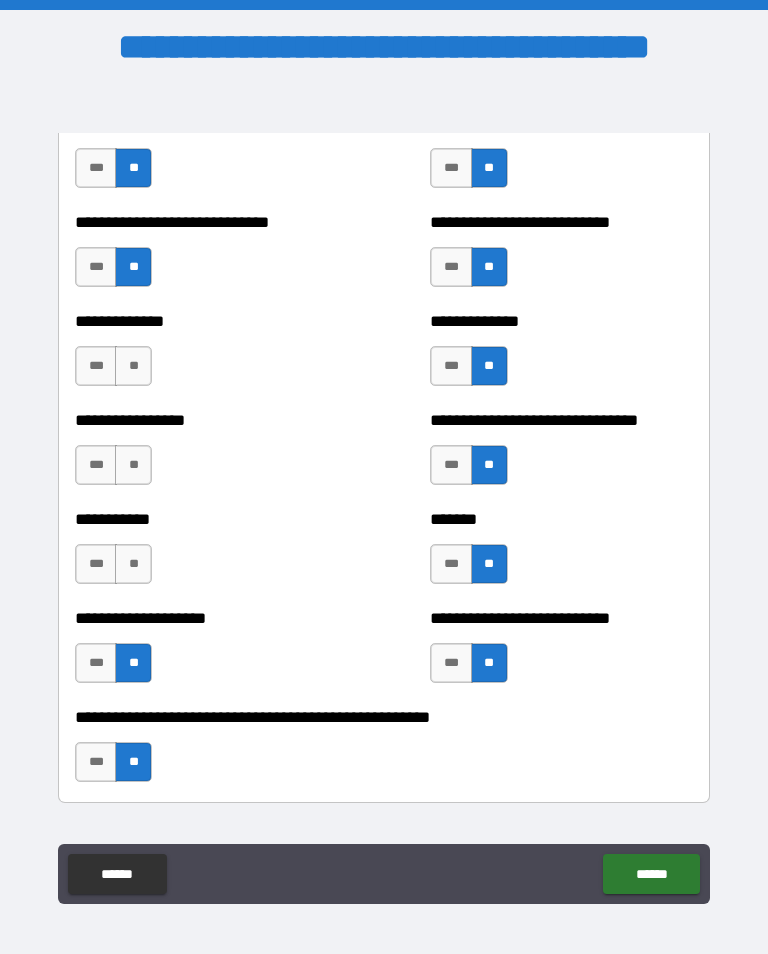 click on "**" at bounding box center [133, 564] 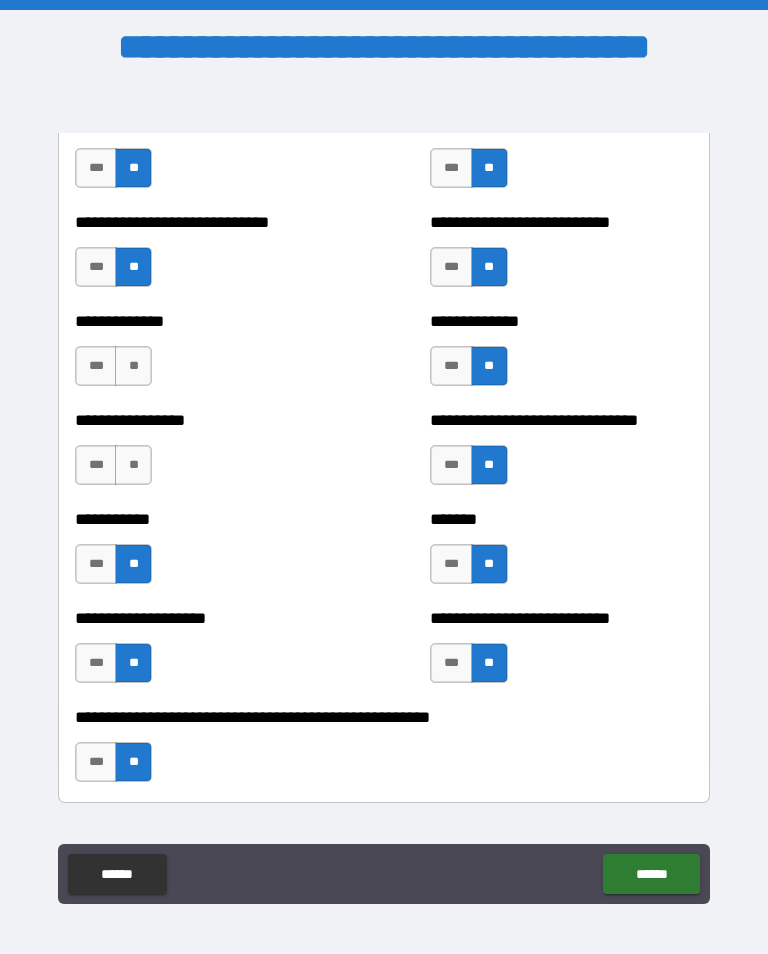 click on "**" at bounding box center [133, 465] 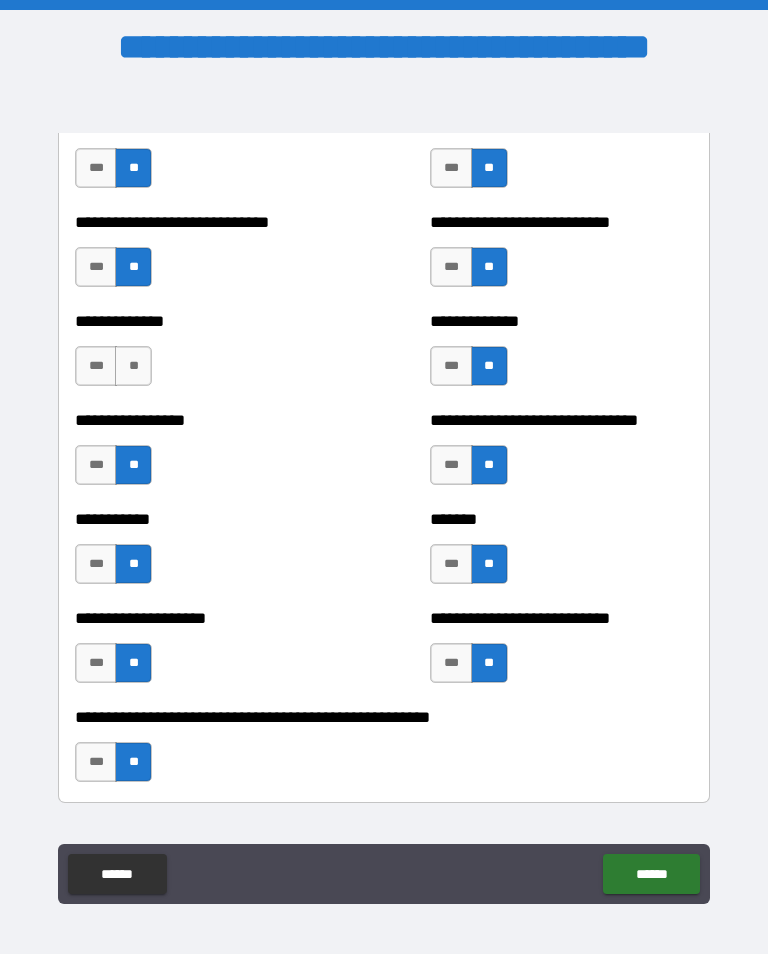 click on "**********" at bounding box center [206, 356] 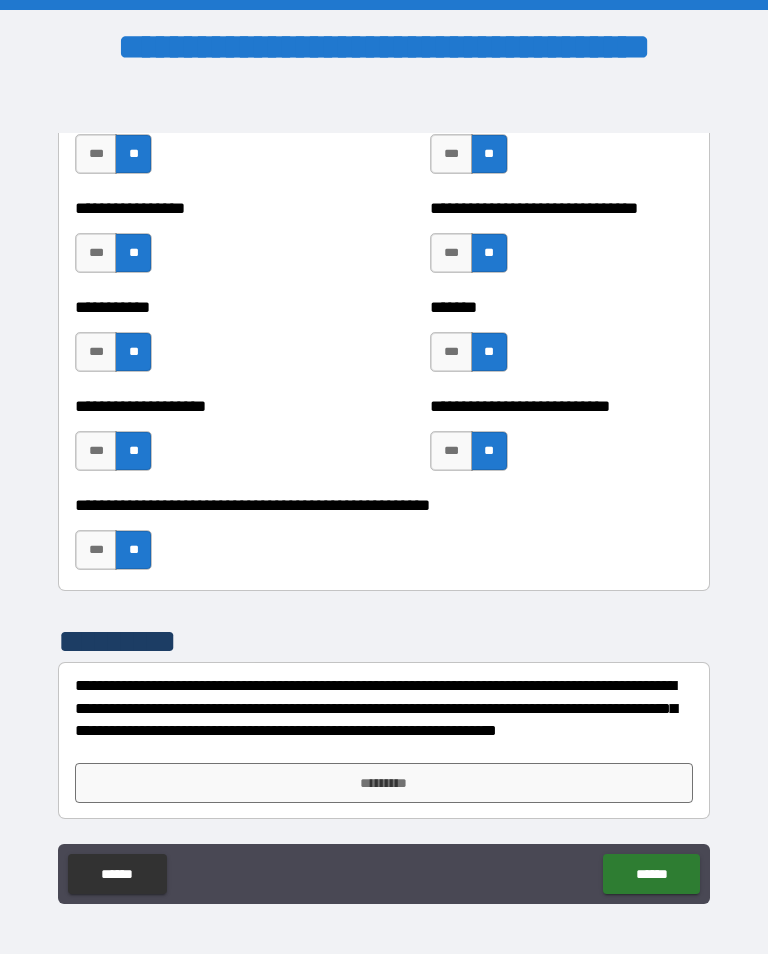 scroll, scrollTop: 7964, scrollLeft: 0, axis: vertical 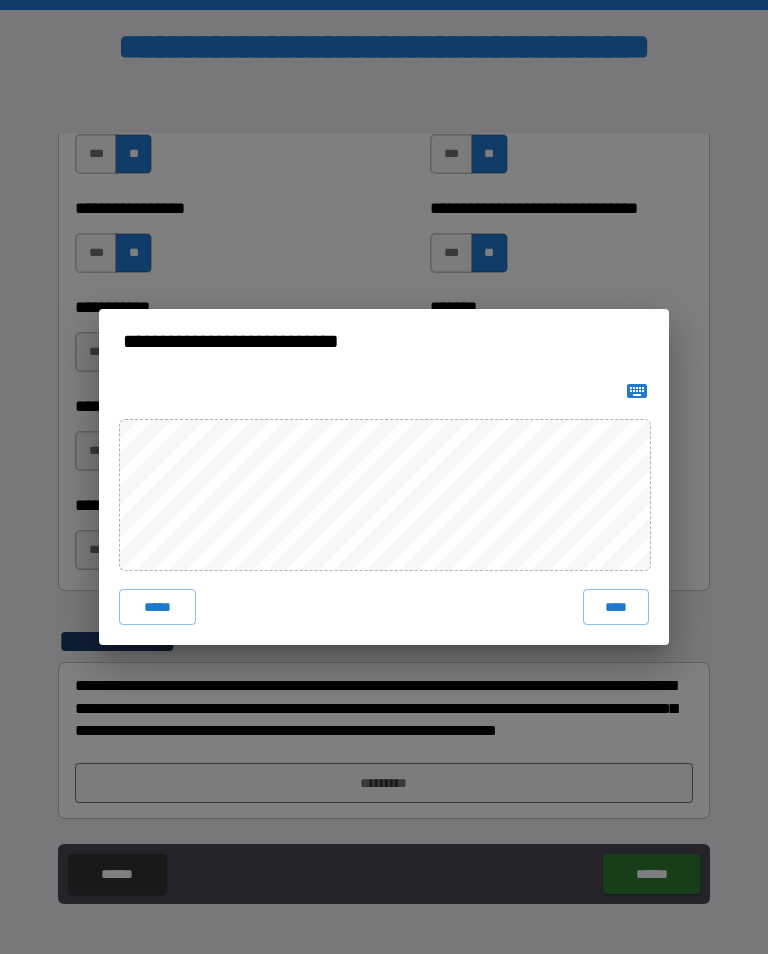 click on "****" at bounding box center [616, 607] 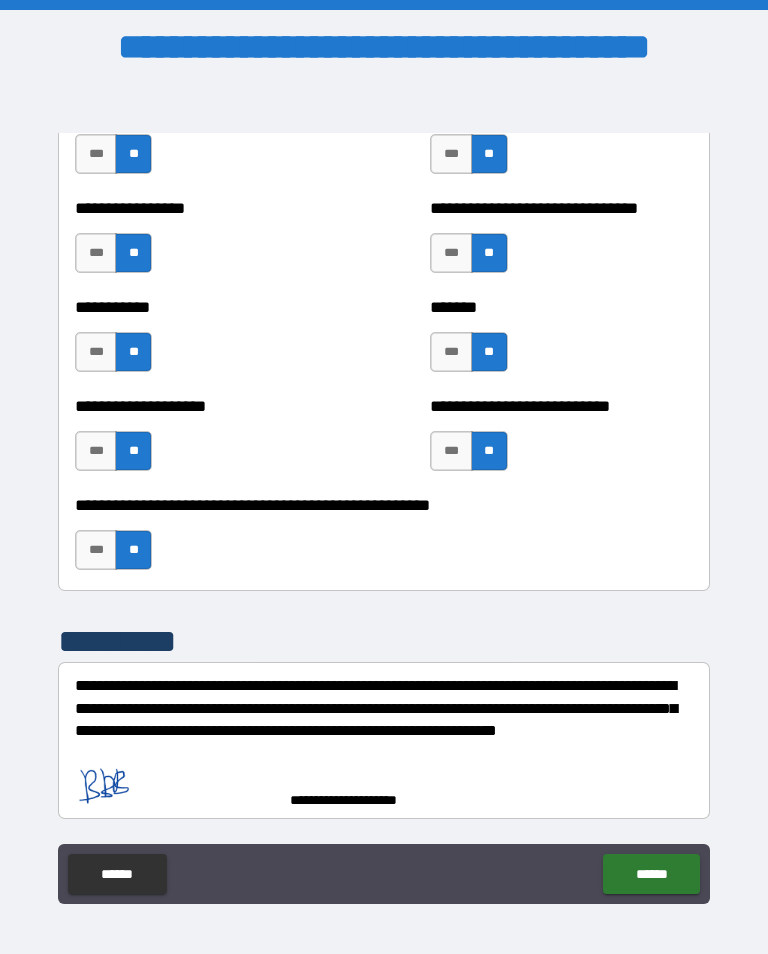 scroll, scrollTop: 7954, scrollLeft: 0, axis: vertical 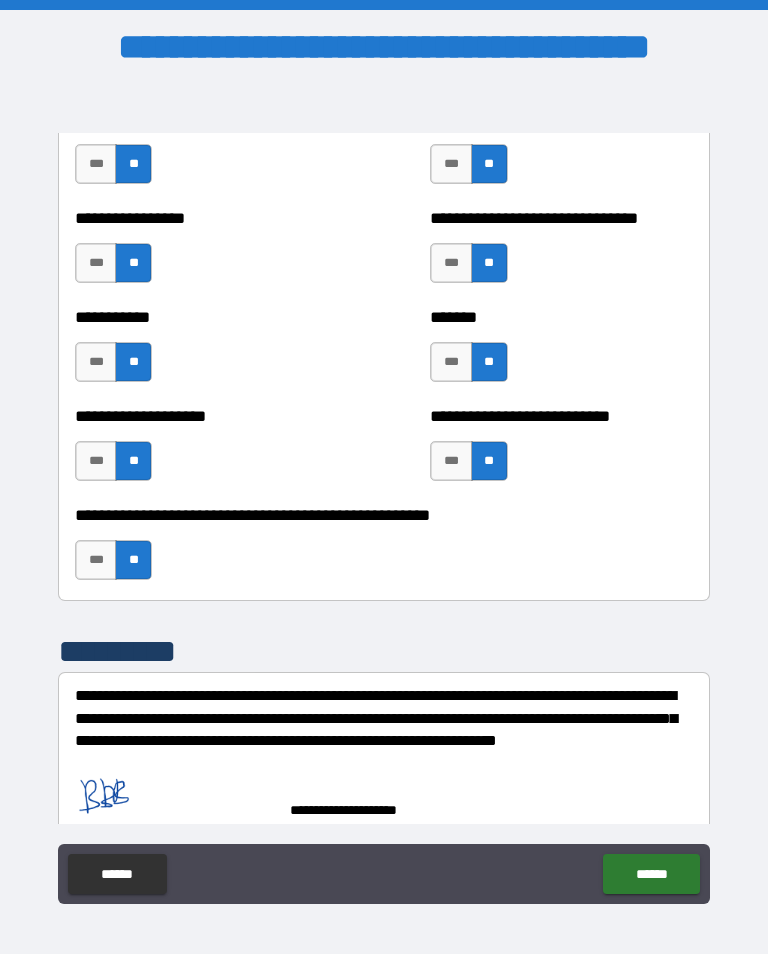 click on "******" at bounding box center (651, 874) 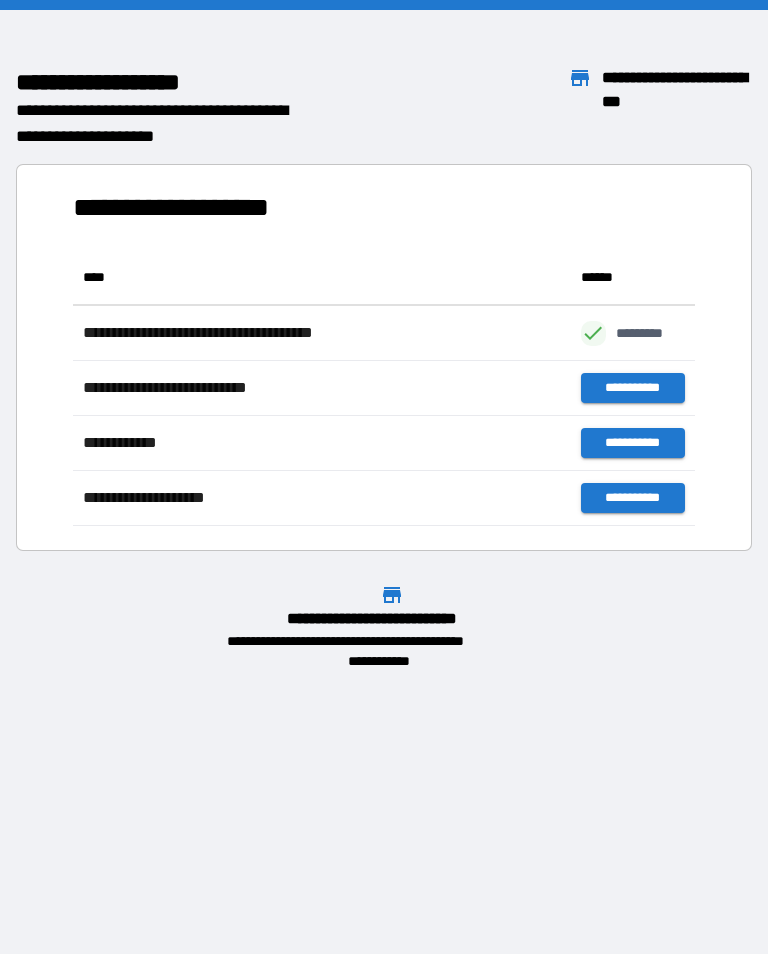 scroll, scrollTop: 1, scrollLeft: 1, axis: both 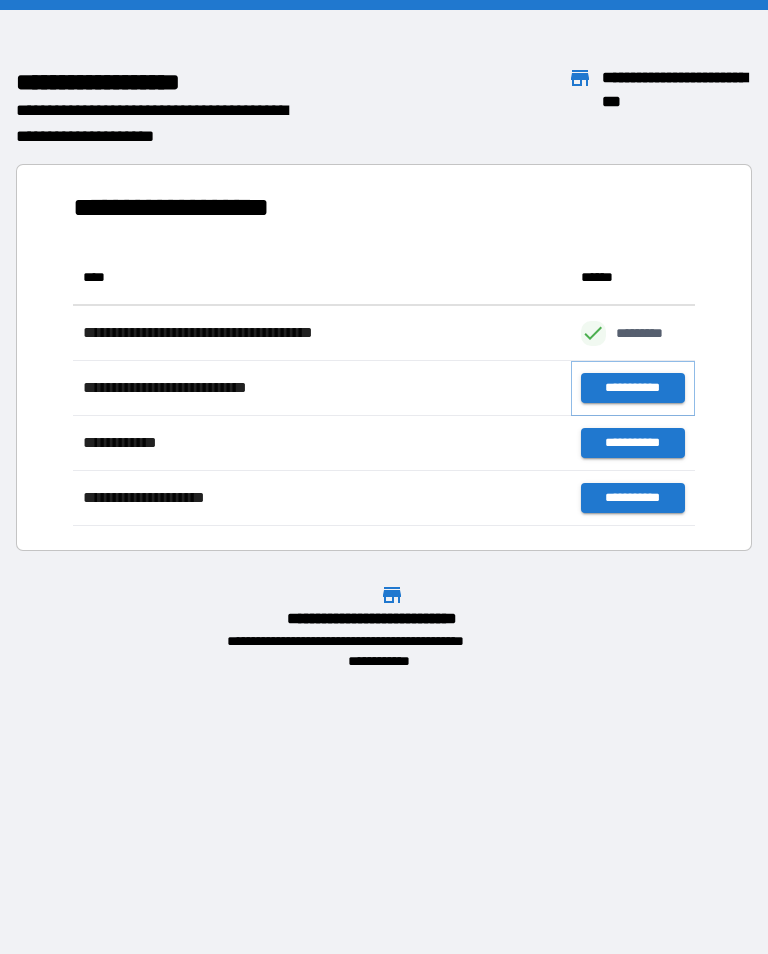 click on "**********" at bounding box center [633, 388] 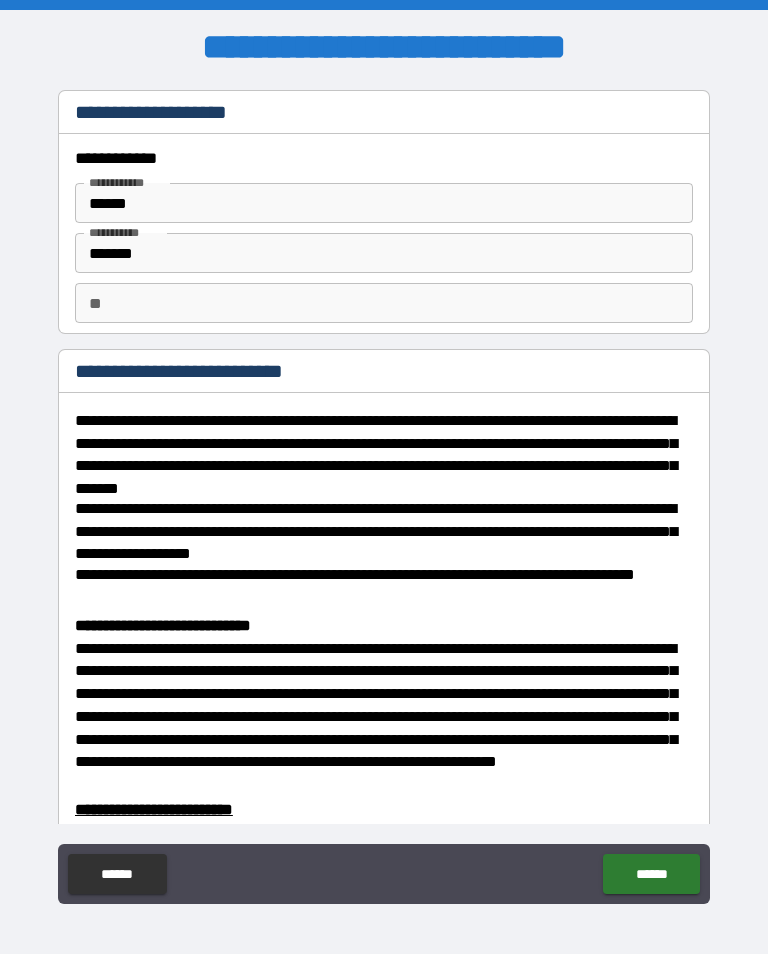 click on "** **" at bounding box center [384, 303] 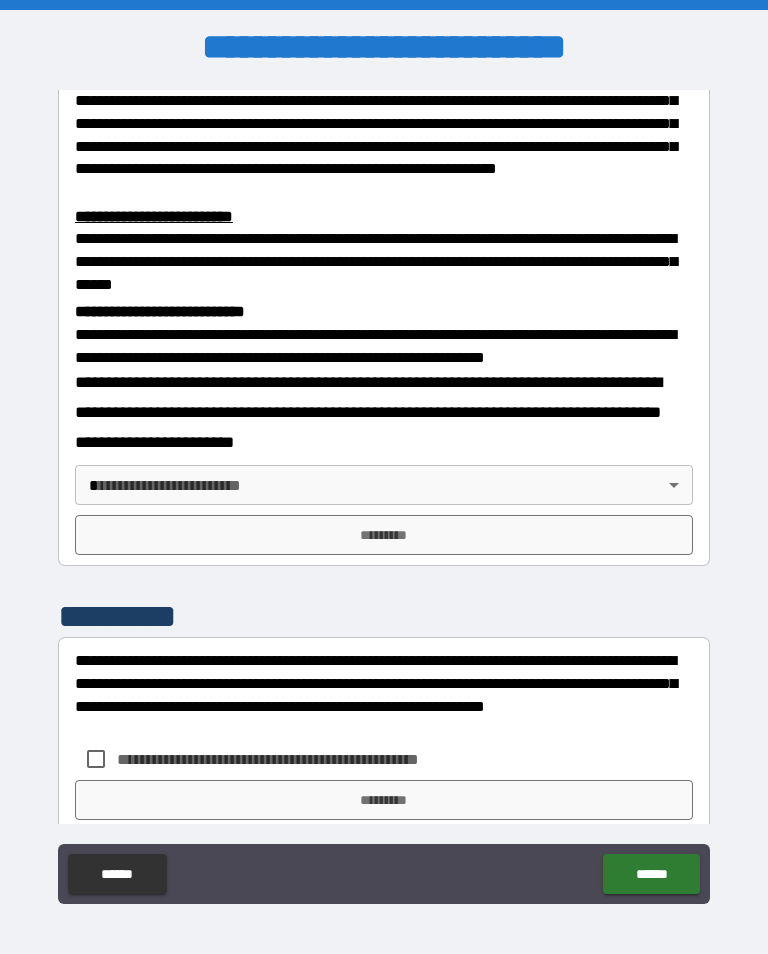 scroll, scrollTop: 620, scrollLeft: 0, axis: vertical 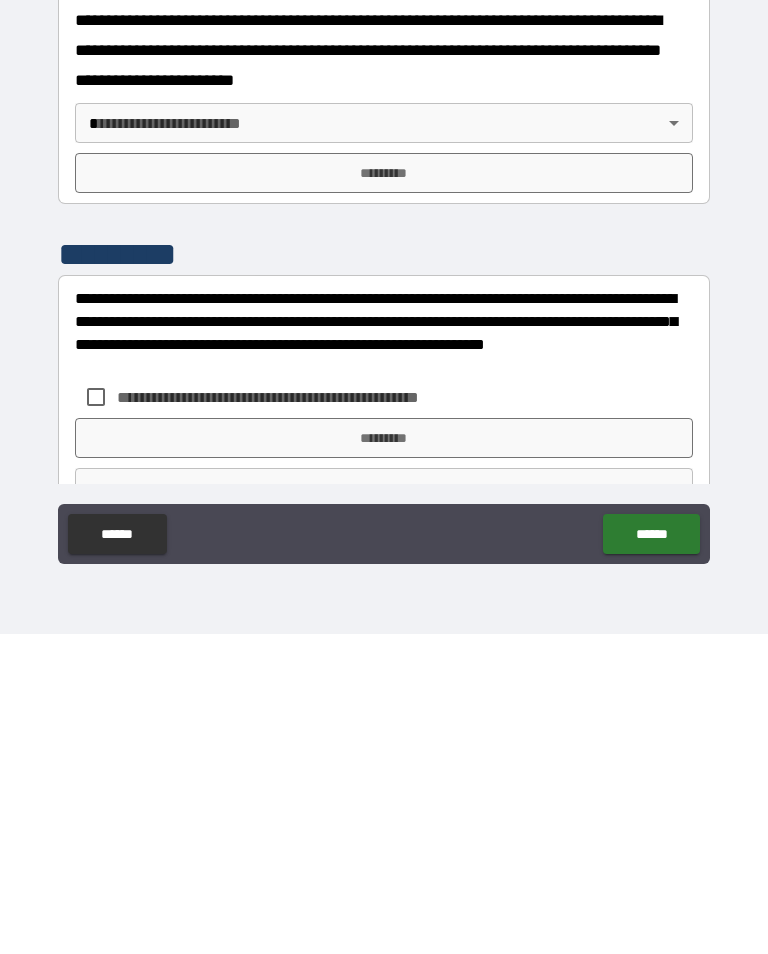 type on "*" 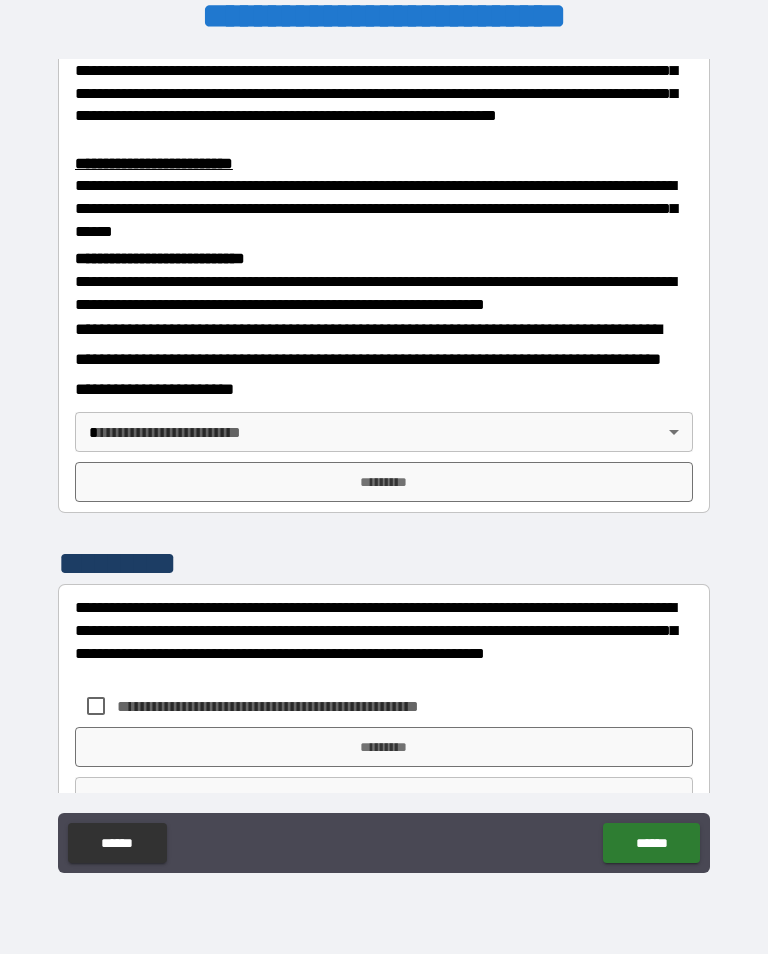 click on "**********" at bounding box center (384, 461) 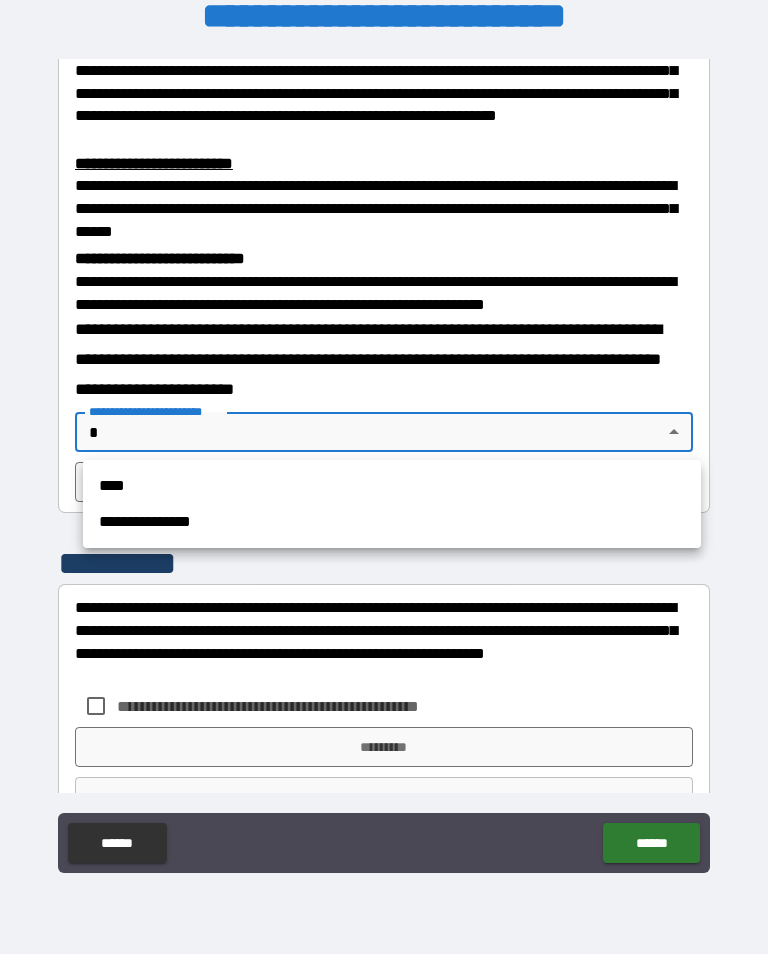 click on "****" at bounding box center [392, 486] 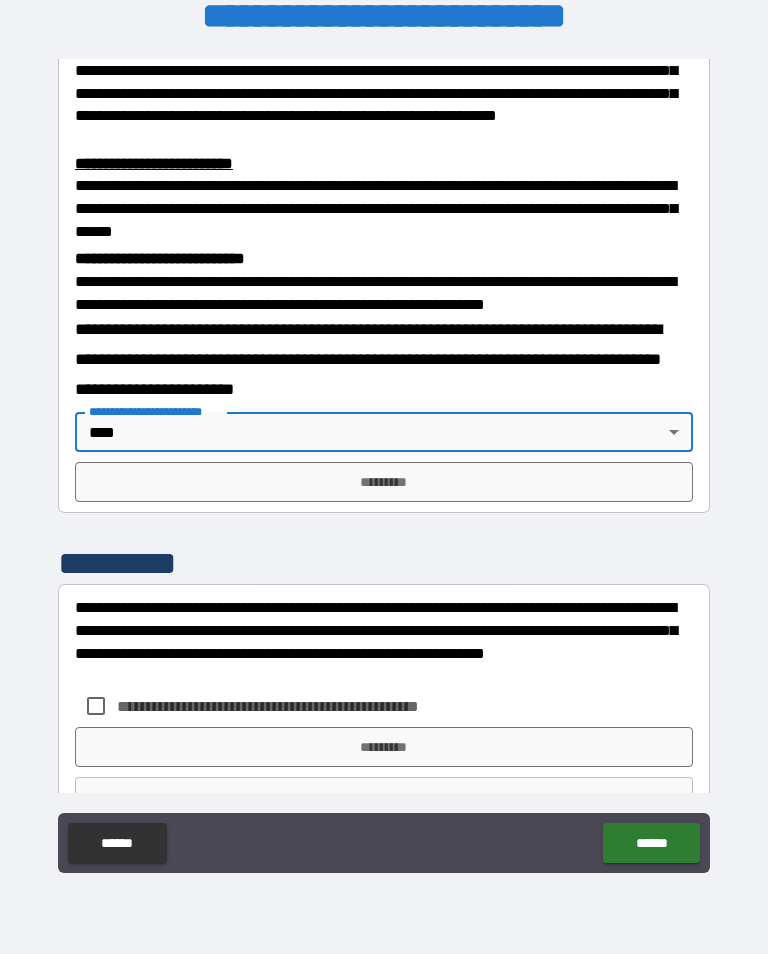 click on "*********" at bounding box center (384, 482) 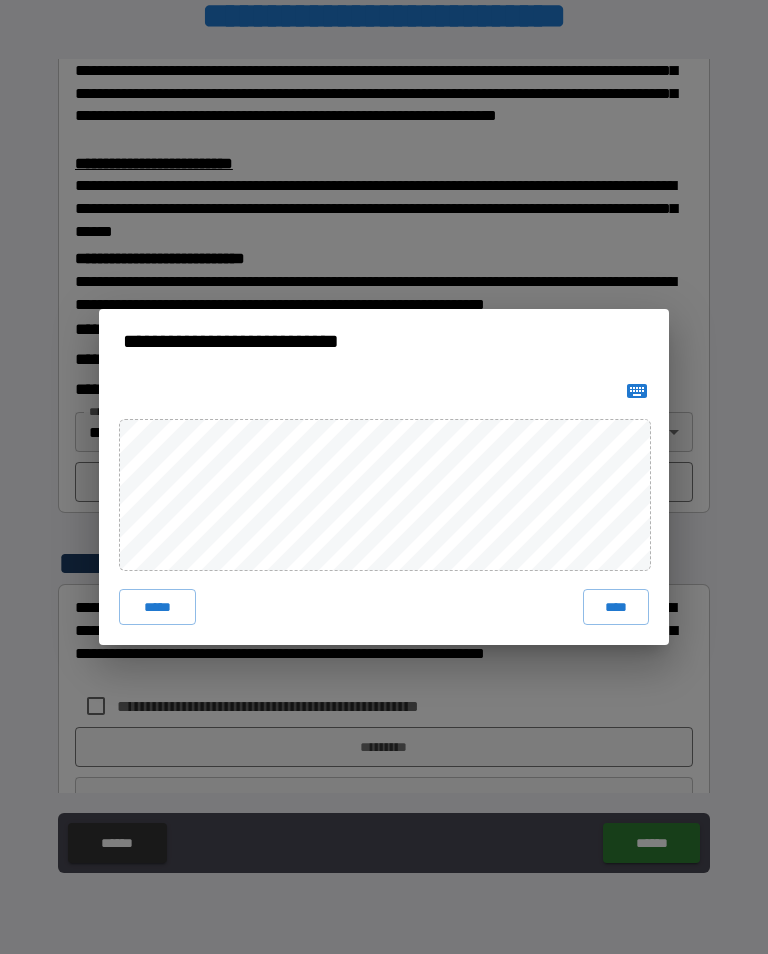 click on "****" at bounding box center [616, 607] 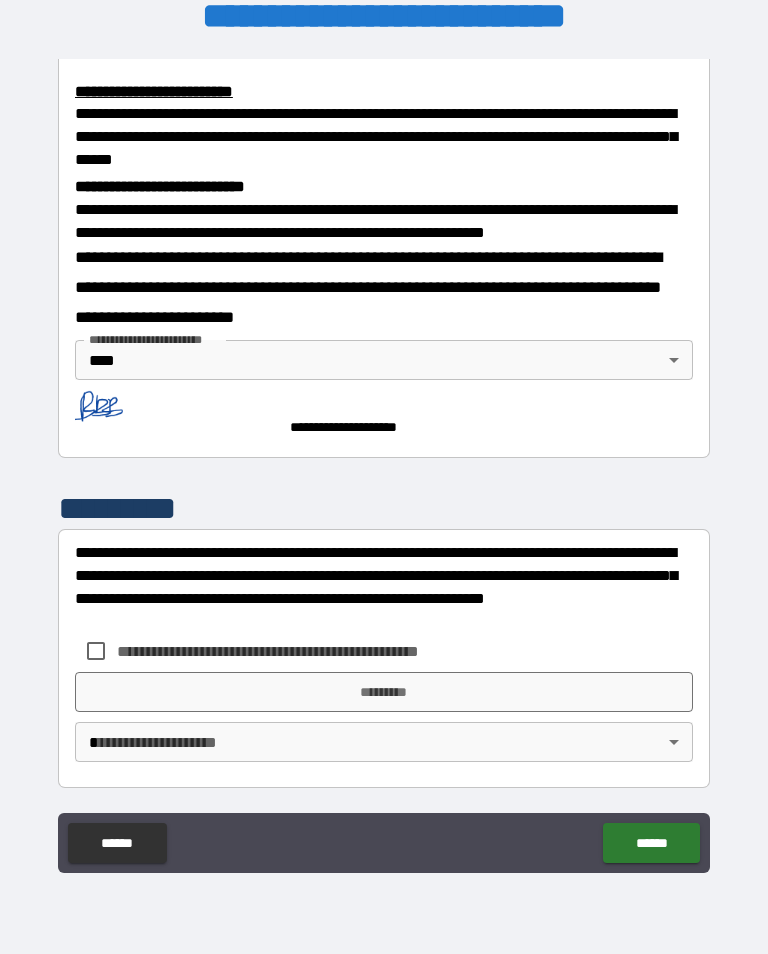 scroll, scrollTop: 685, scrollLeft: 0, axis: vertical 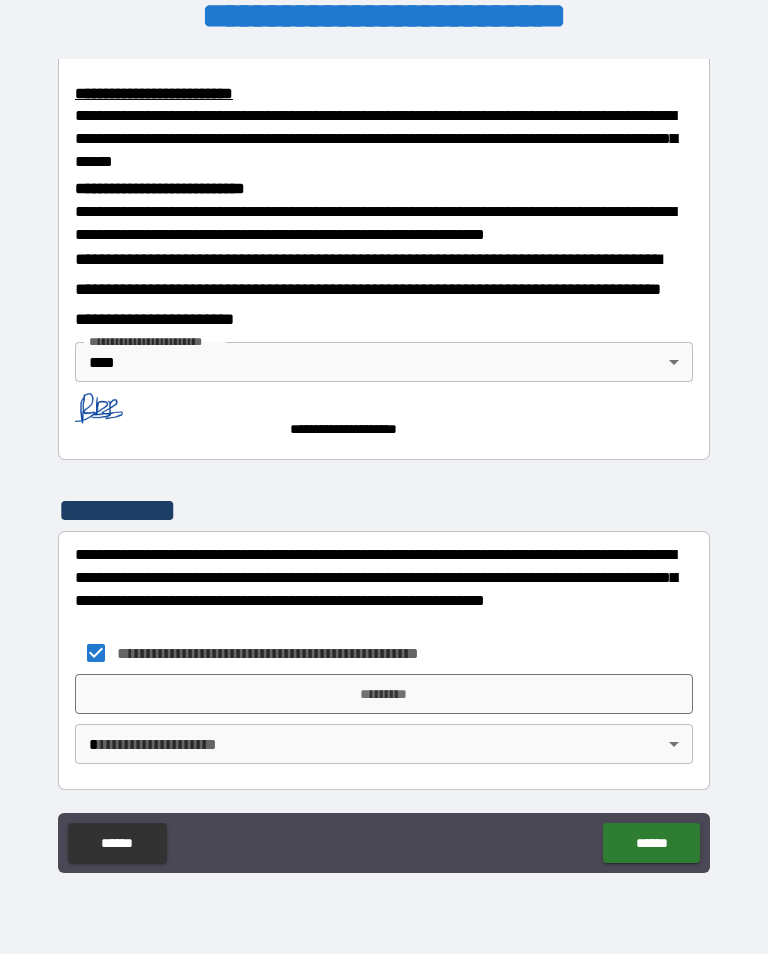 click on "**********" at bounding box center [384, 461] 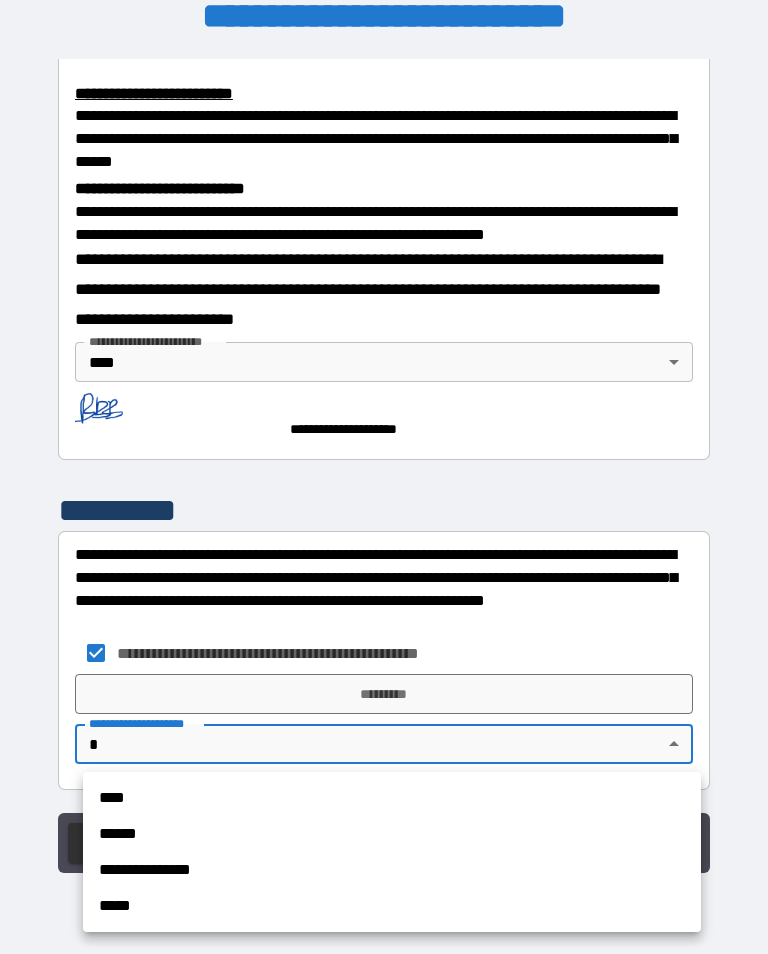 click on "****" at bounding box center [392, 798] 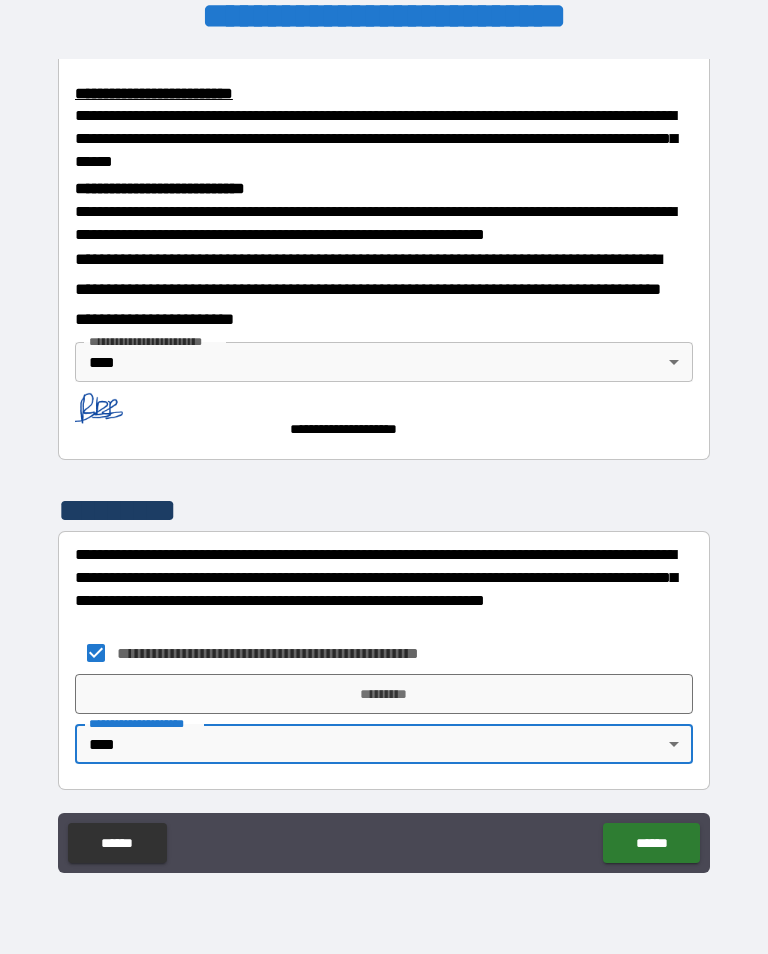 click on "*********" at bounding box center [384, 694] 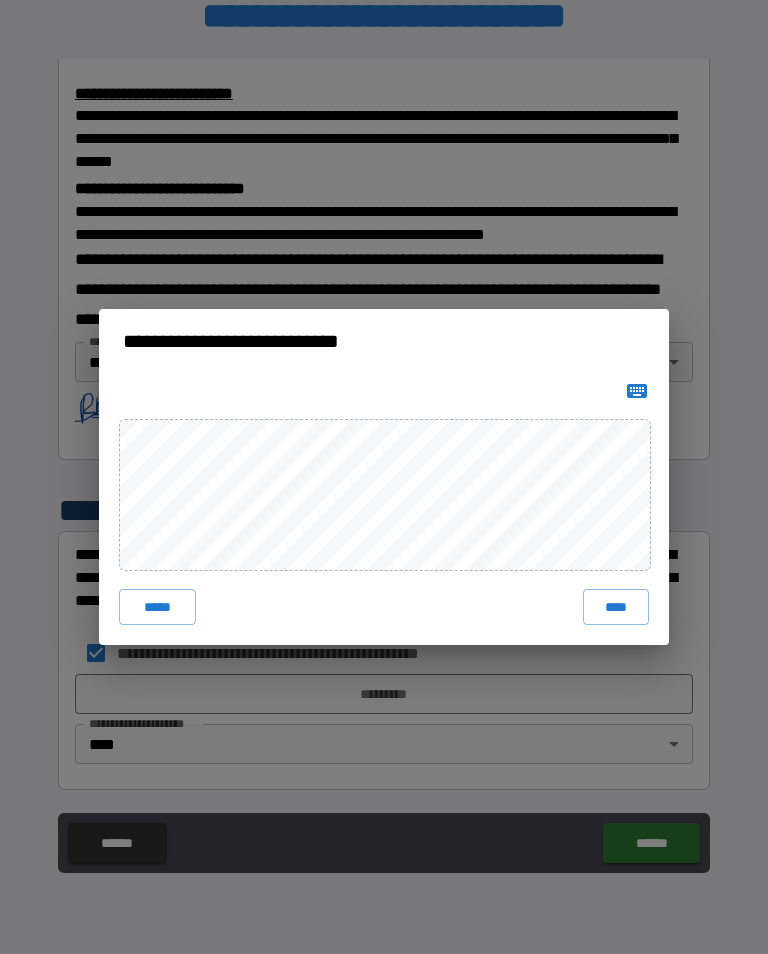 click on "****" at bounding box center (616, 607) 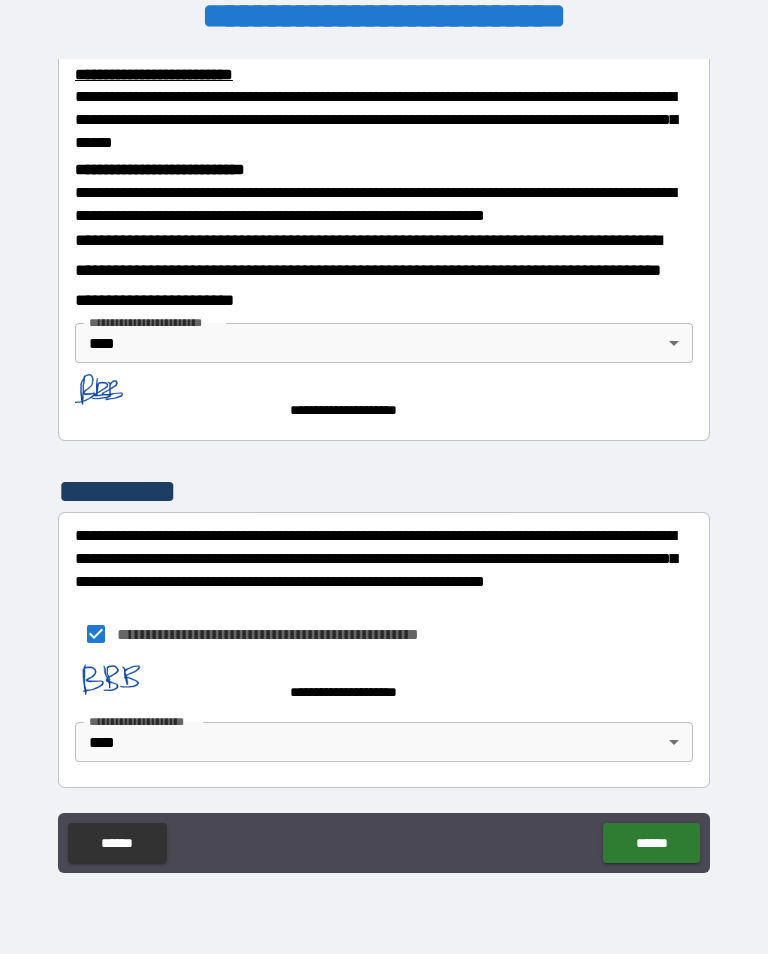 scroll, scrollTop: 702, scrollLeft: 0, axis: vertical 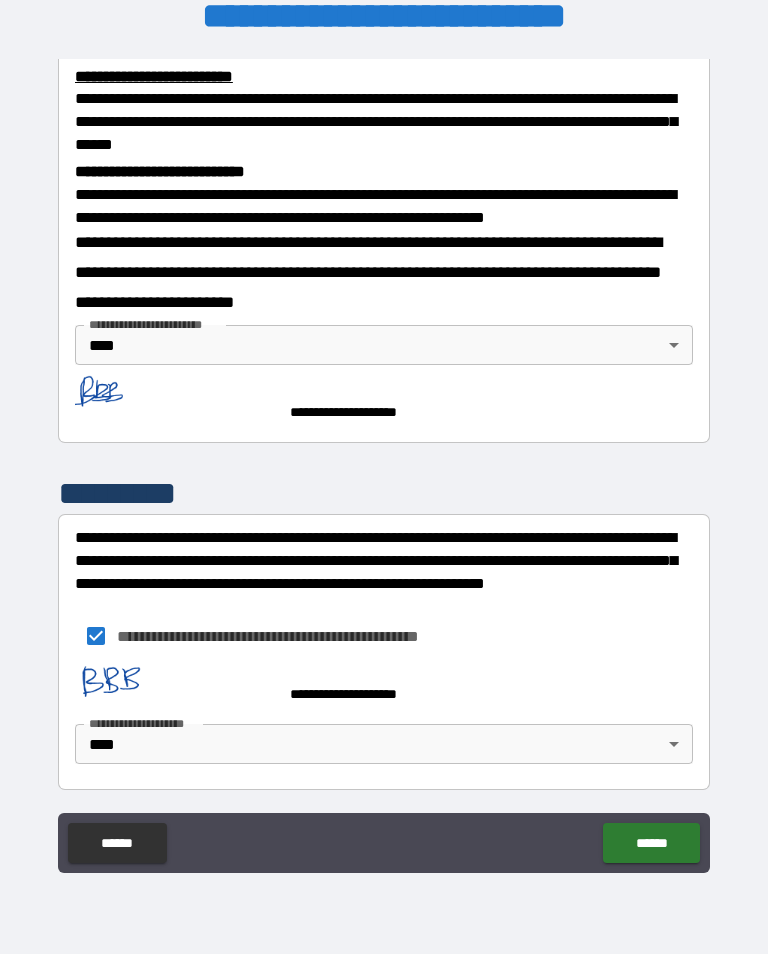 click on "******" at bounding box center [651, 843] 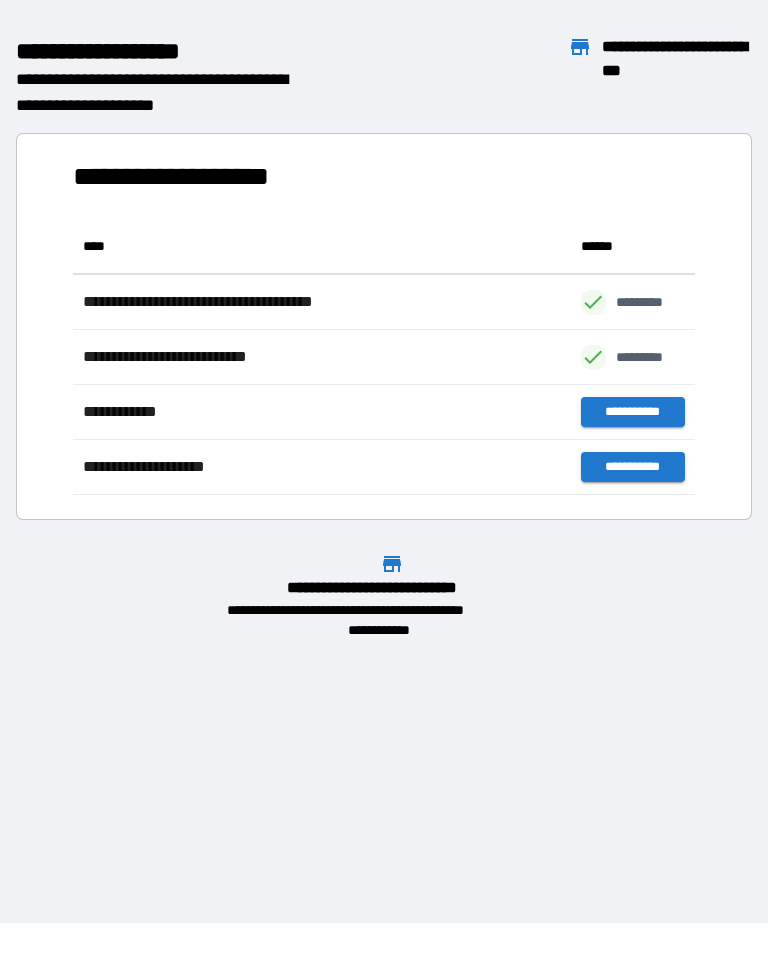 scroll, scrollTop: 276, scrollLeft: 622, axis: both 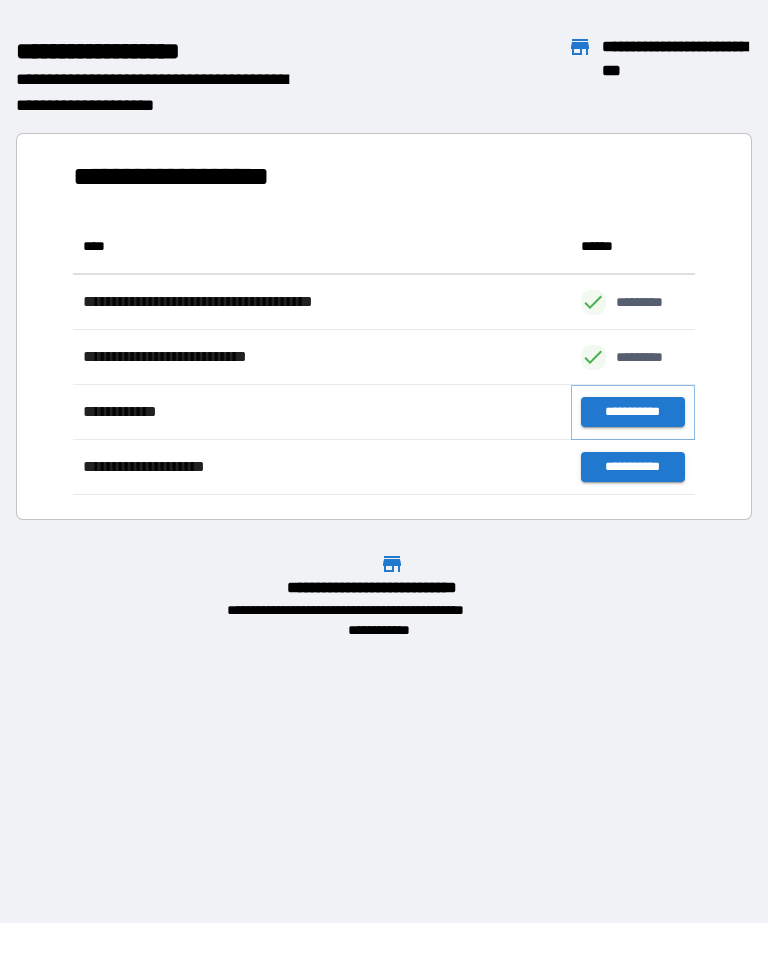 click on "**********" at bounding box center [633, 412] 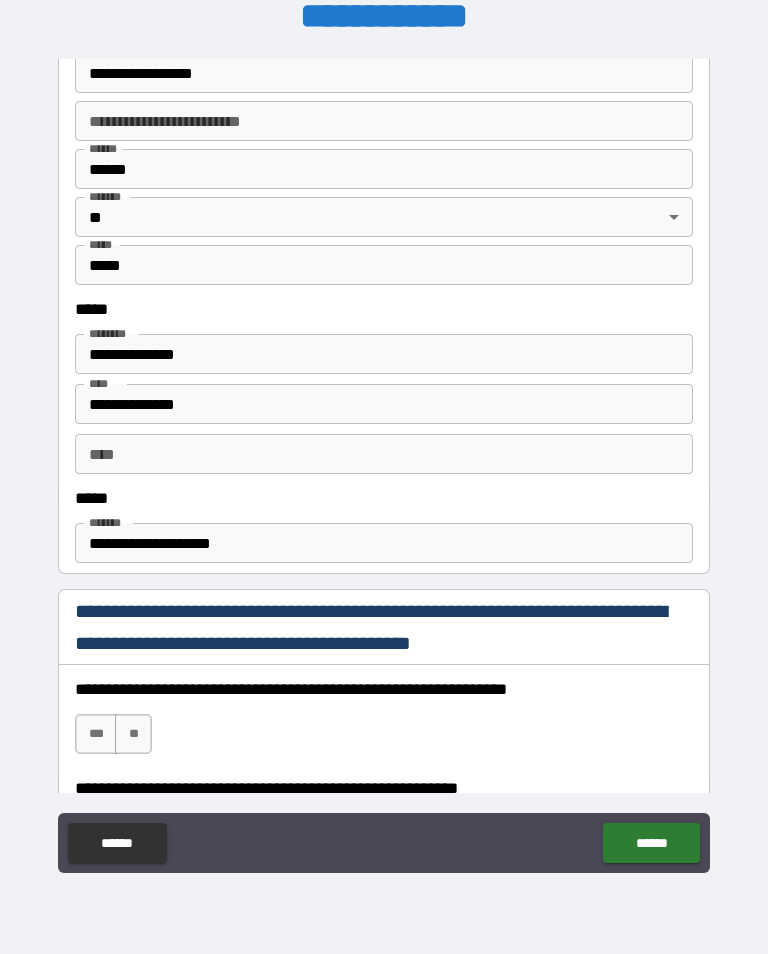 scroll, scrollTop: 829, scrollLeft: 0, axis: vertical 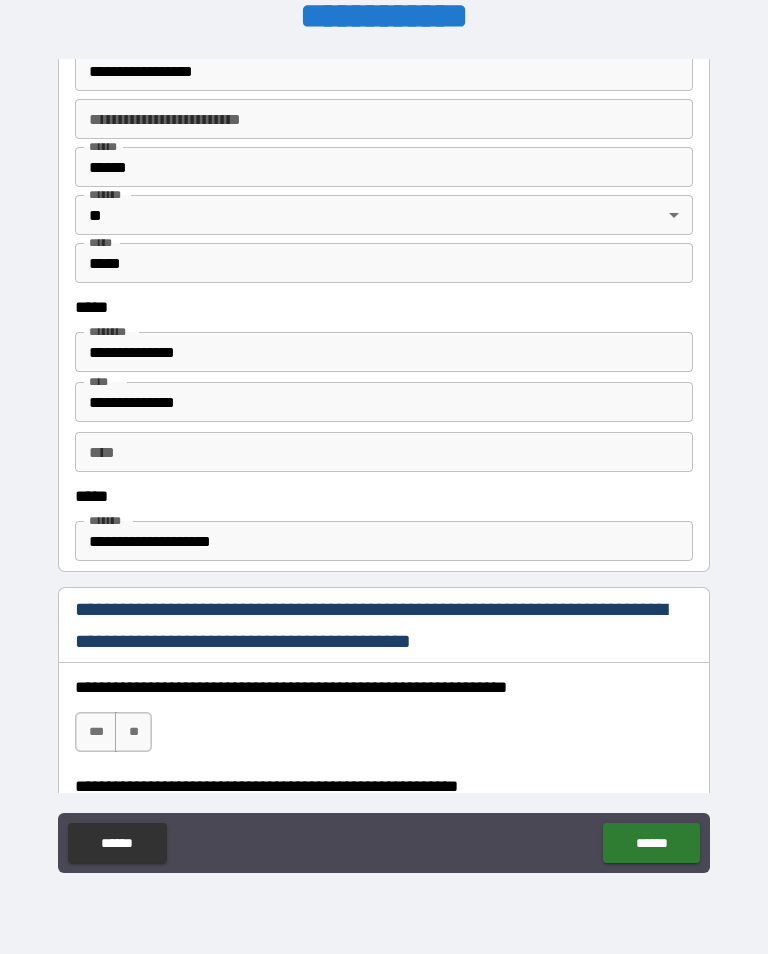 click on "***" at bounding box center [96, 732] 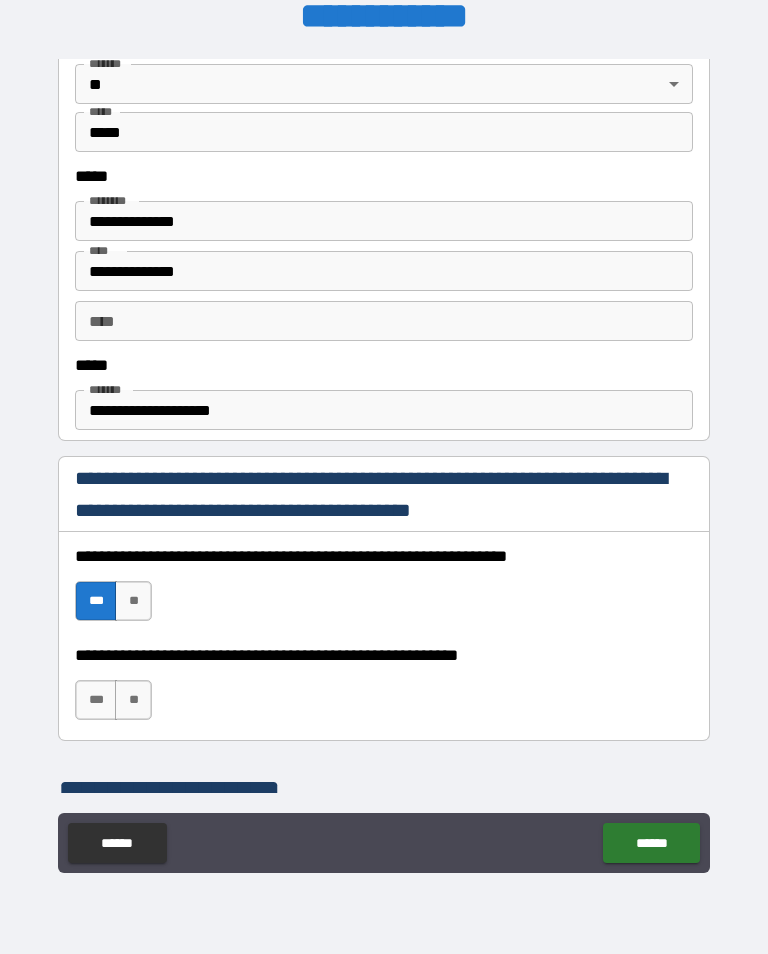 scroll, scrollTop: 965, scrollLeft: 0, axis: vertical 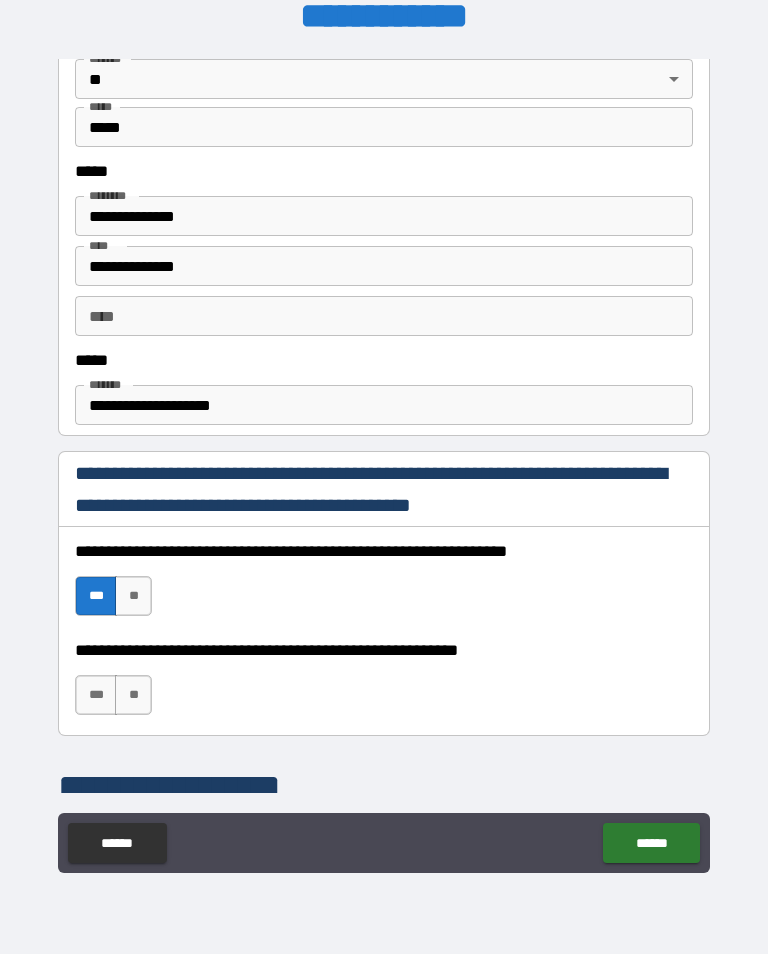 click on "***" at bounding box center [96, 695] 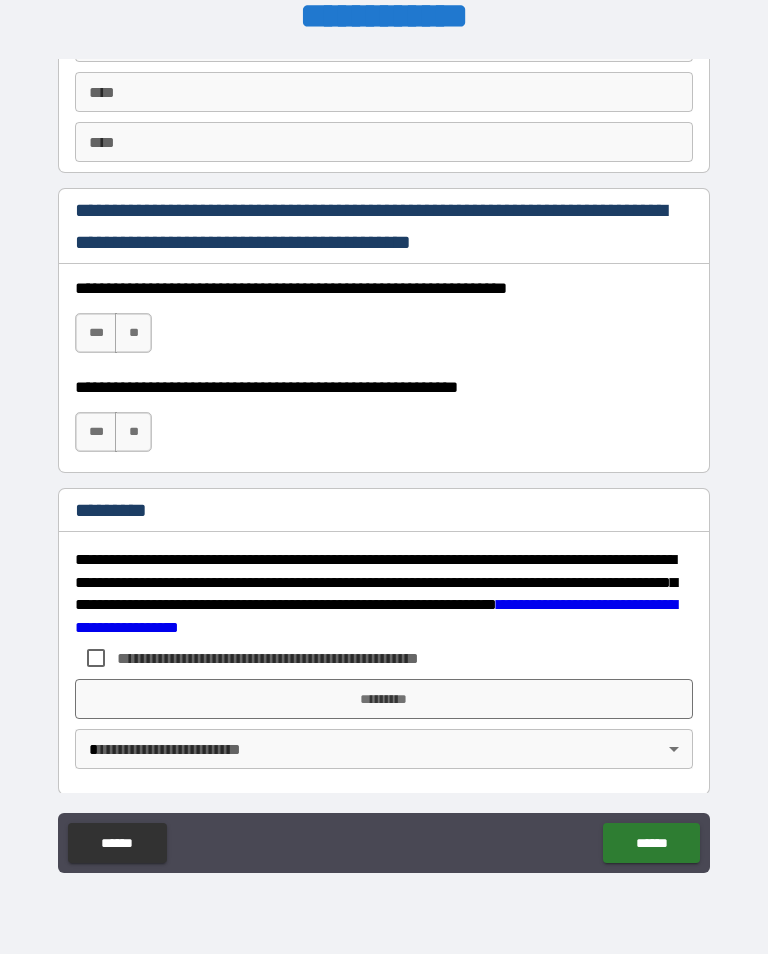 scroll, scrollTop: 2848, scrollLeft: 0, axis: vertical 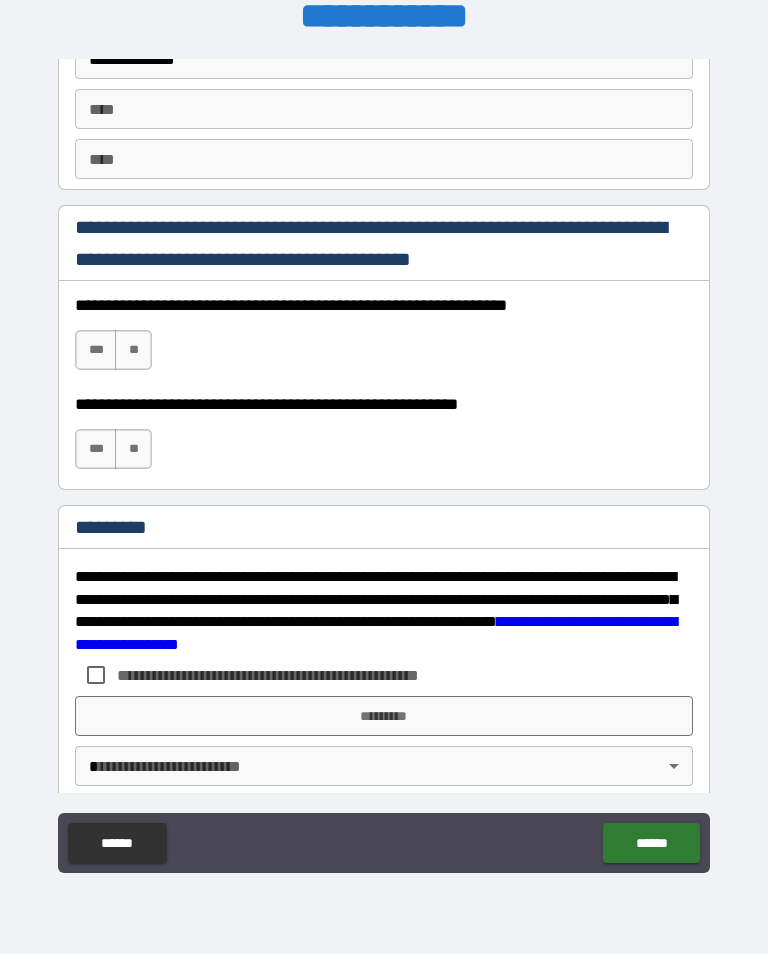 click on "***" at bounding box center [96, 449] 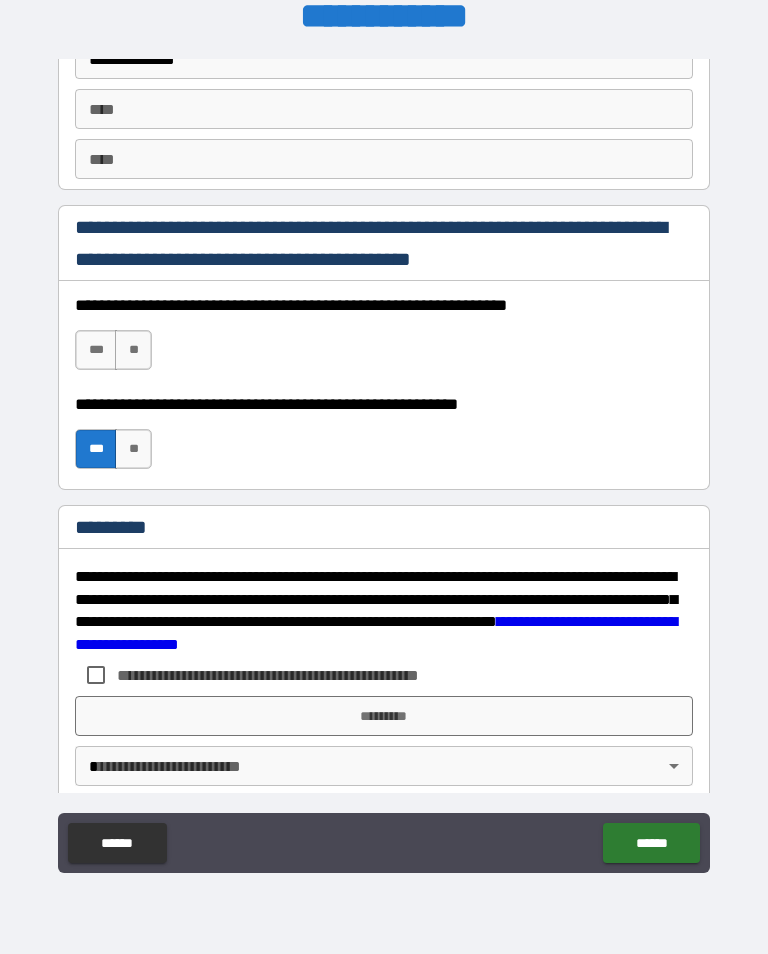 click on "***" at bounding box center [96, 350] 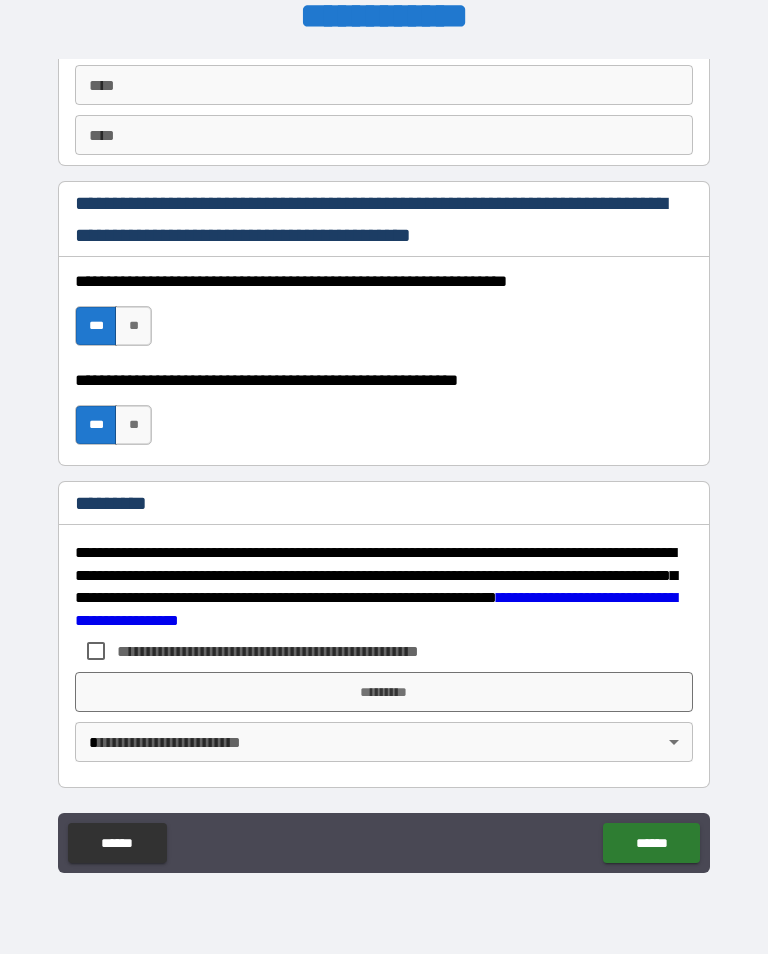 scroll, scrollTop: 2872, scrollLeft: 0, axis: vertical 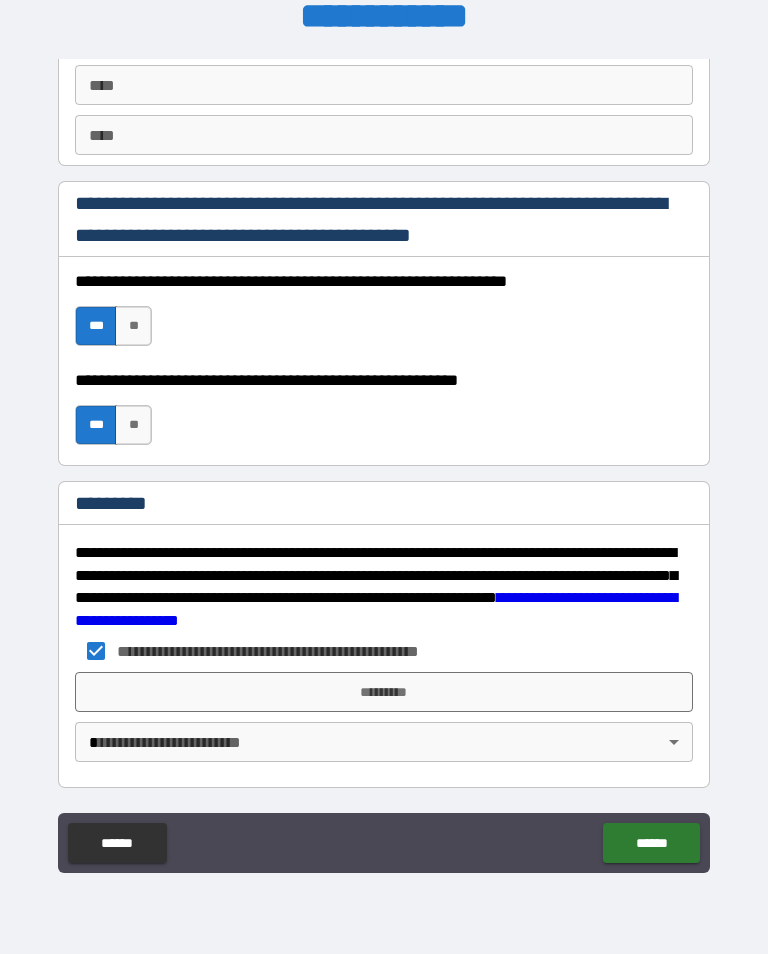 click on "*********" at bounding box center [384, 692] 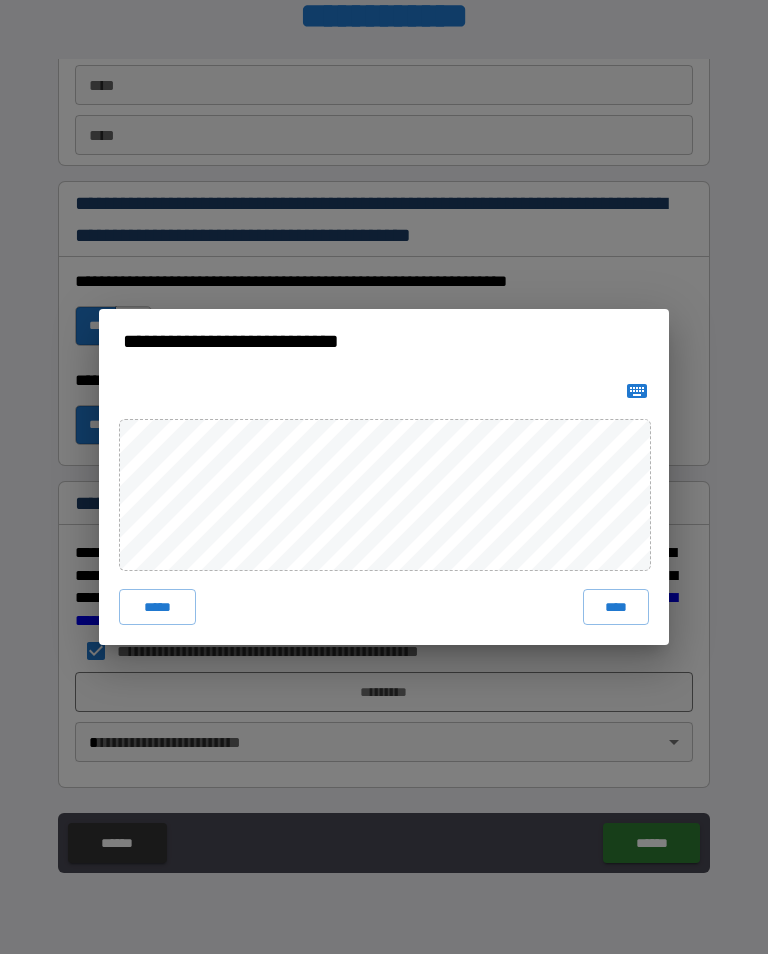 click on "****" at bounding box center [616, 607] 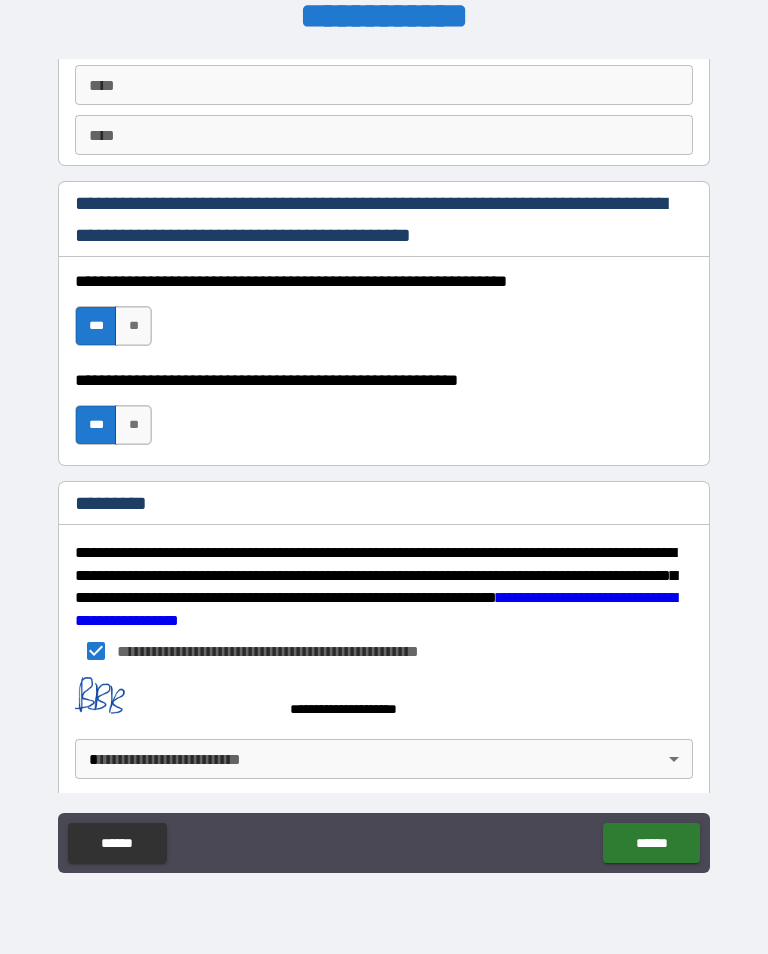 click on "**********" at bounding box center (384, 461) 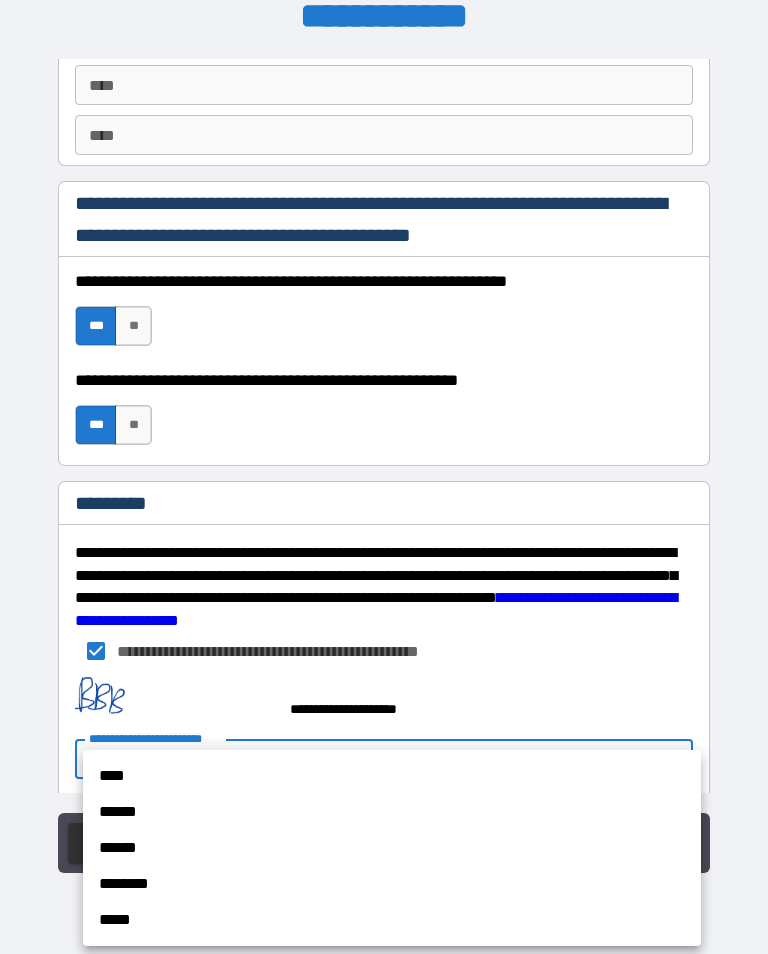 click on "****" at bounding box center [392, 776] 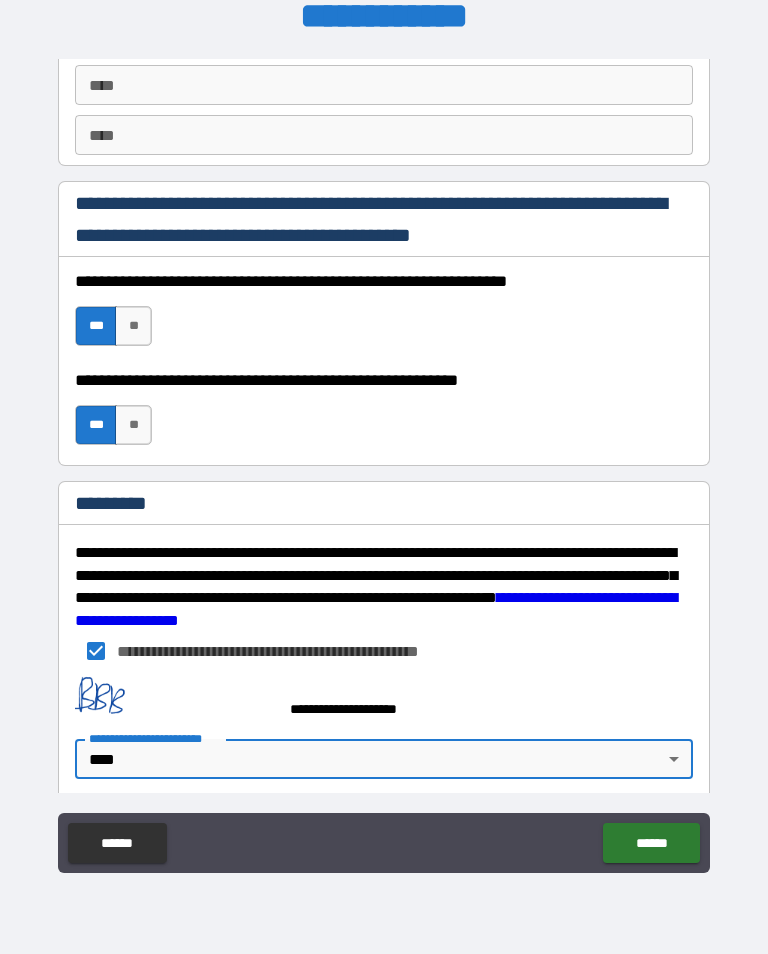 type on "*" 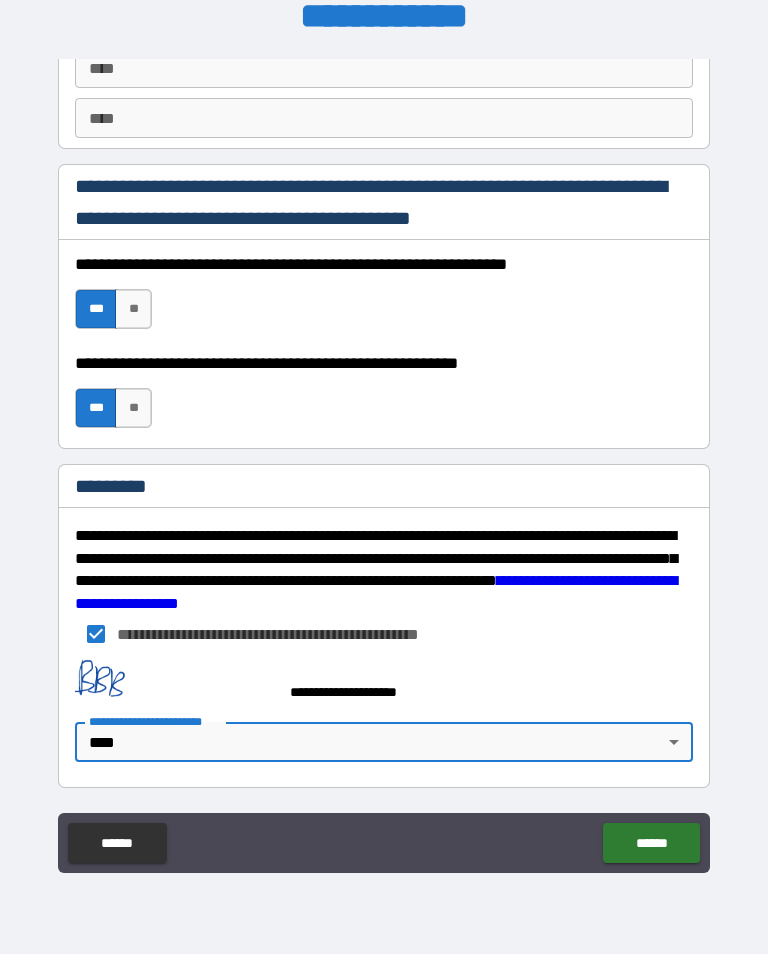 scroll, scrollTop: 2890, scrollLeft: 0, axis: vertical 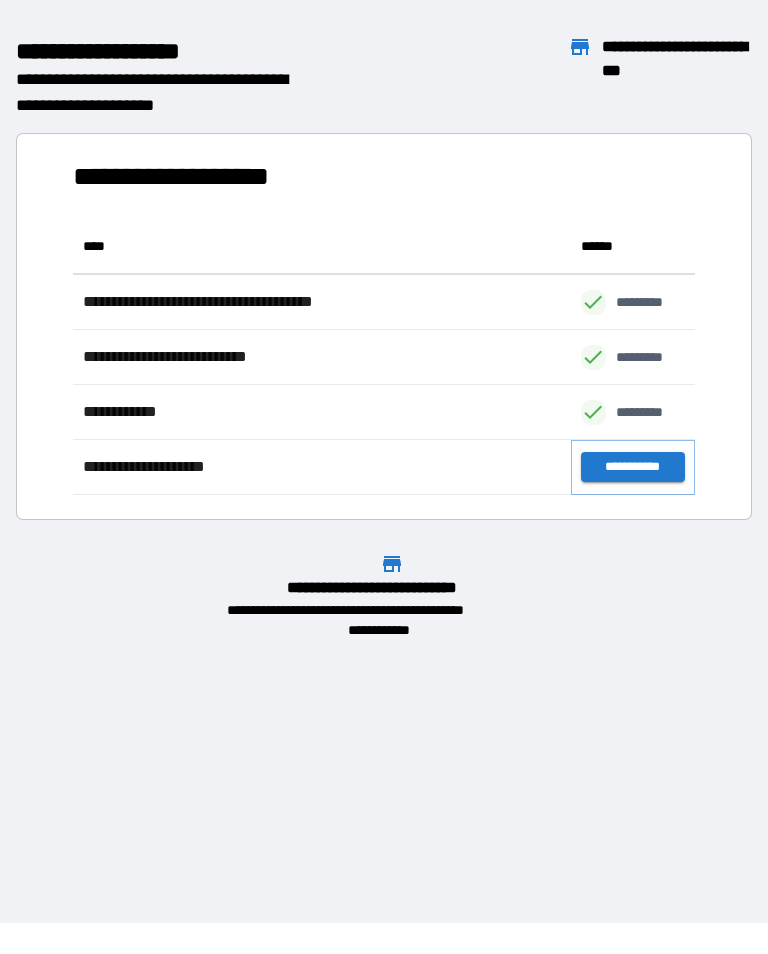 click on "**********" at bounding box center (633, 467) 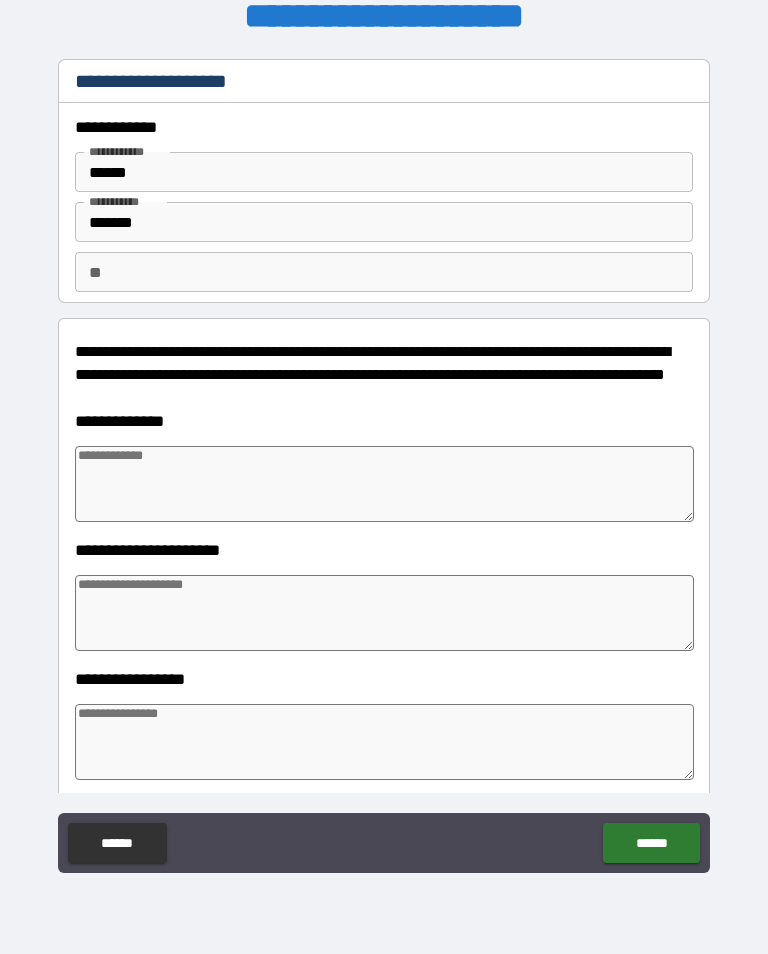 type on "*" 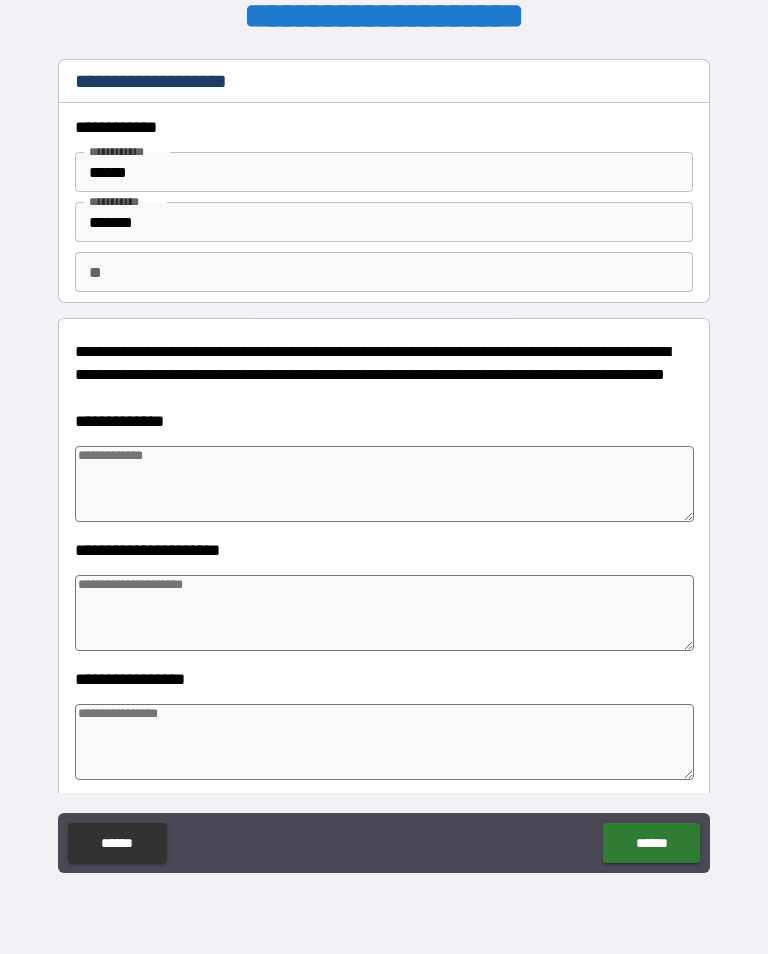 type on "*" 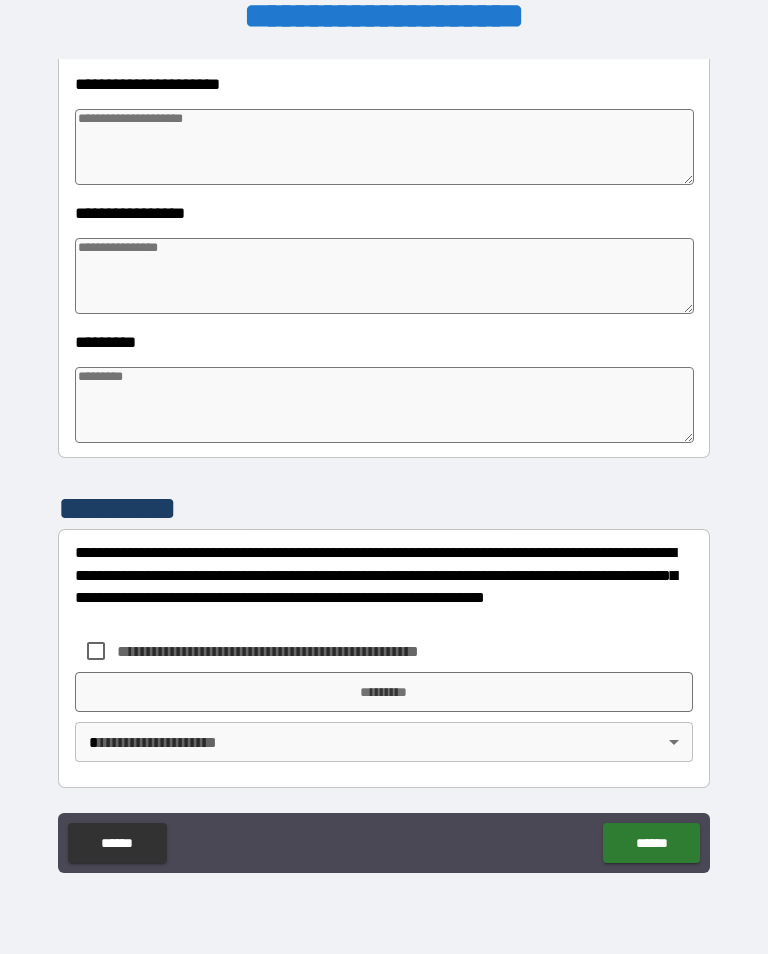 scroll, scrollTop: 466, scrollLeft: 0, axis: vertical 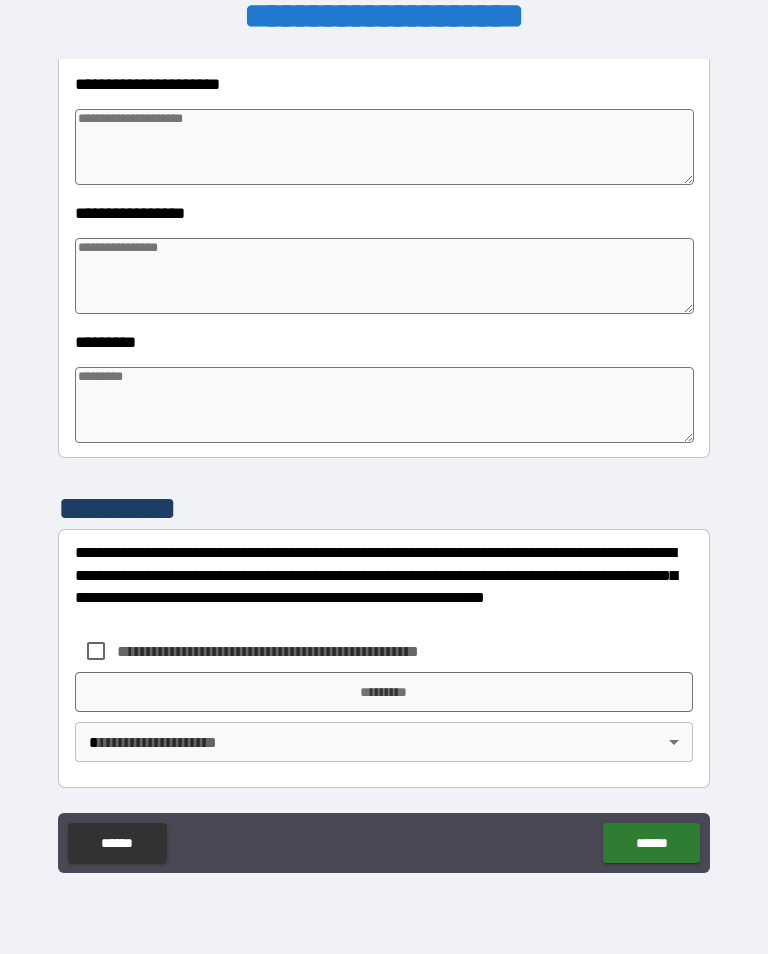type on "*" 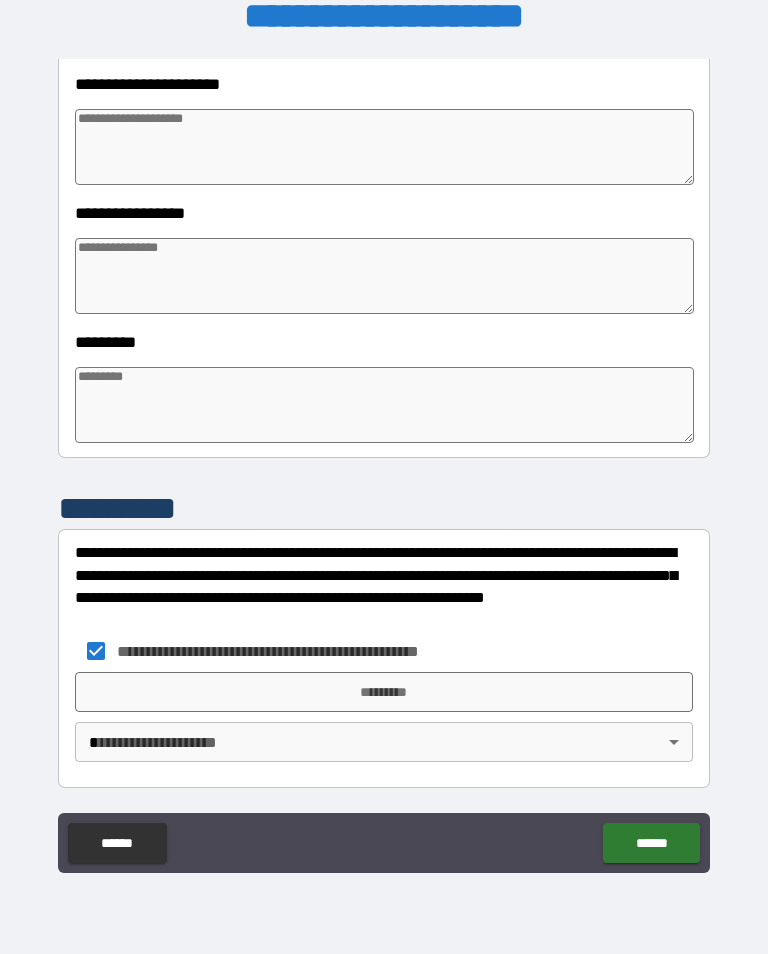 type on "*" 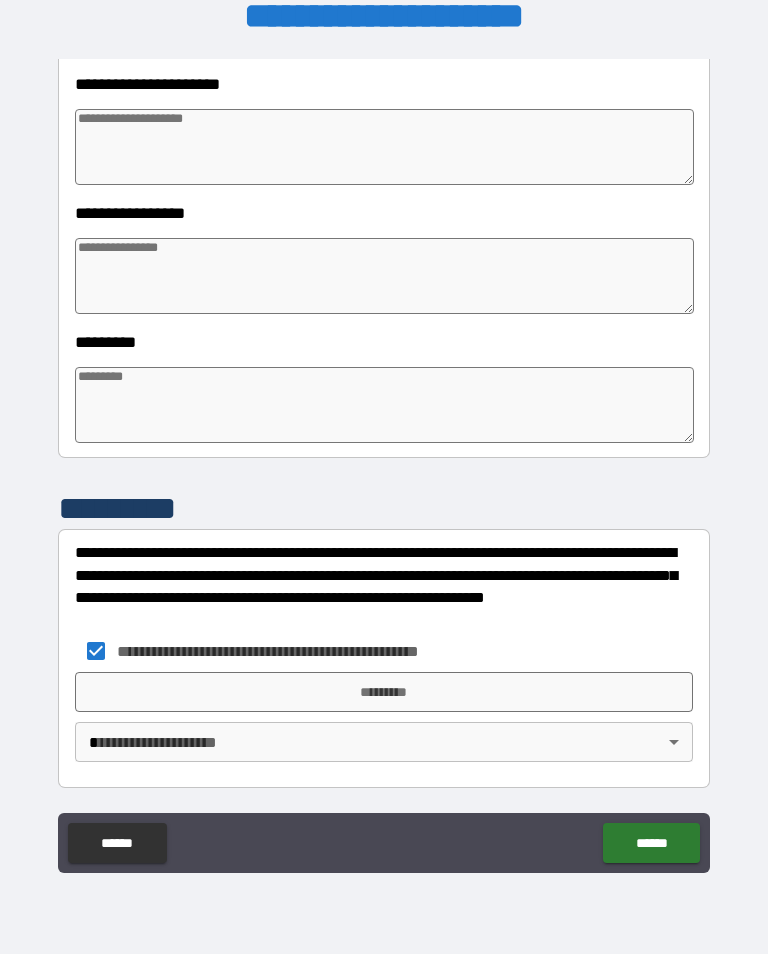 type on "*" 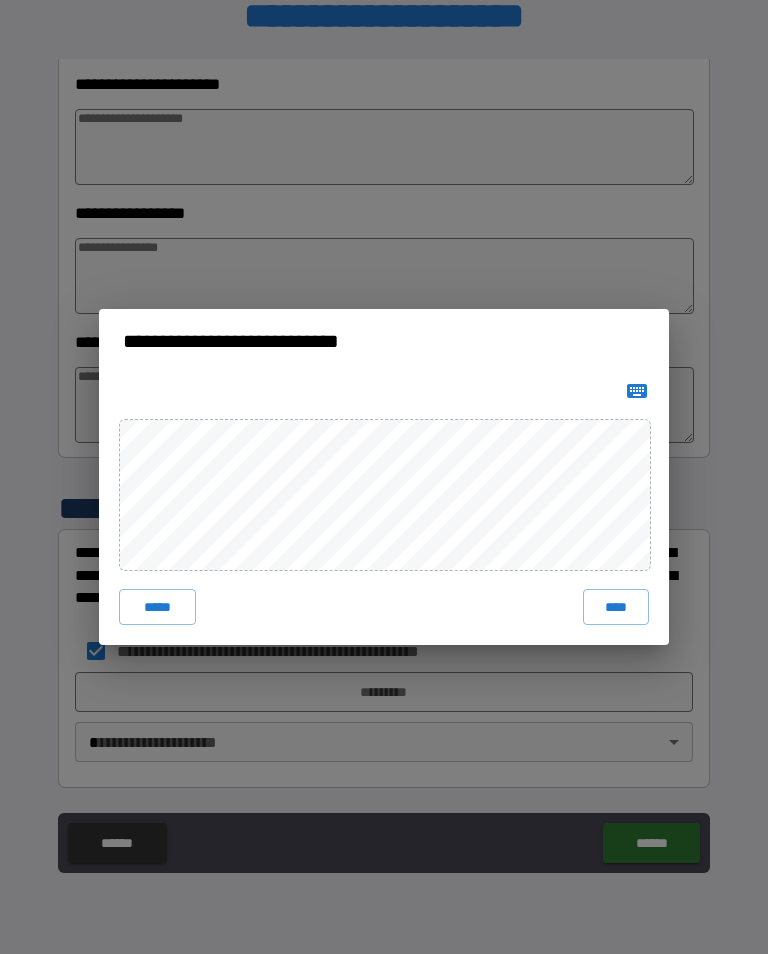 click on "*****" at bounding box center [157, 607] 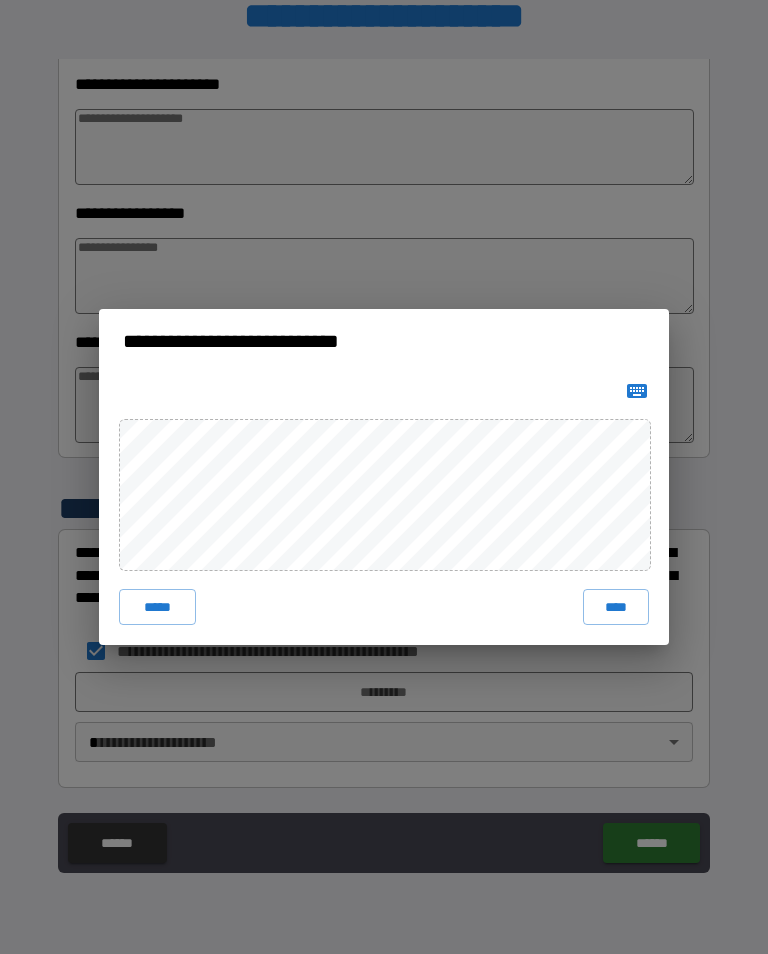 click on "*****" at bounding box center [157, 607] 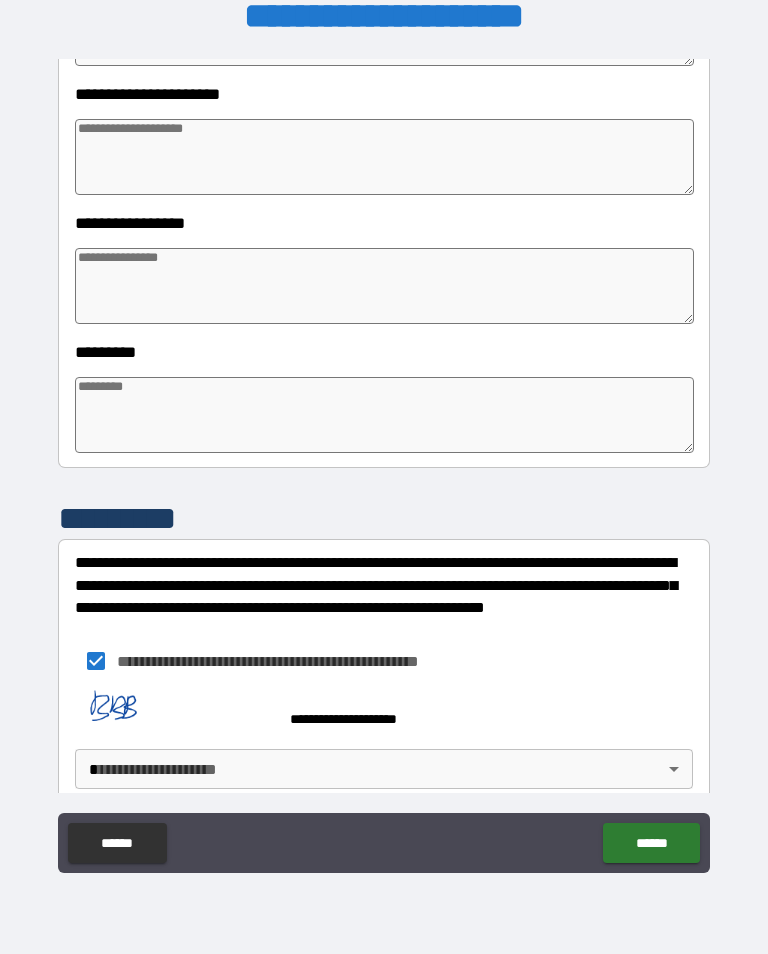 type on "*" 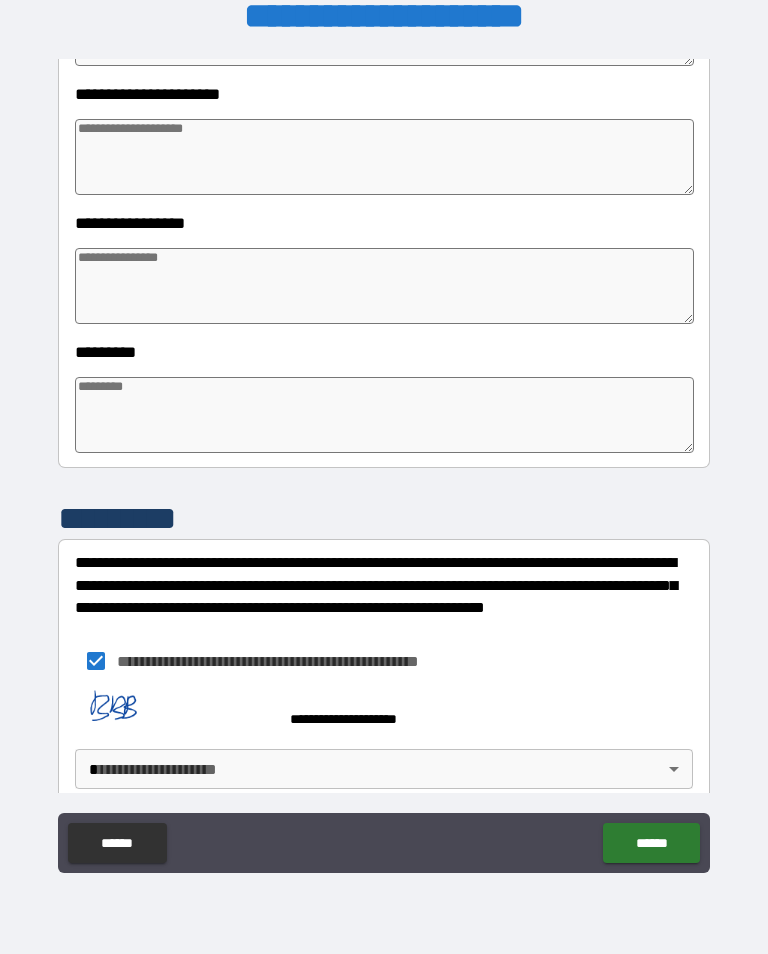 type on "*" 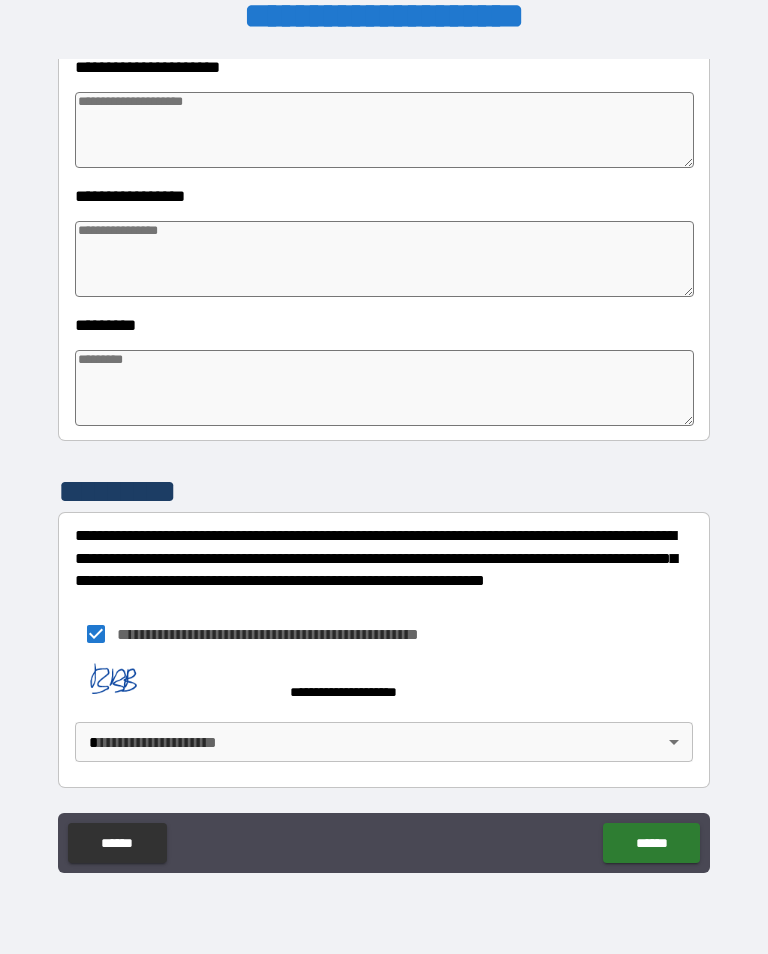 scroll, scrollTop: 483, scrollLeft: 0, axis: vertical 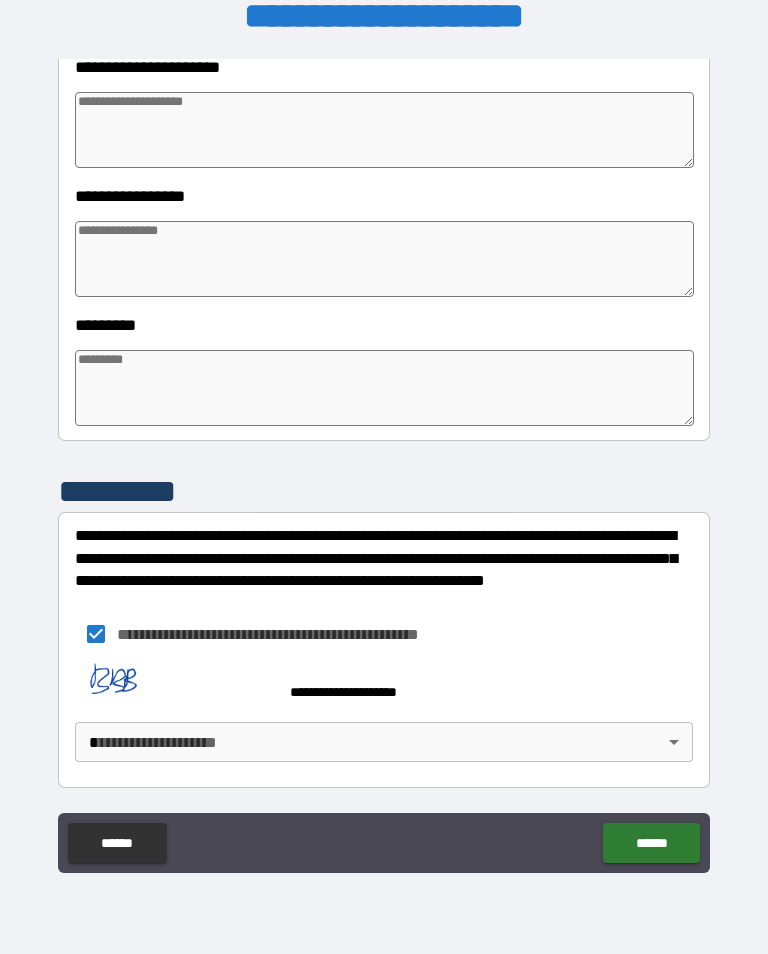 click on "**********" at bounding box center [384, 461] 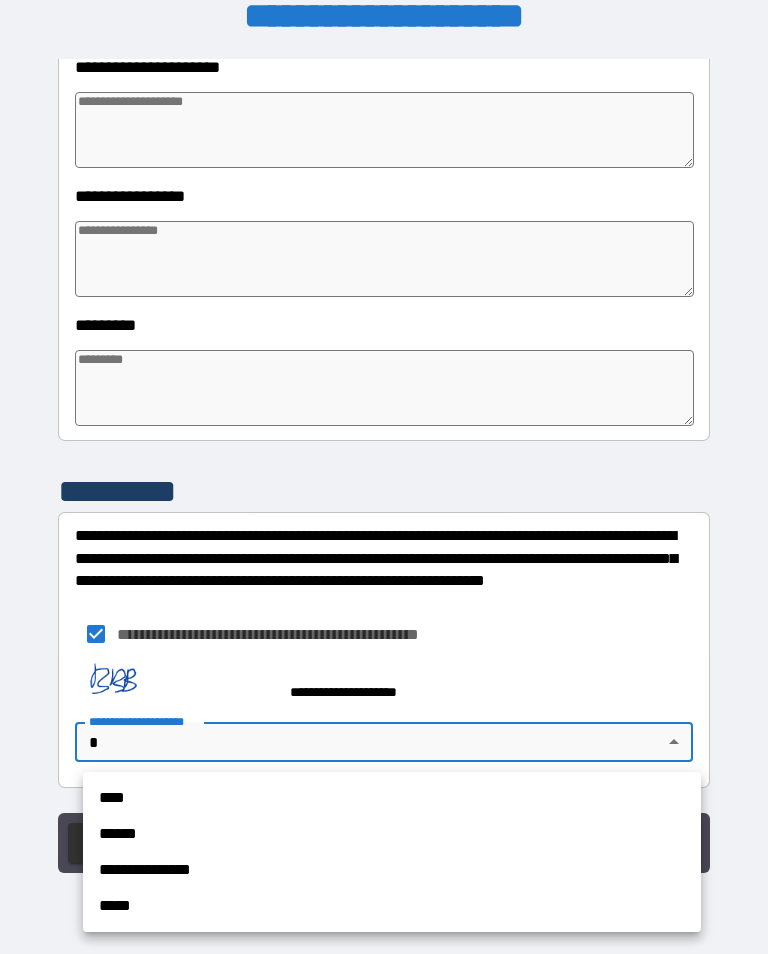 click on "****" at bounding box center (392, 798) 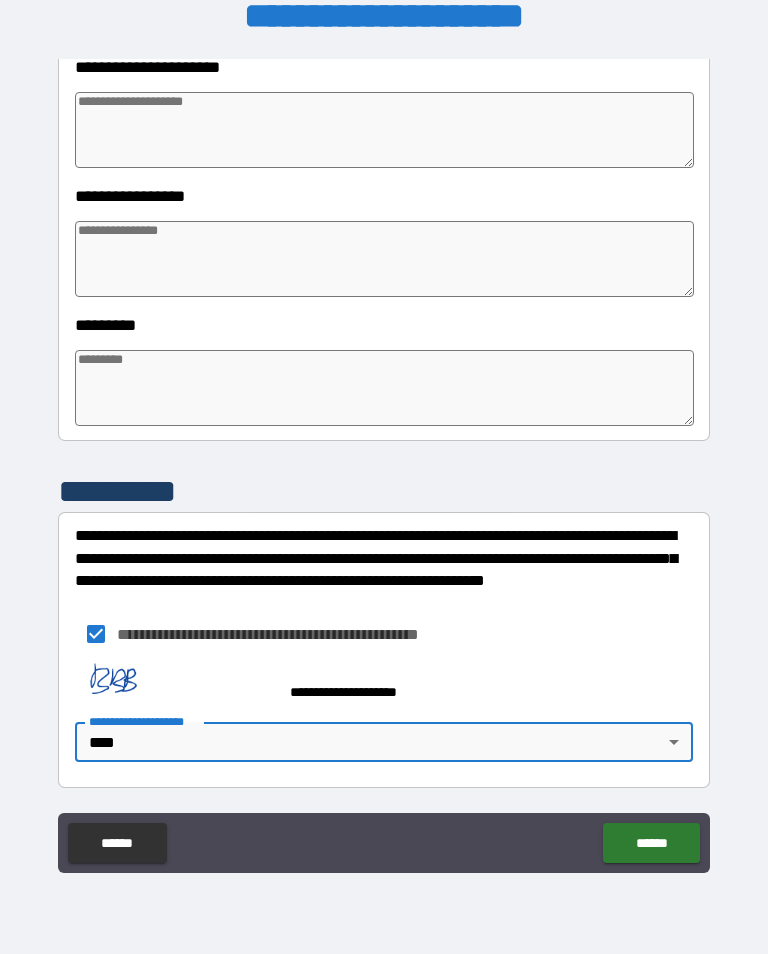 type on "*" 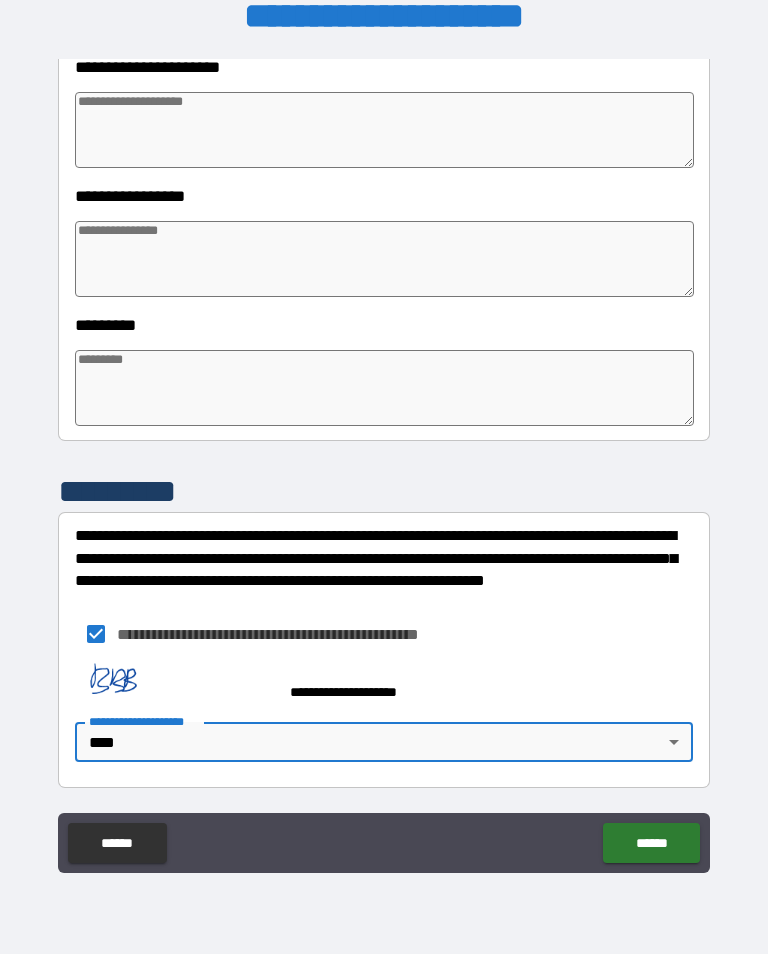 type on "*" 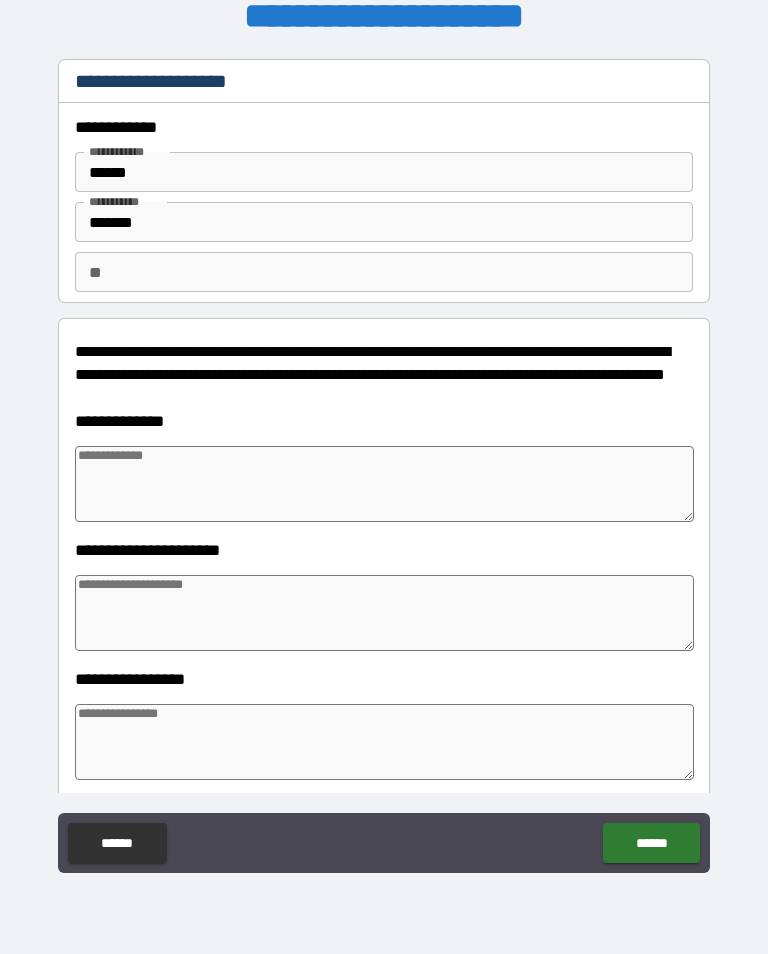 scroll, scrollTop: 0, scrollLeft: 0, axis: both 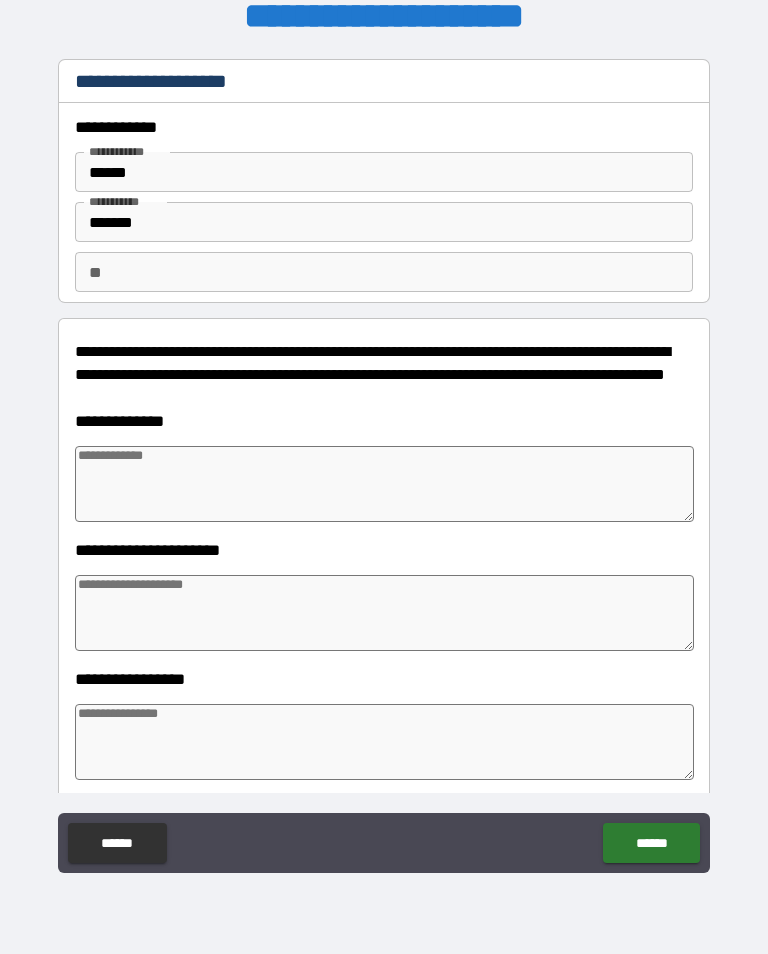 click on "******" at bounding box center (651, 843) 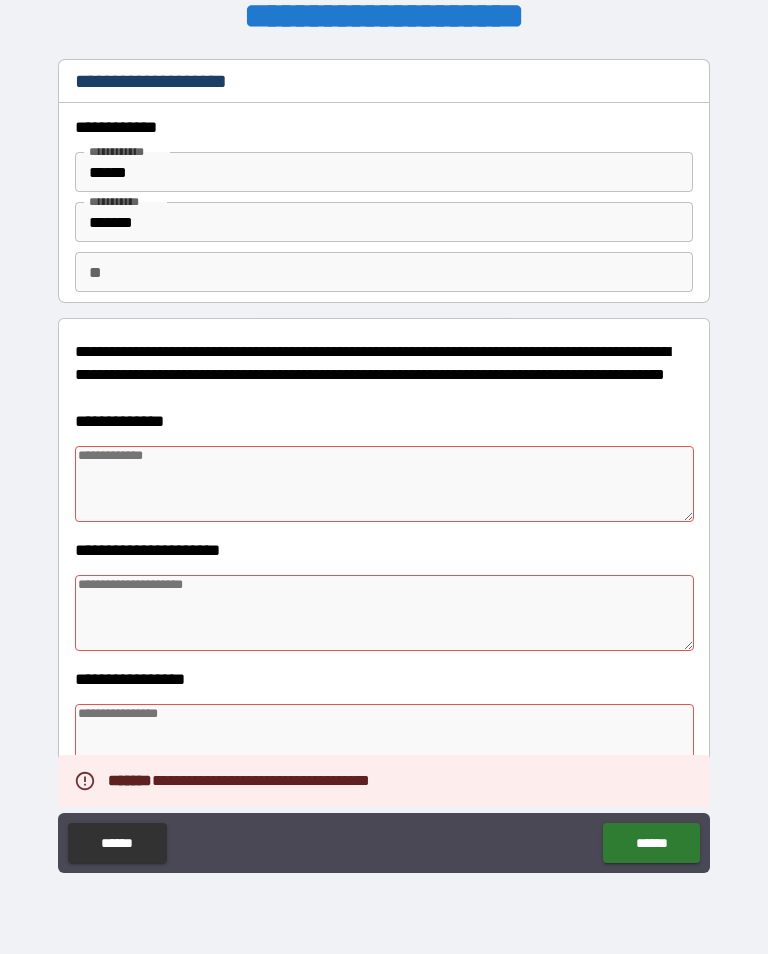 type on "*" 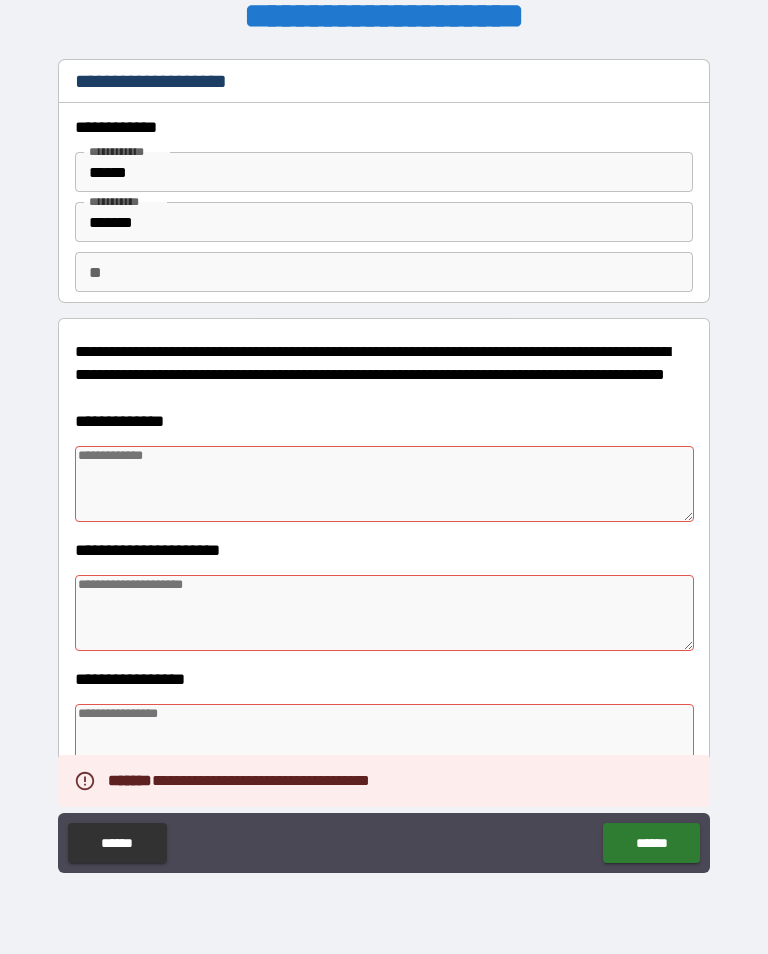 type on "*" 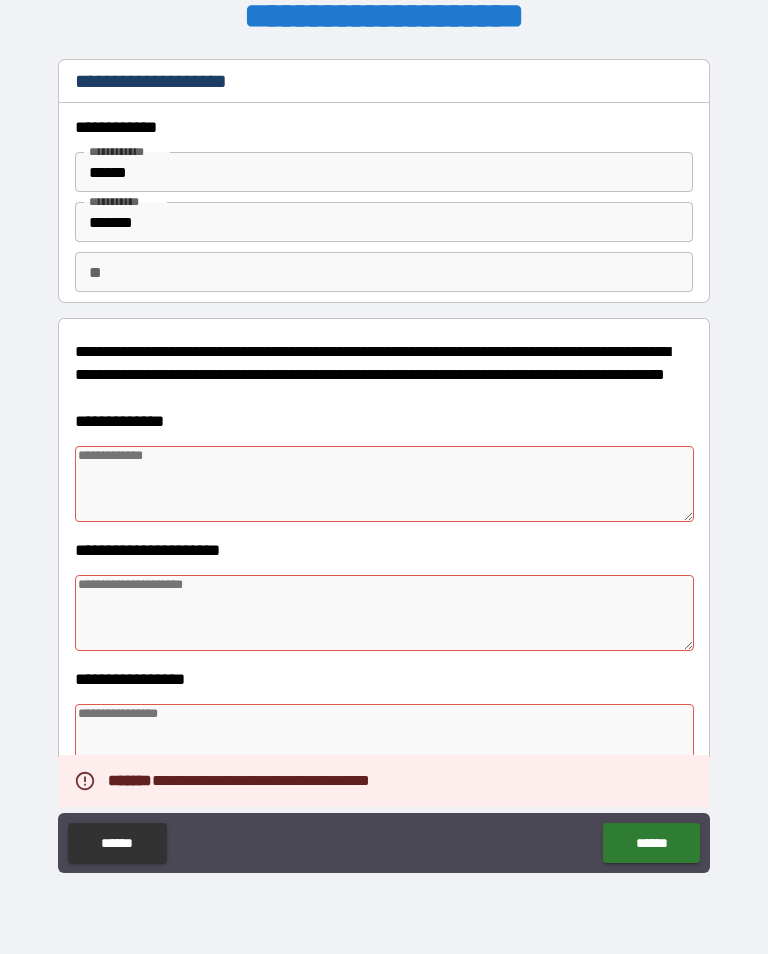 scroll, scrollTop: 0, scrollLeft: 0, axis: both 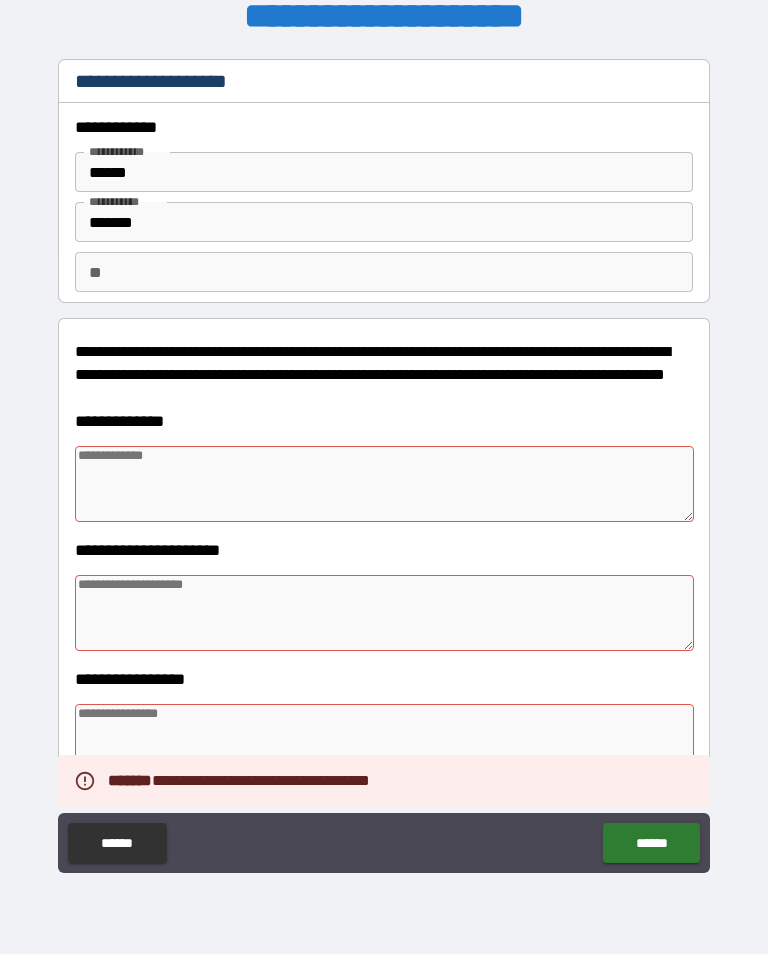 click at bounding box center [384, 484] 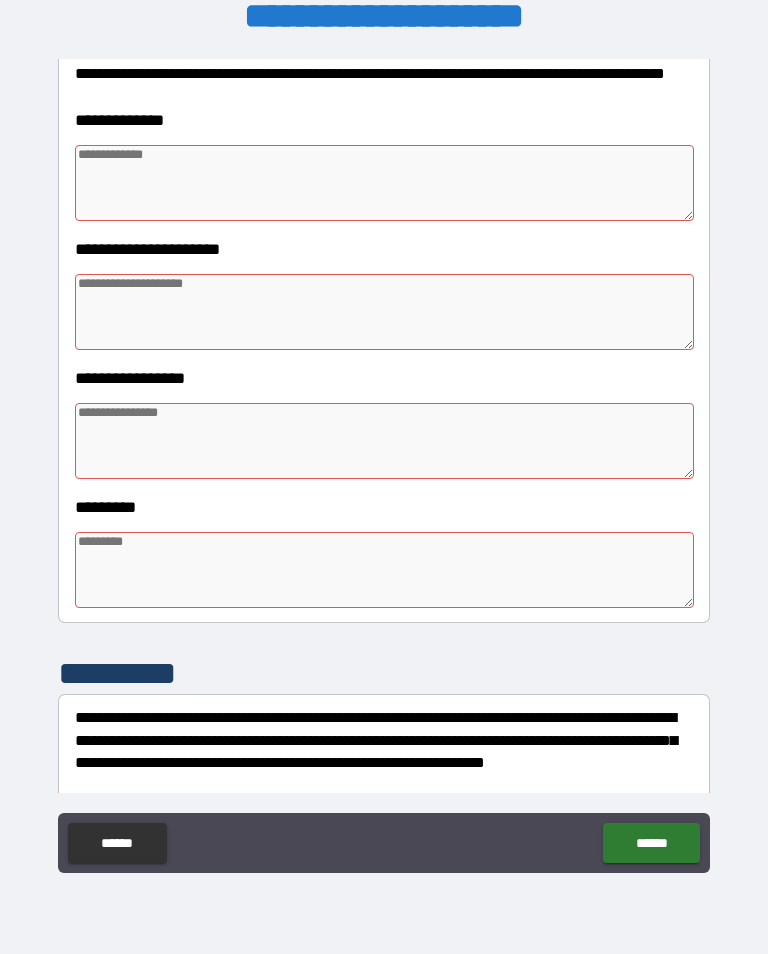 scroll, scrollTop: 295, scrollLeft: 0, axis: vertical 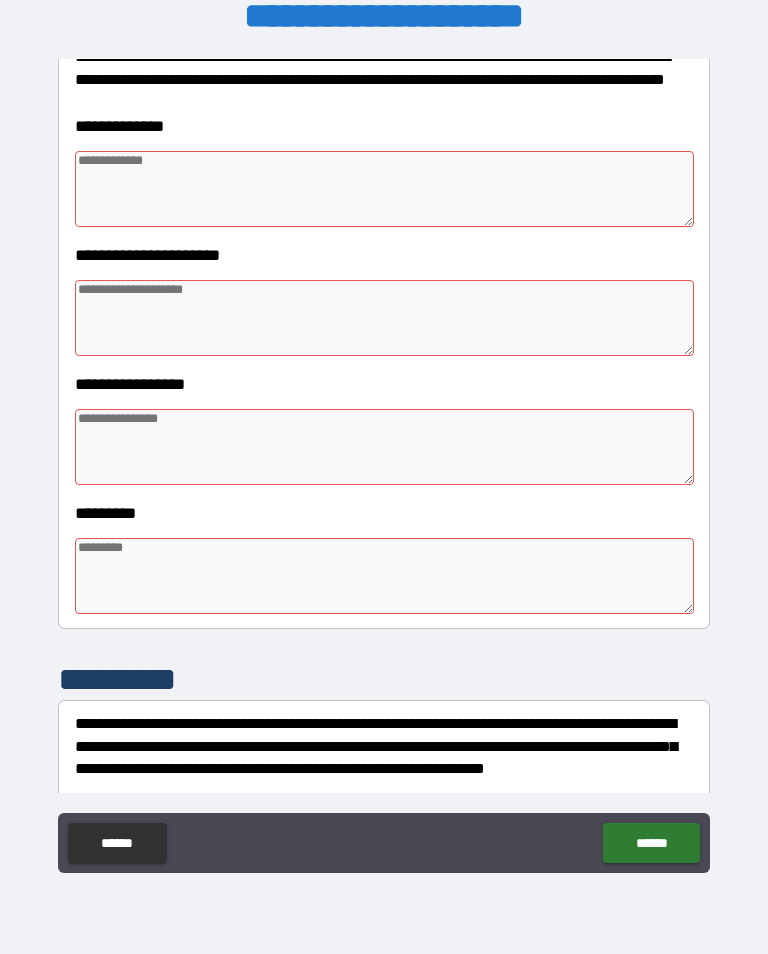 type on "*" 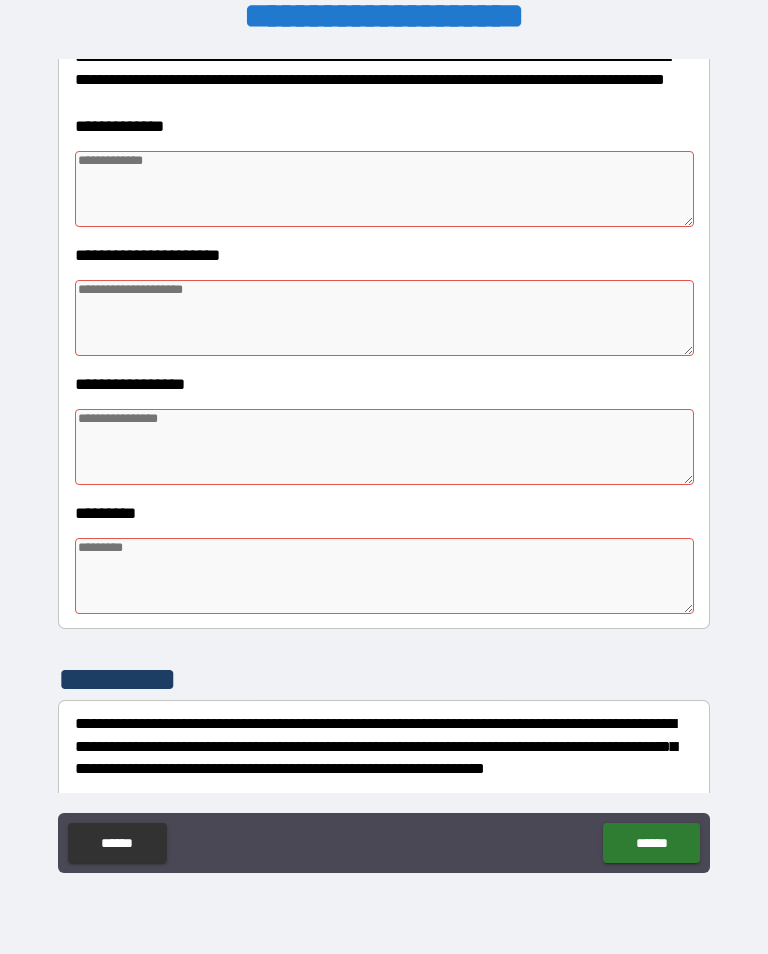type on "*" 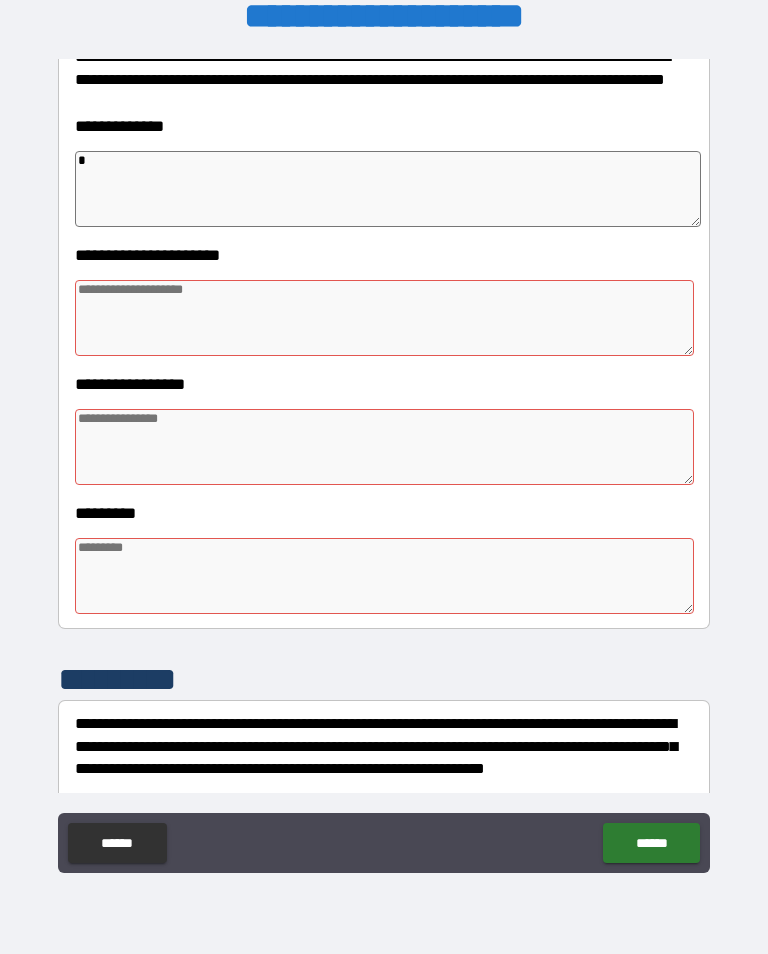 type on "**" 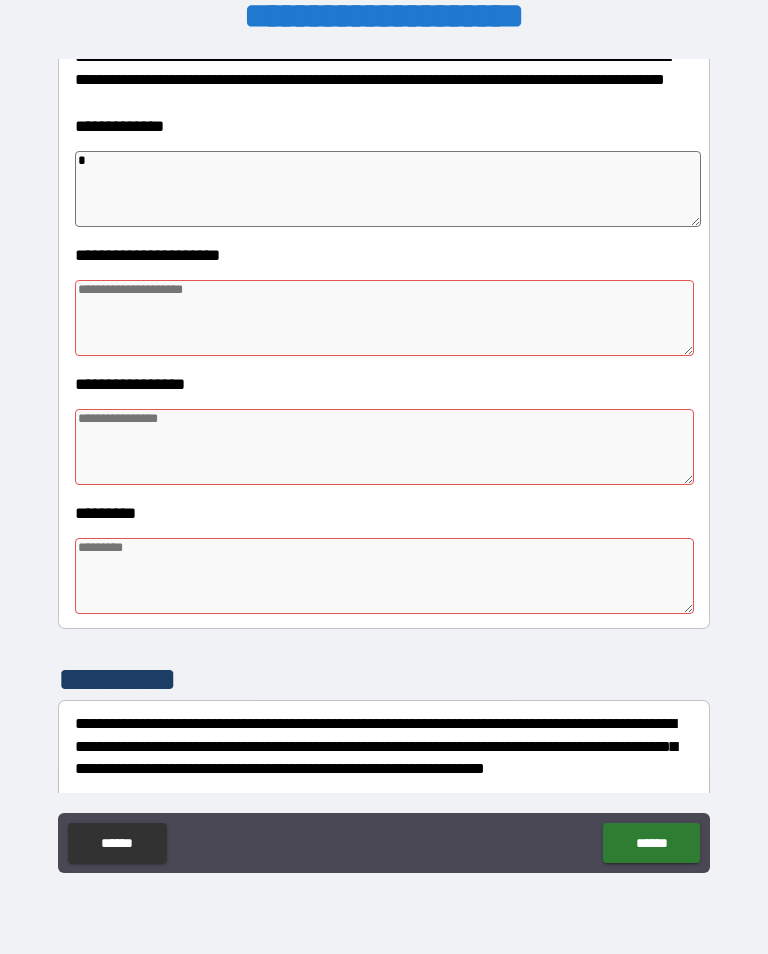 type on "*" 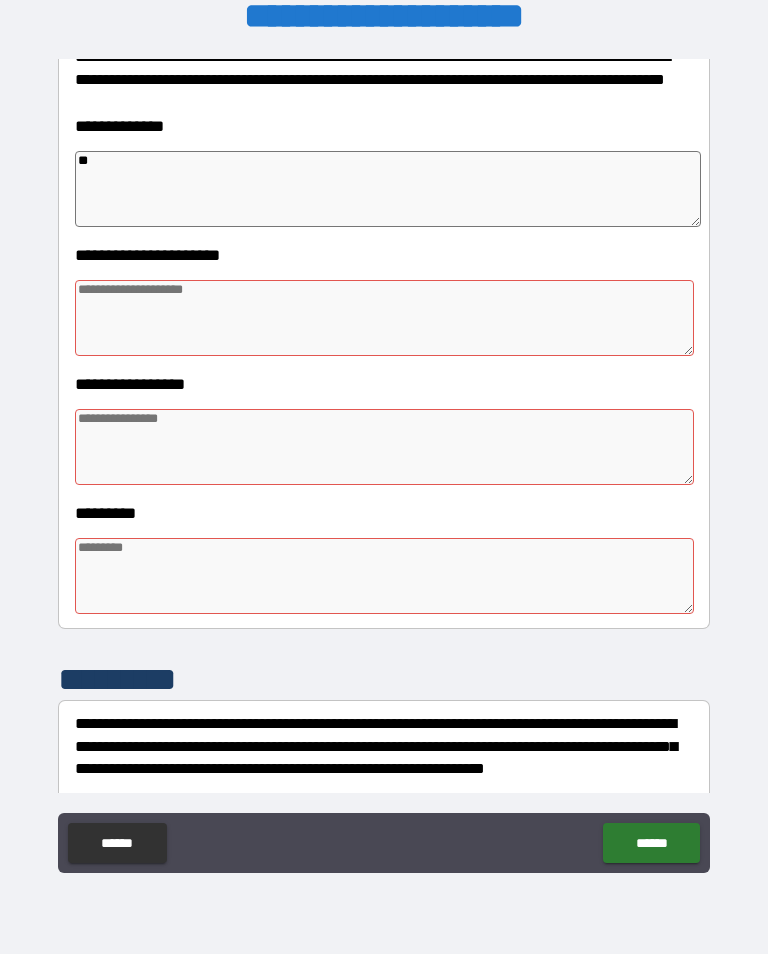type on "*" 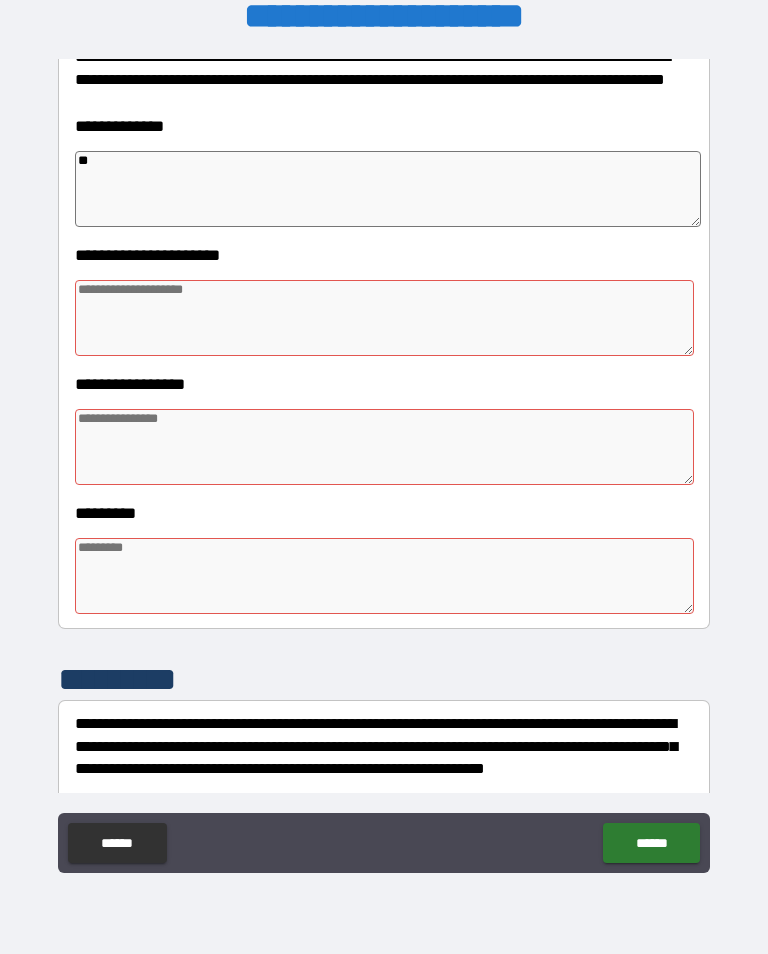 type on "*" 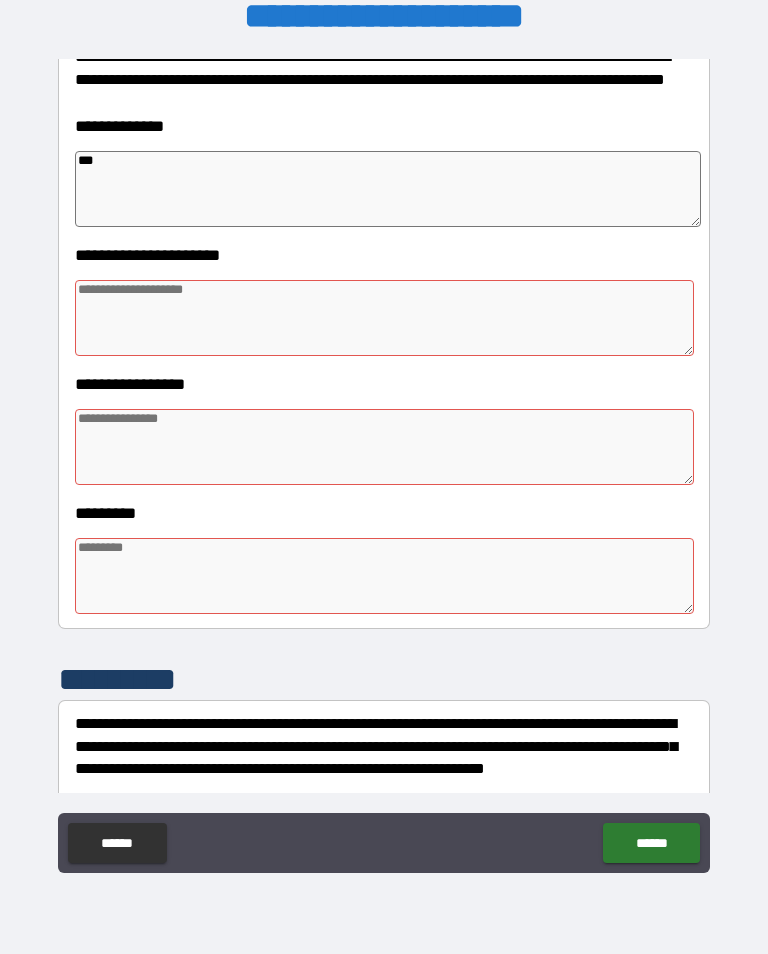 type on "*" 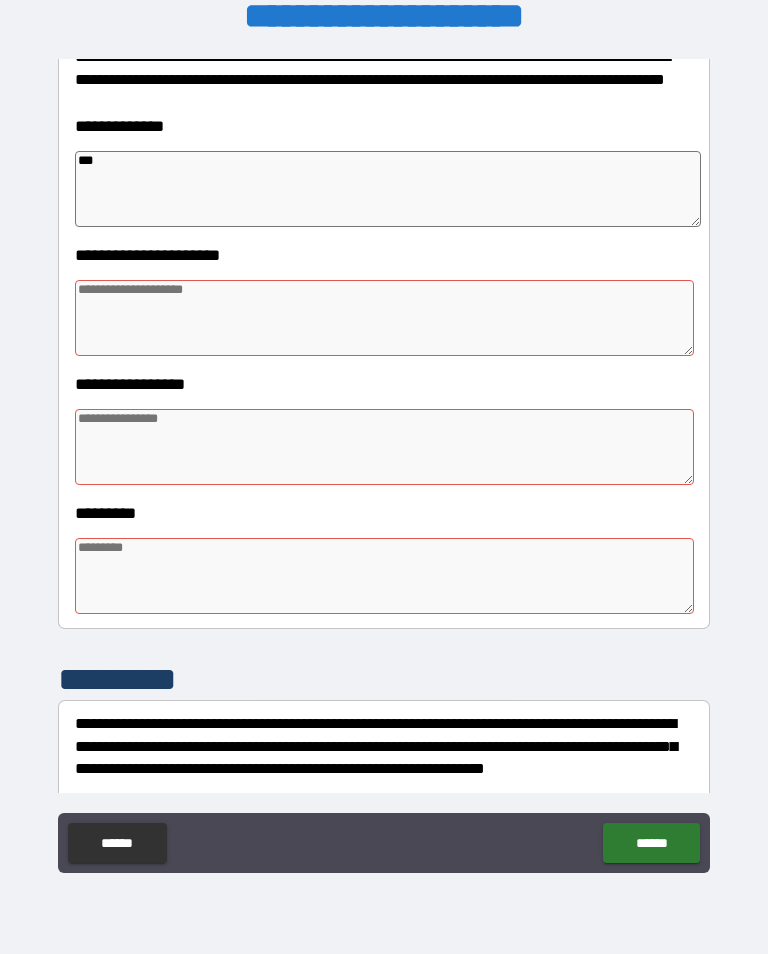 type on "*" 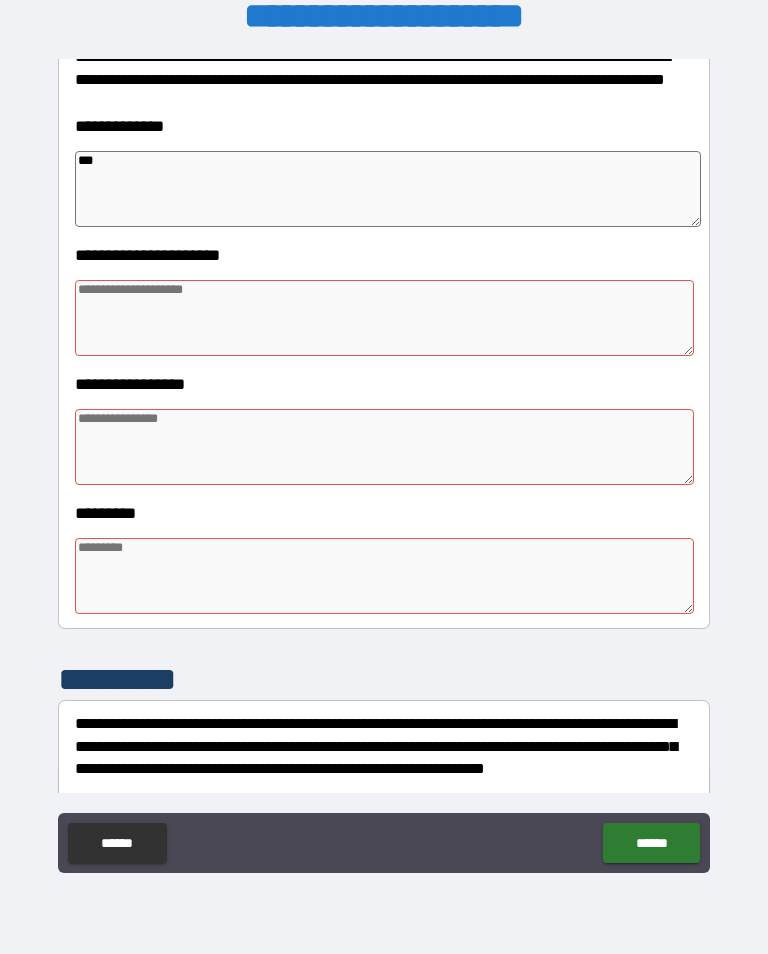 type on "*" 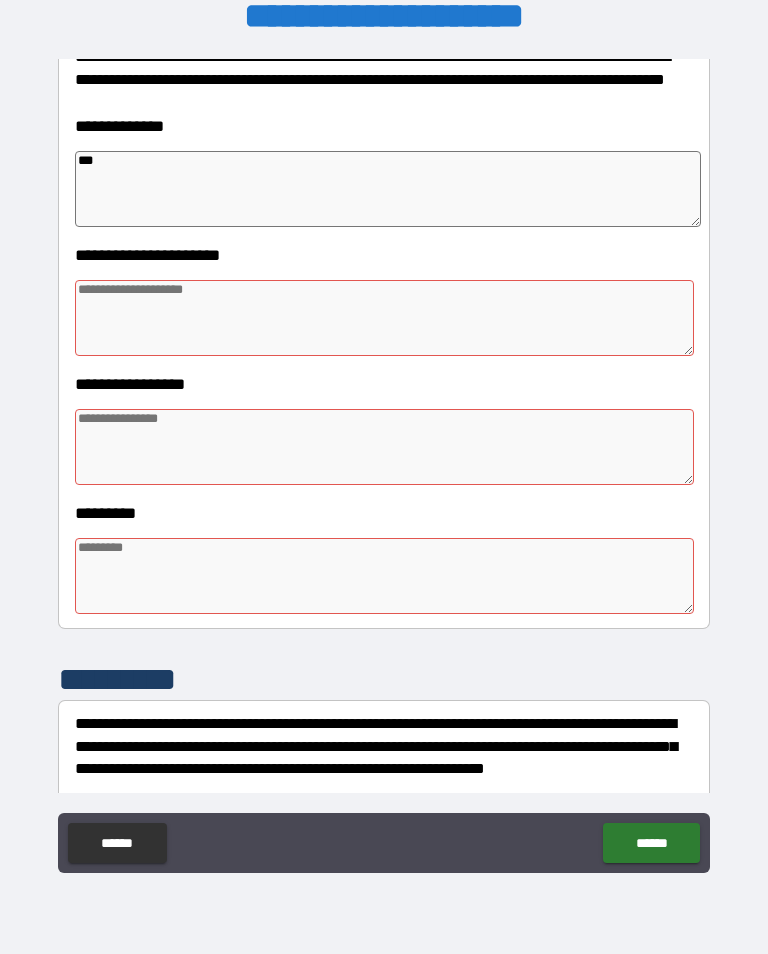 type on "****" 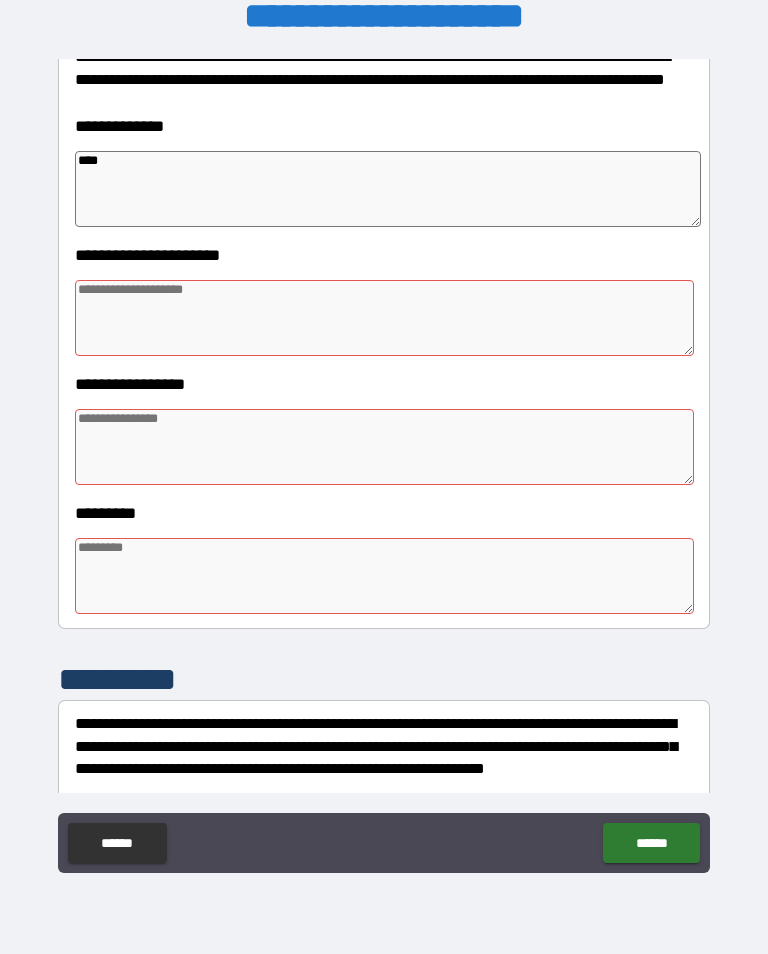 type on "*" 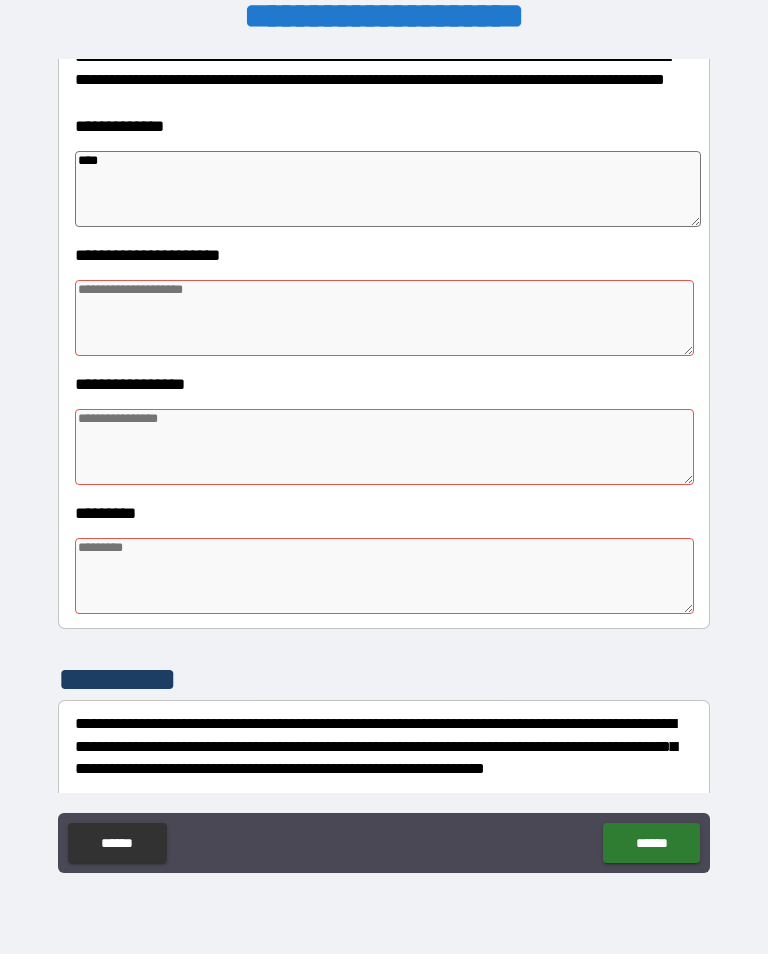 type on "*" 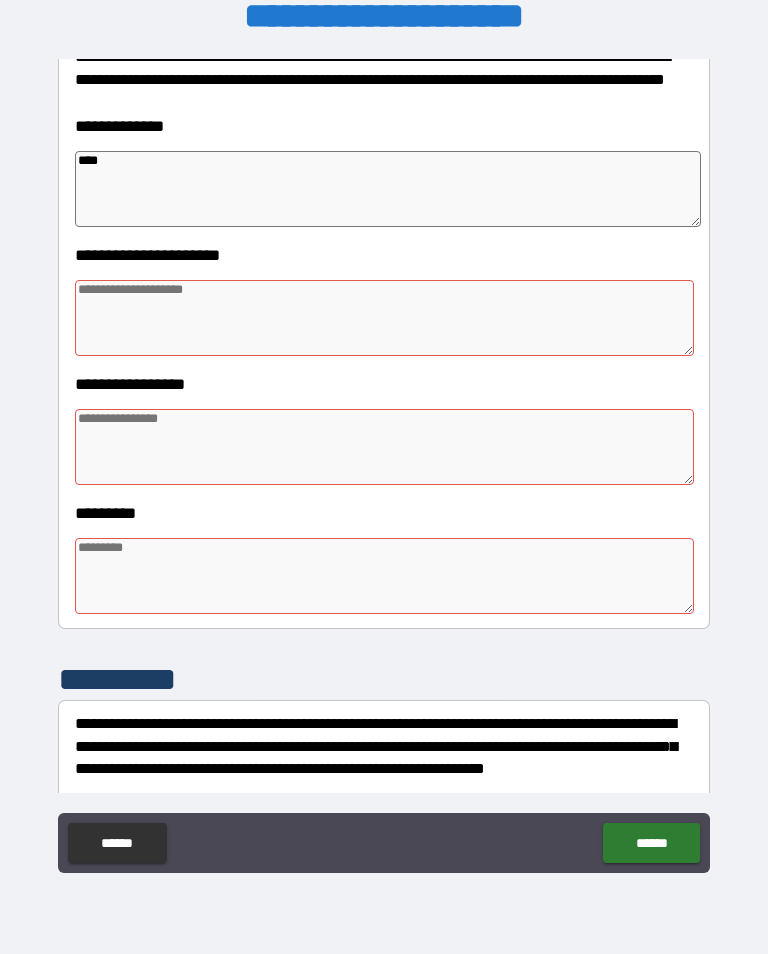 type on "*" 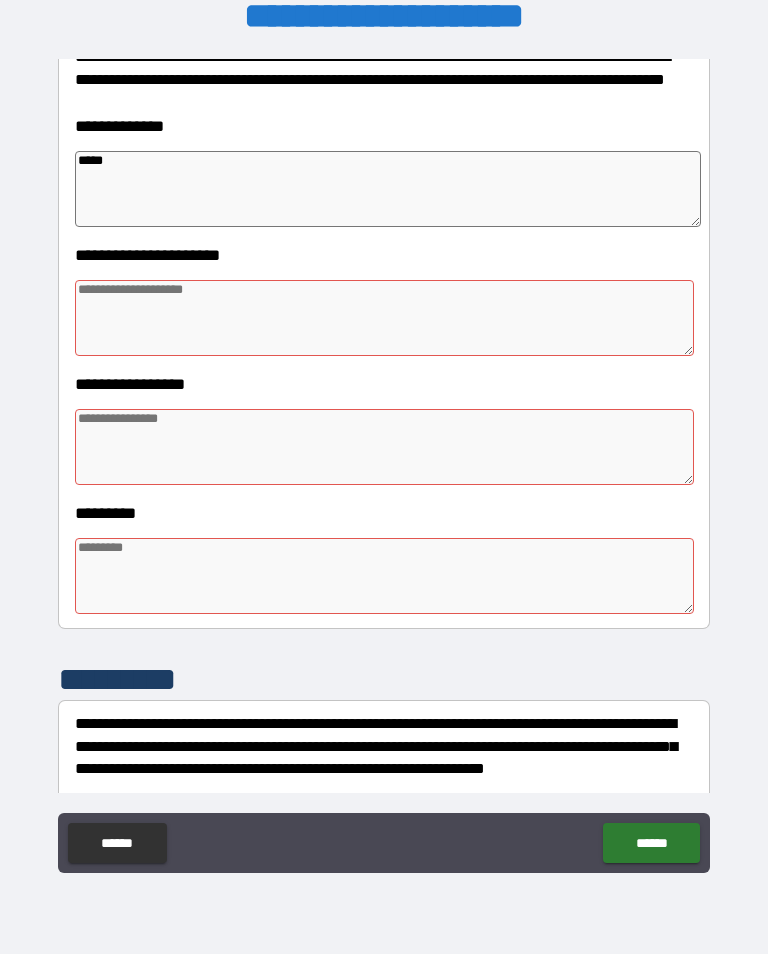 type on "*" 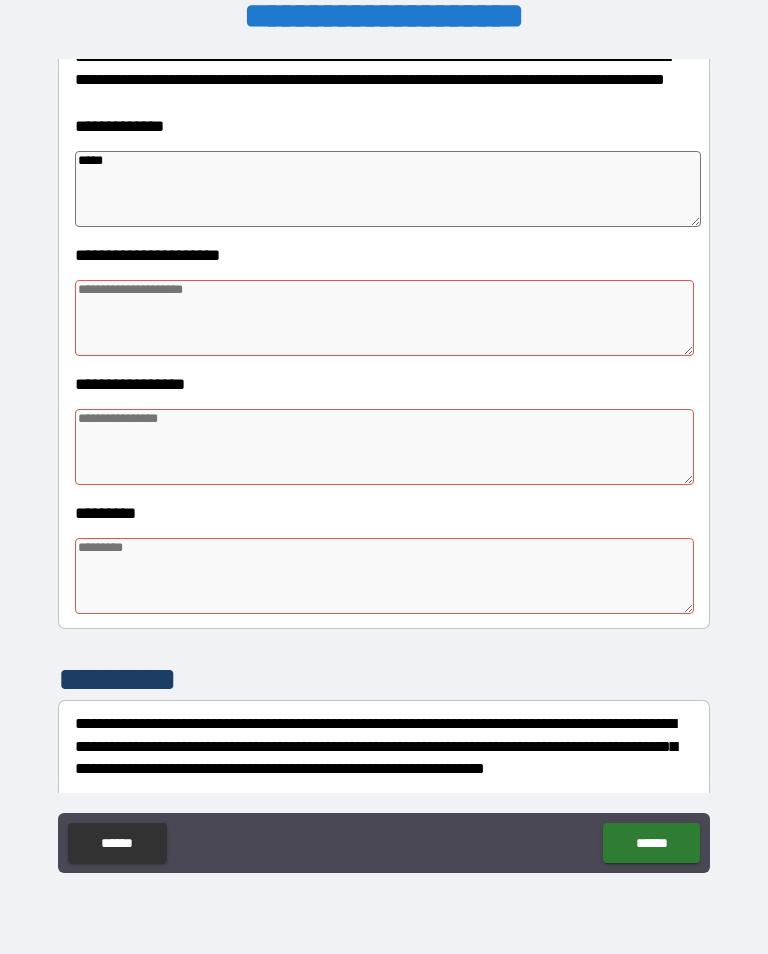 type on "*" 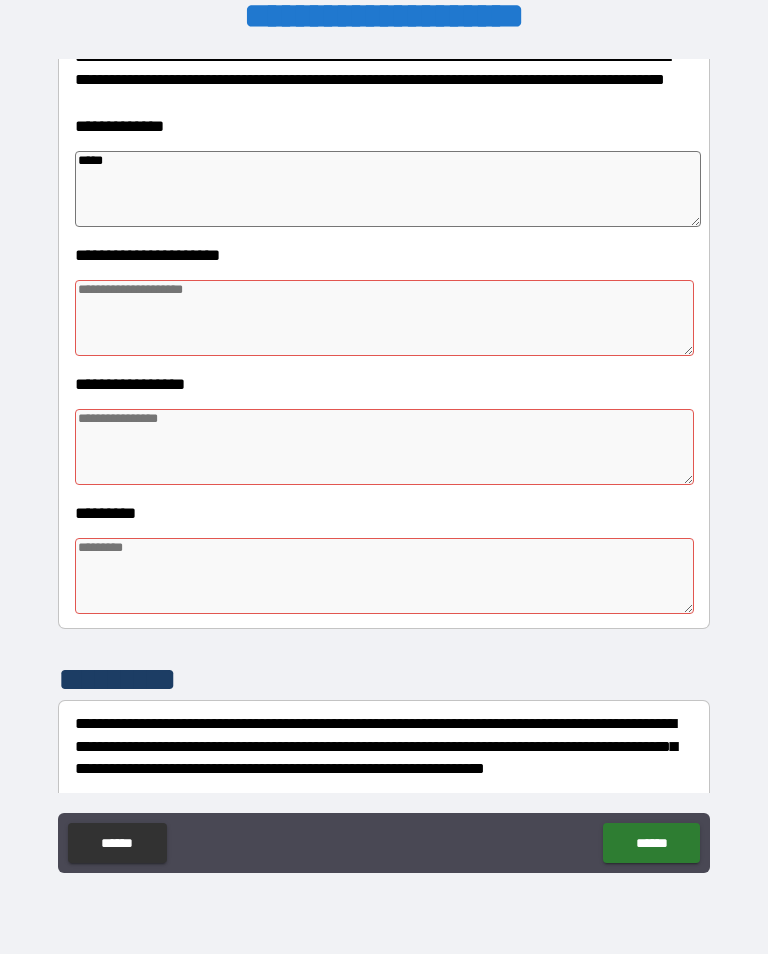 type on "*" 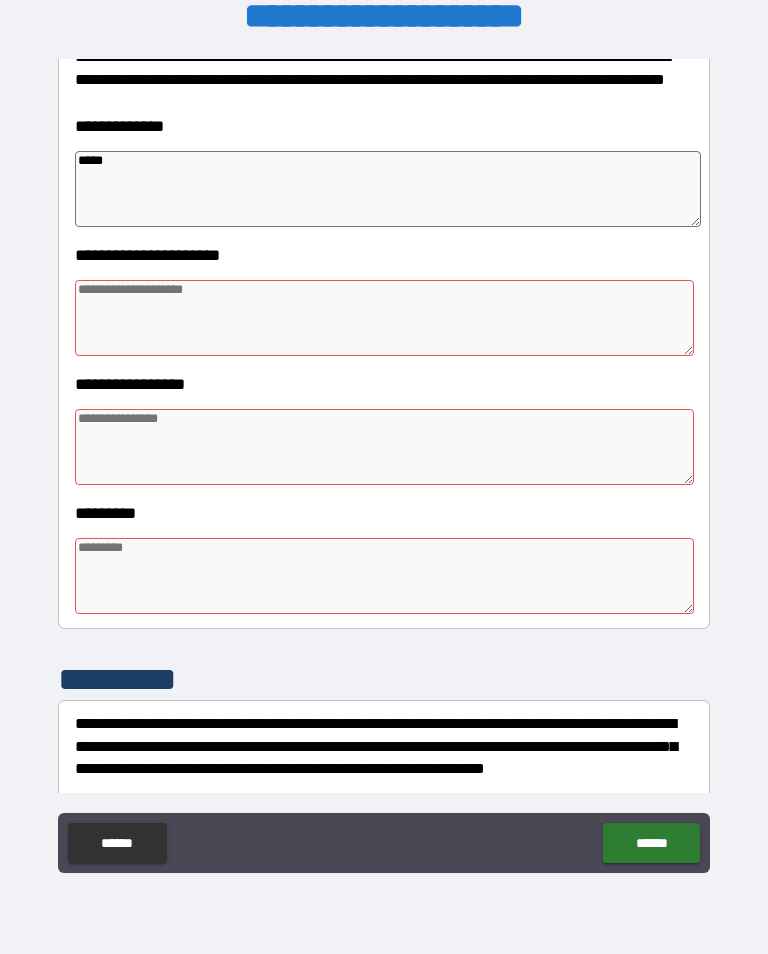 type on "*********" 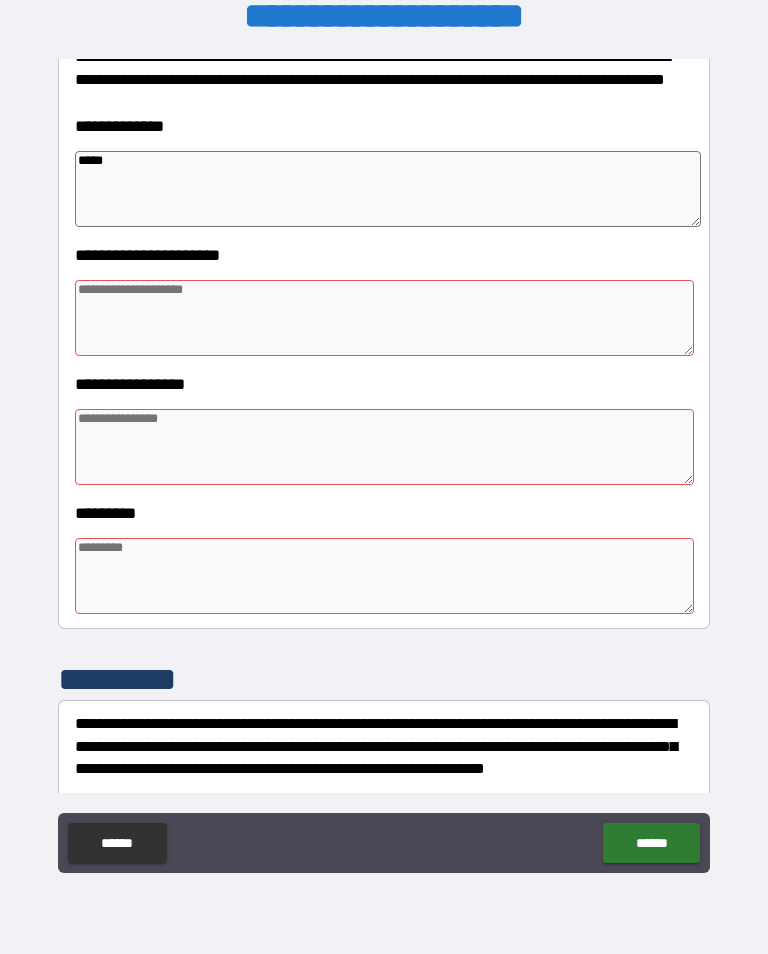 type on "*" 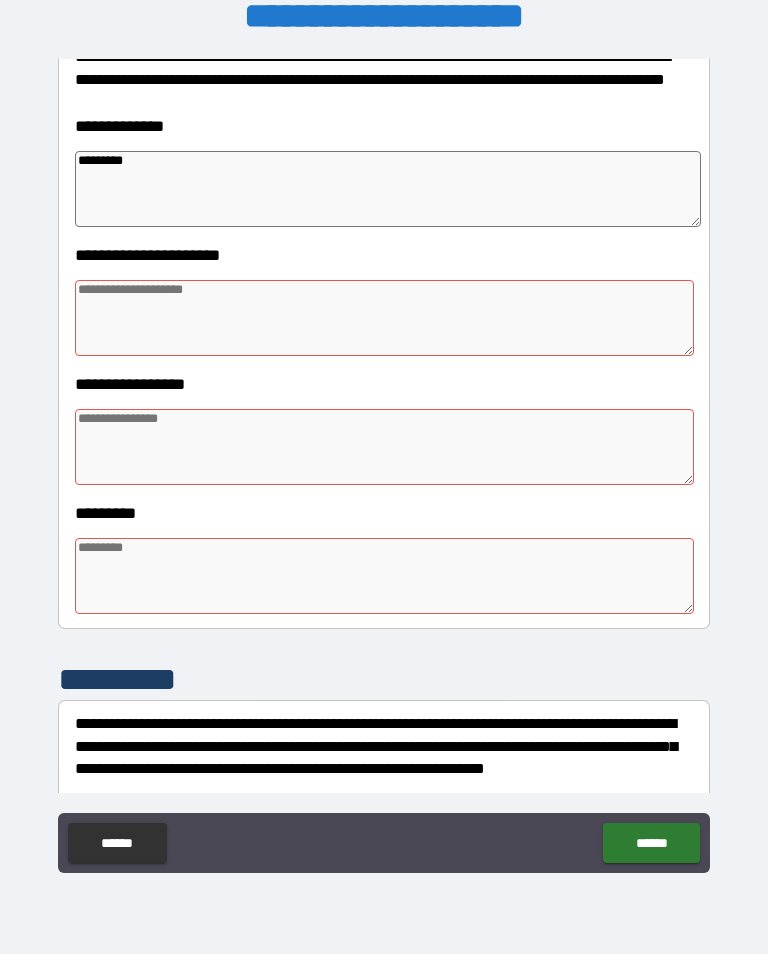 type on "*********" 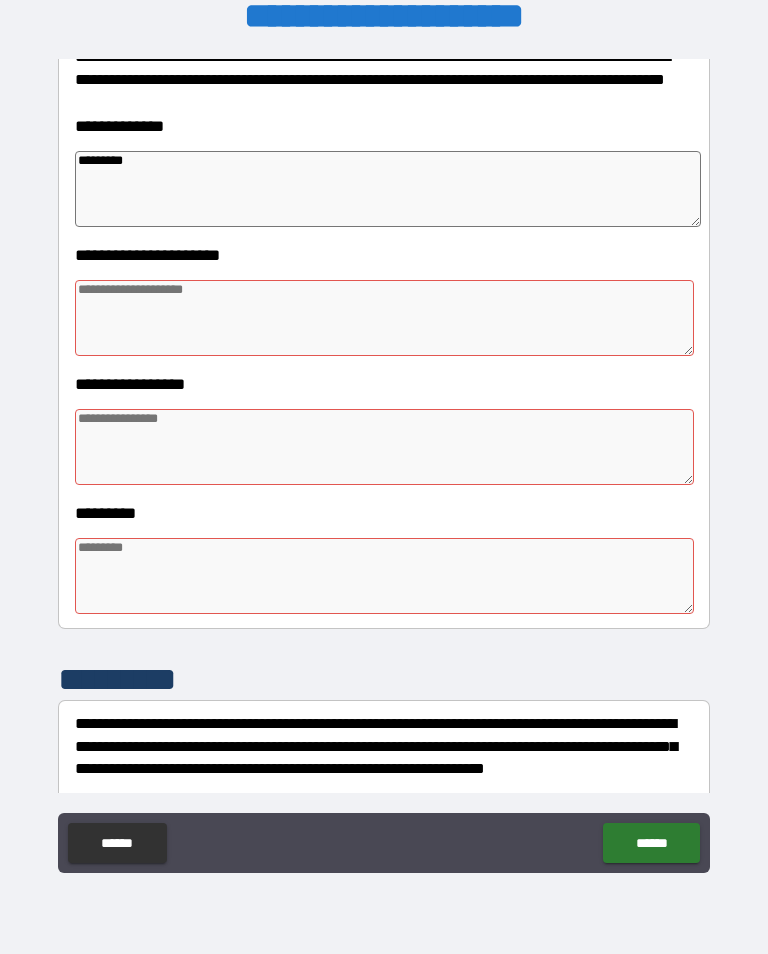 type on "*" 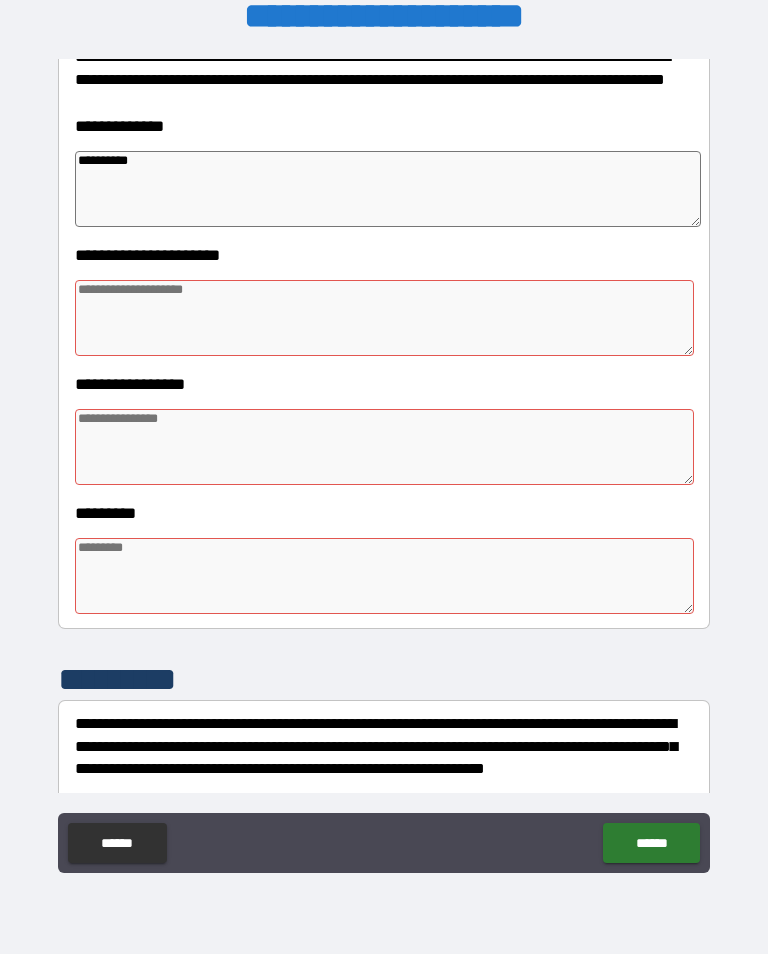 type on "*" 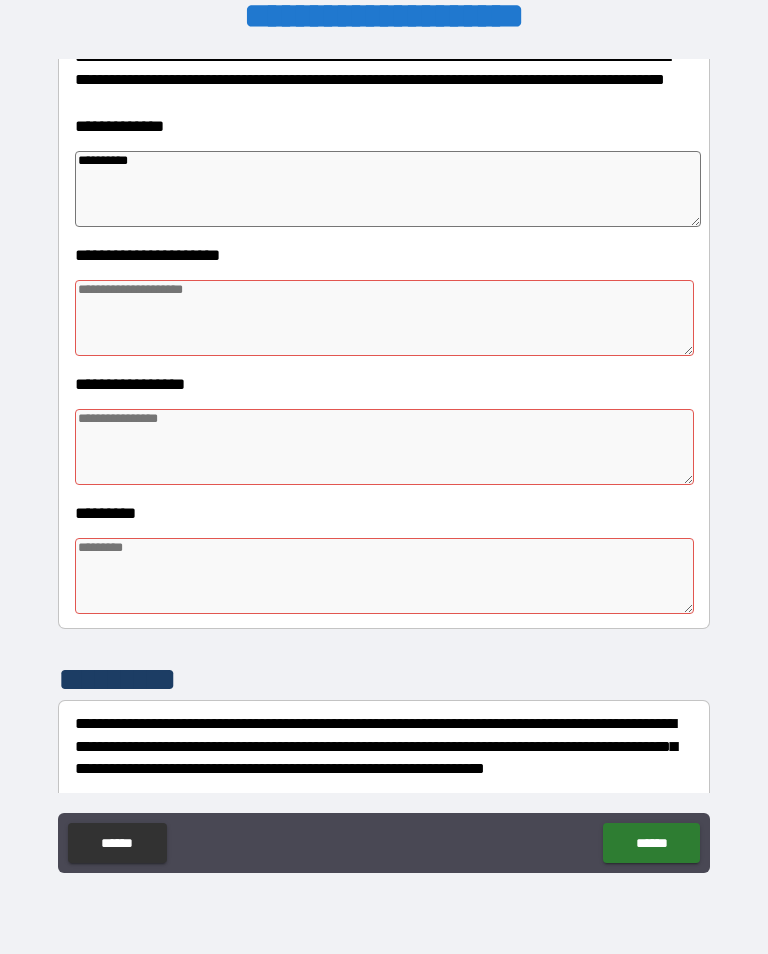 type on "*" 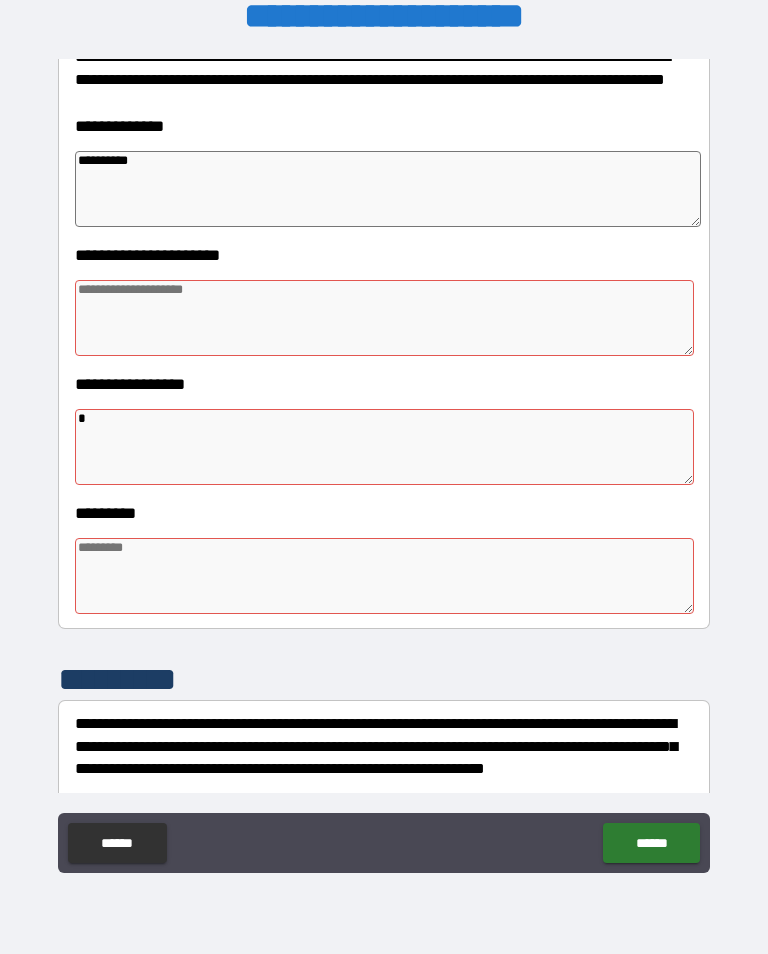 type on "*" 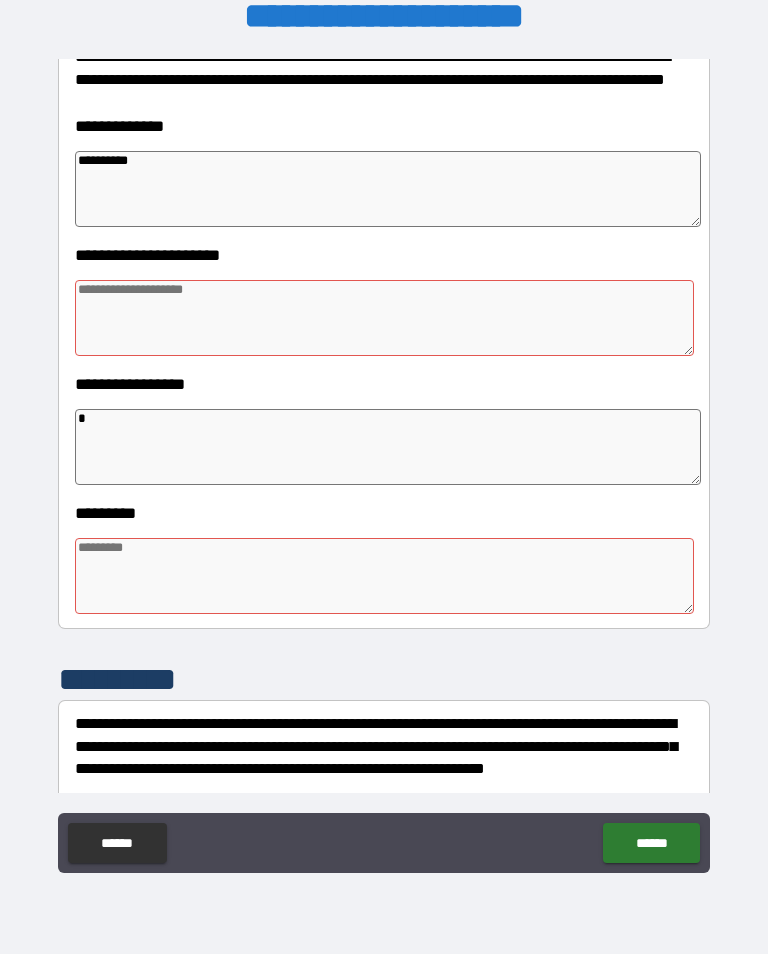 type on "*" 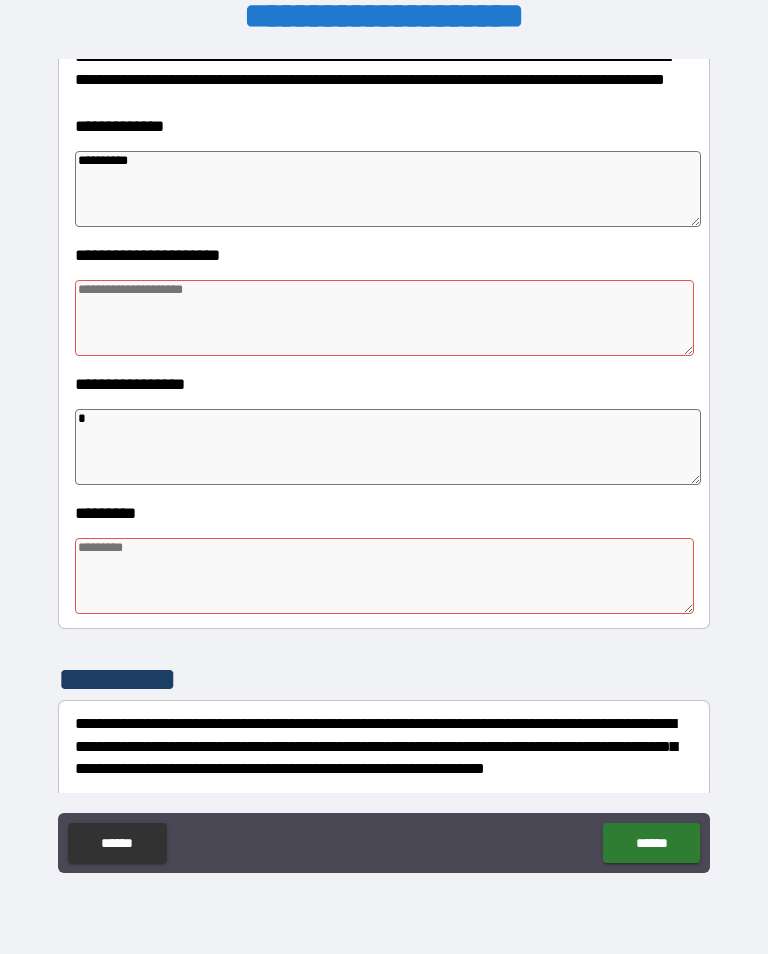 type on "*" 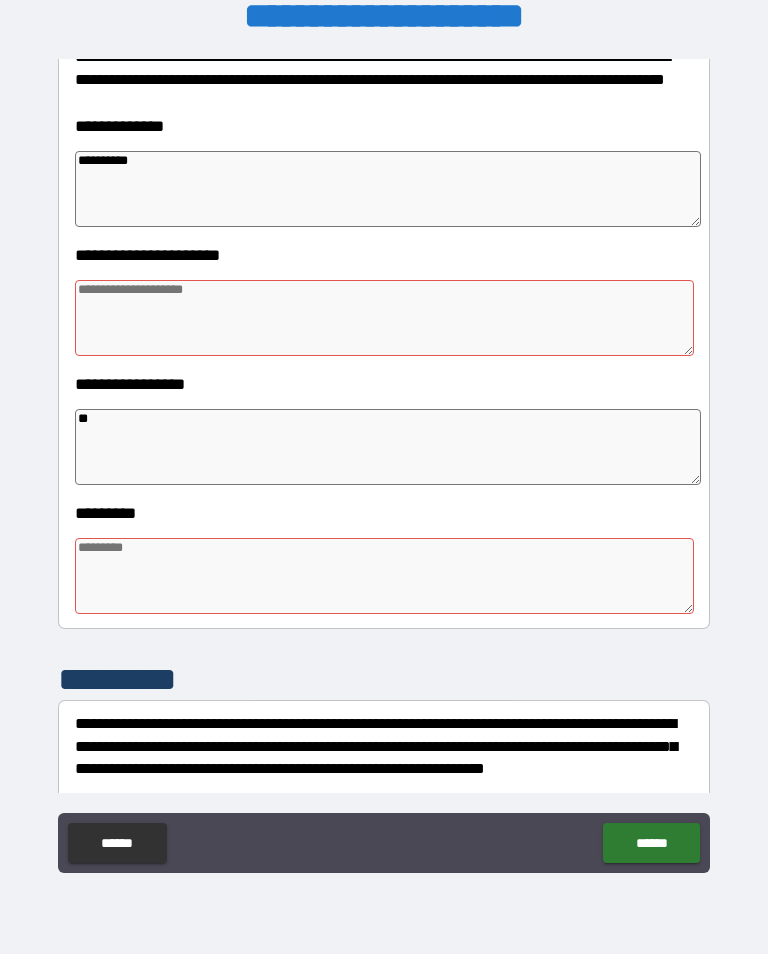 type on "*" 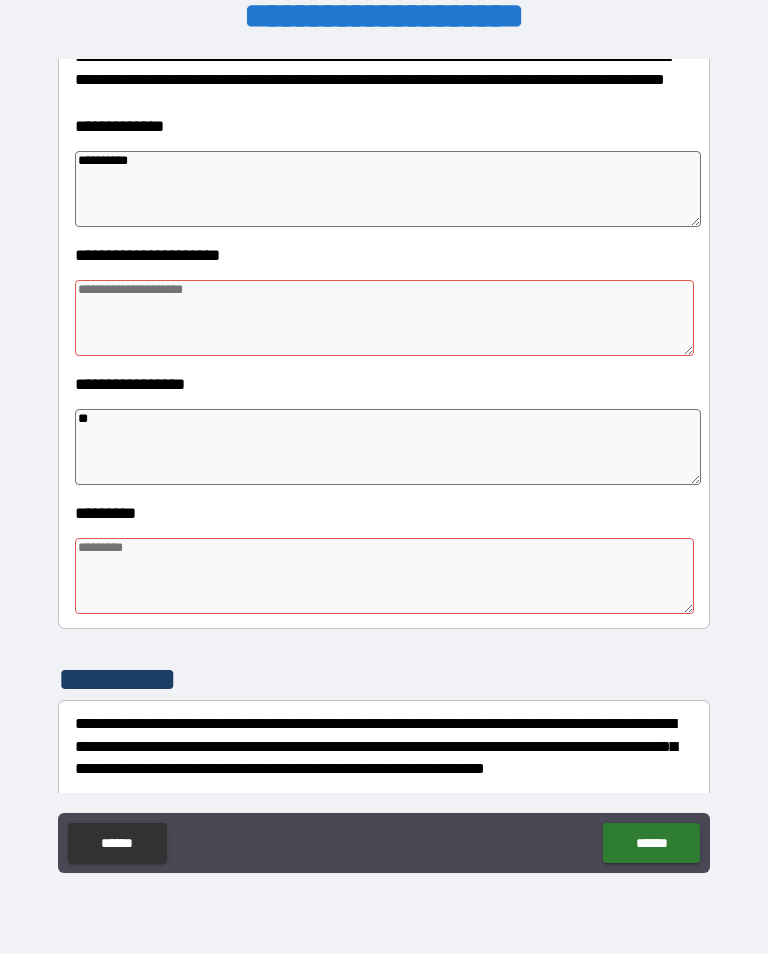 type on "***" 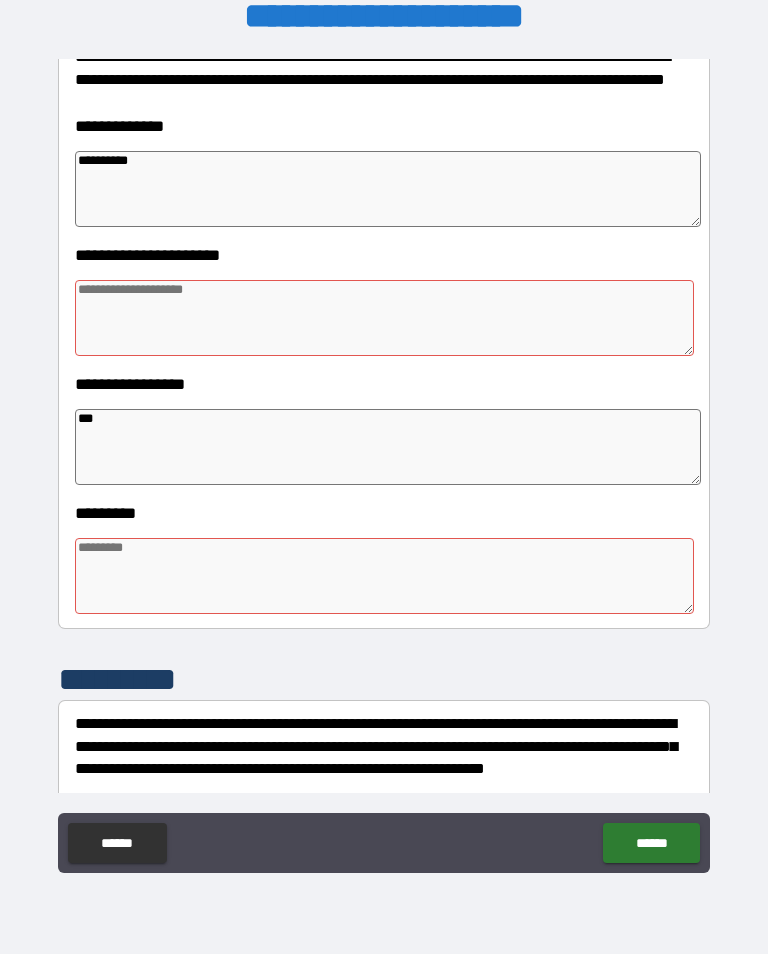 type on "*" 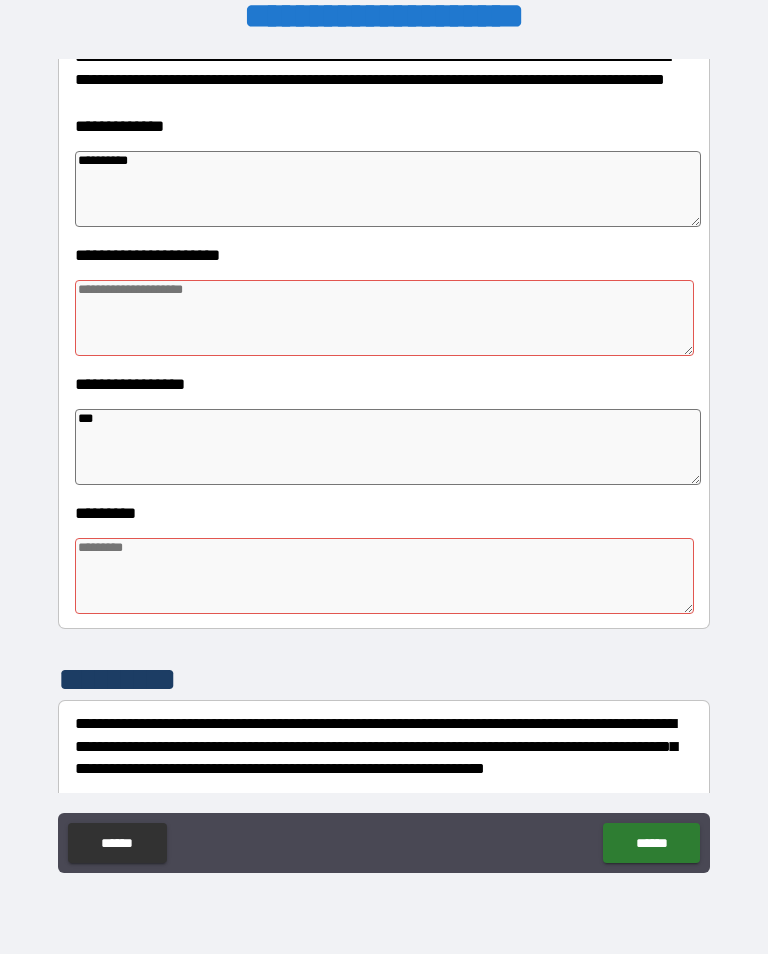 type on "*" 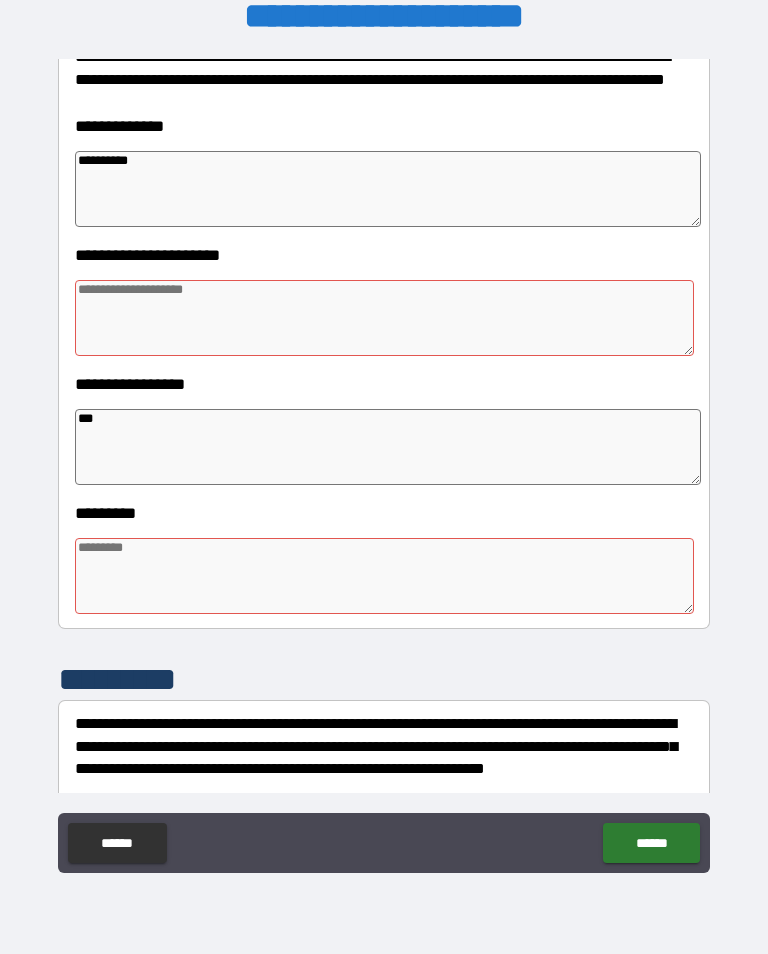type on "*" 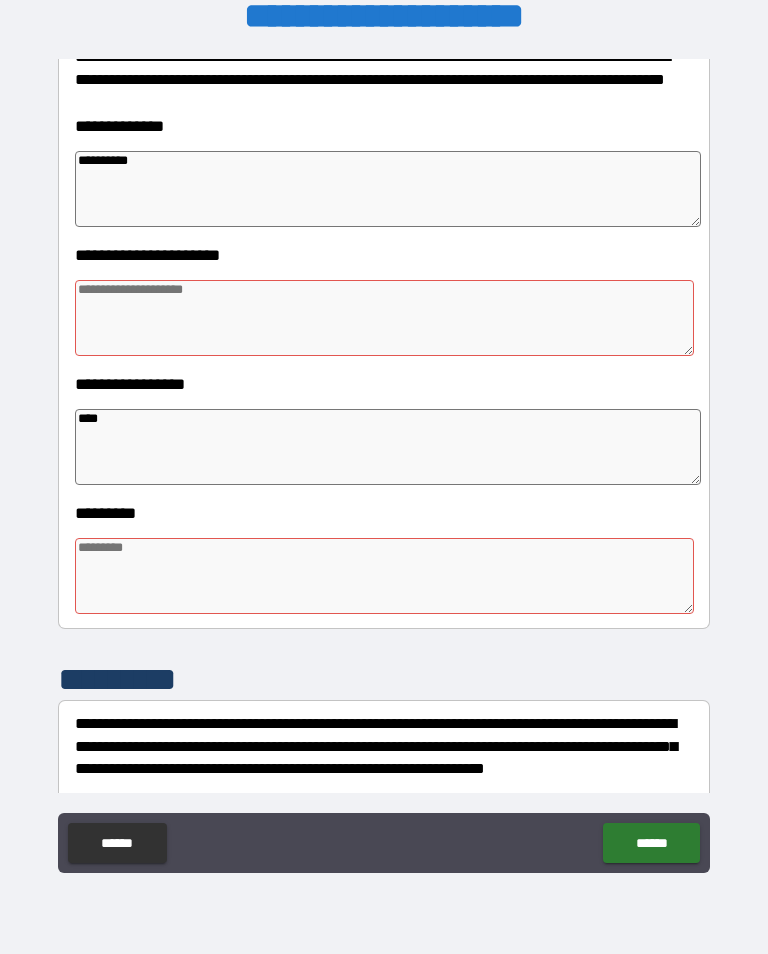 type on "*" 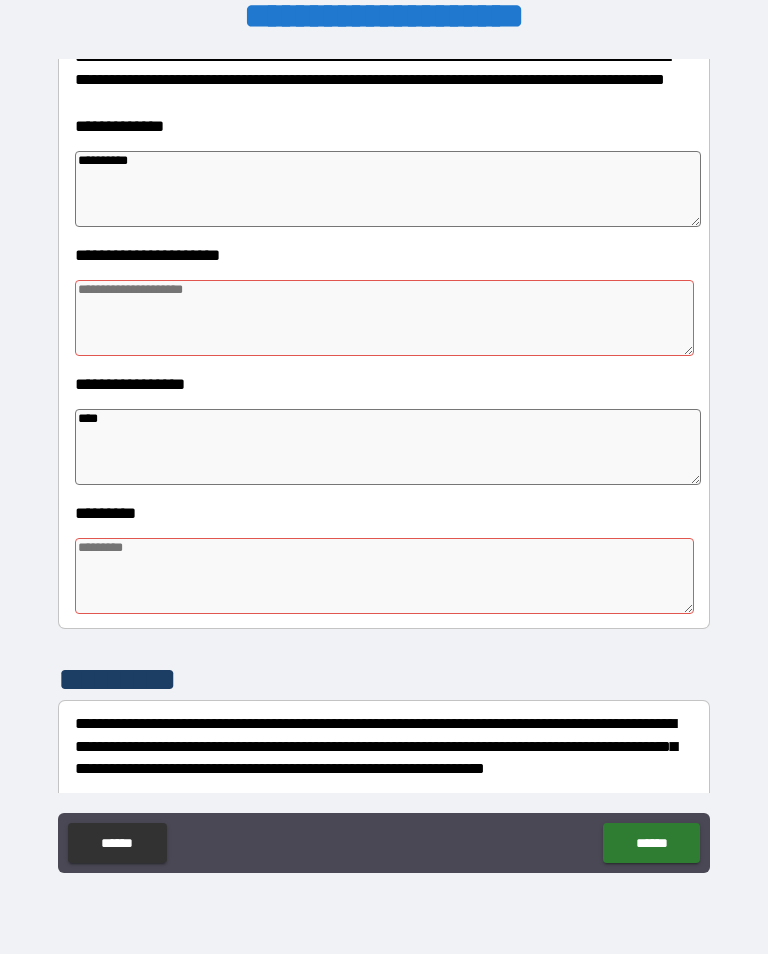 type on "*" 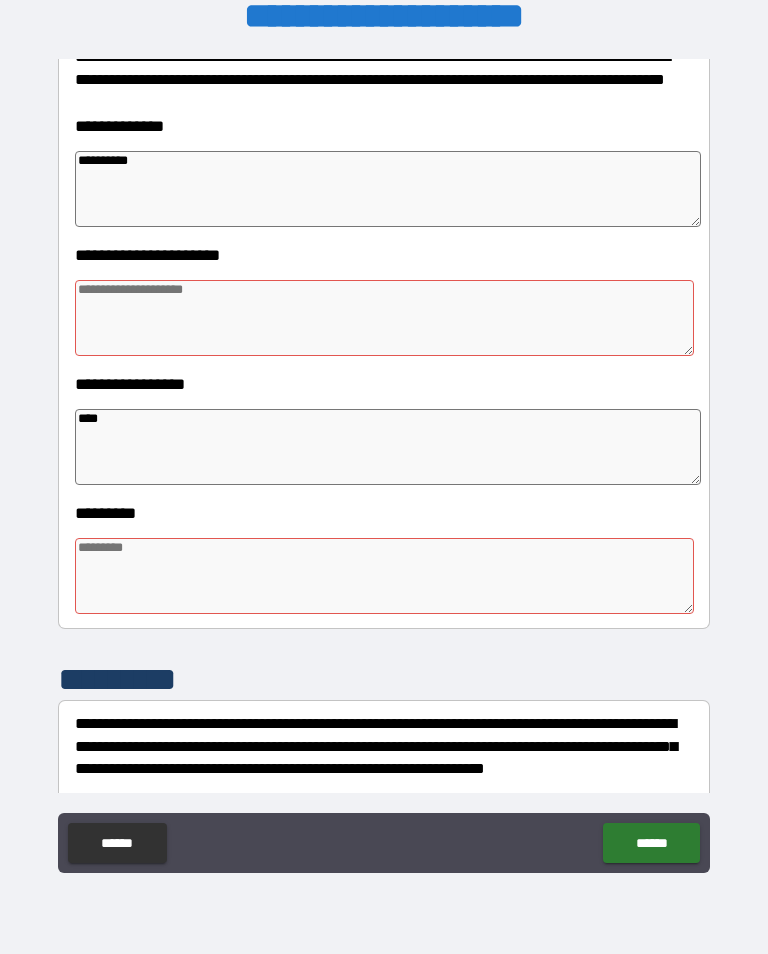 type on "*" 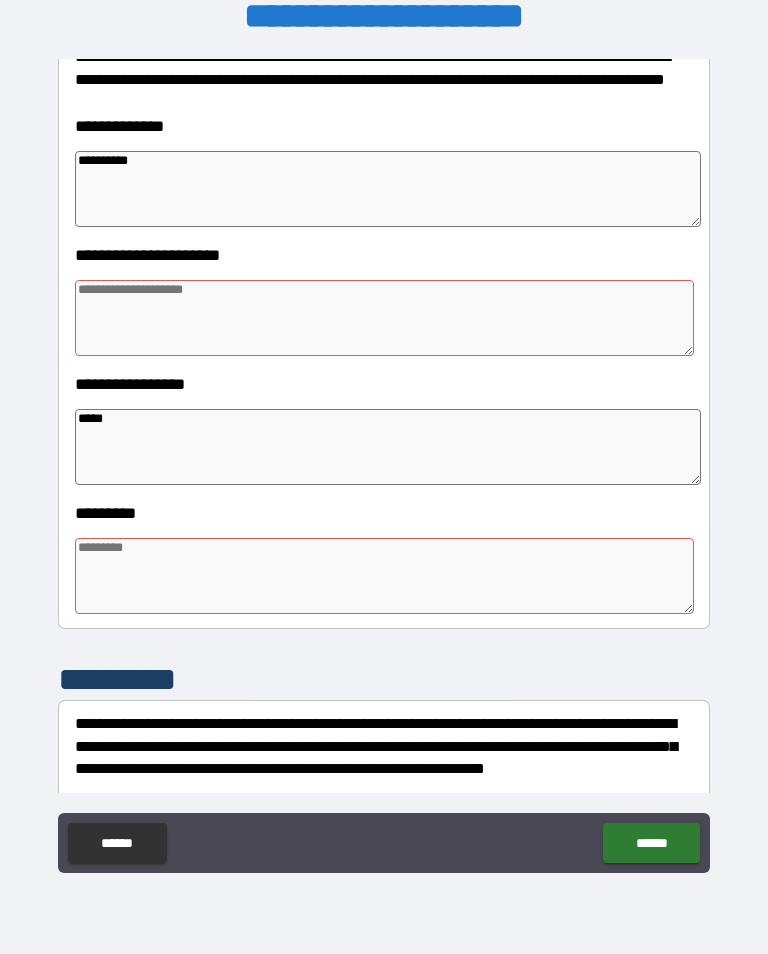 type on "*" 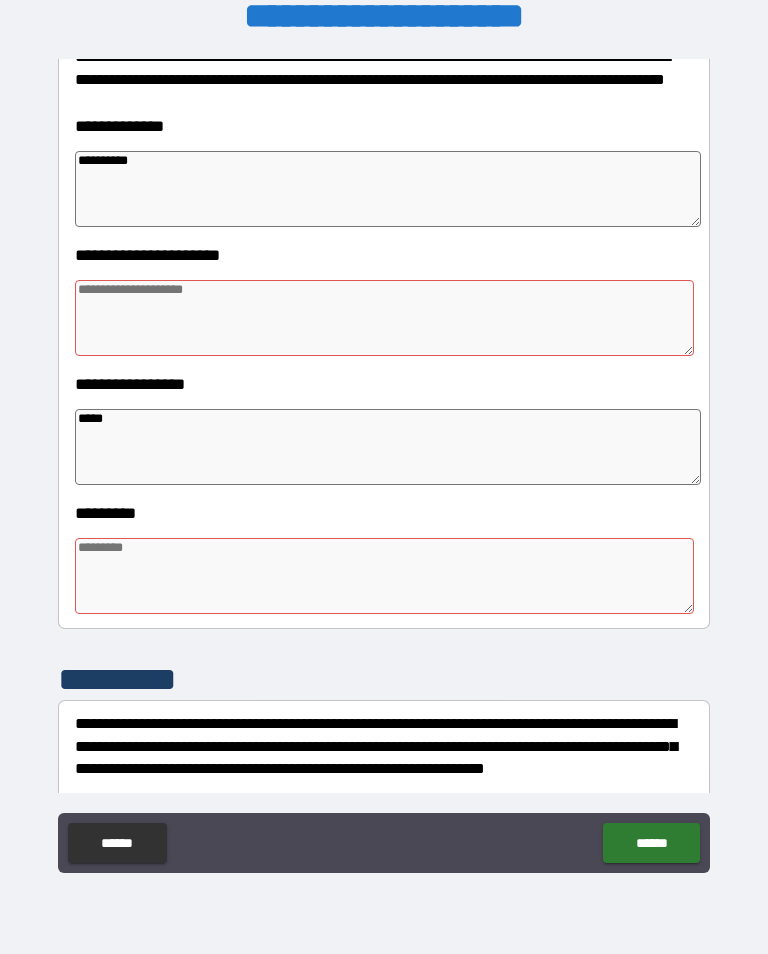 type on "*****" 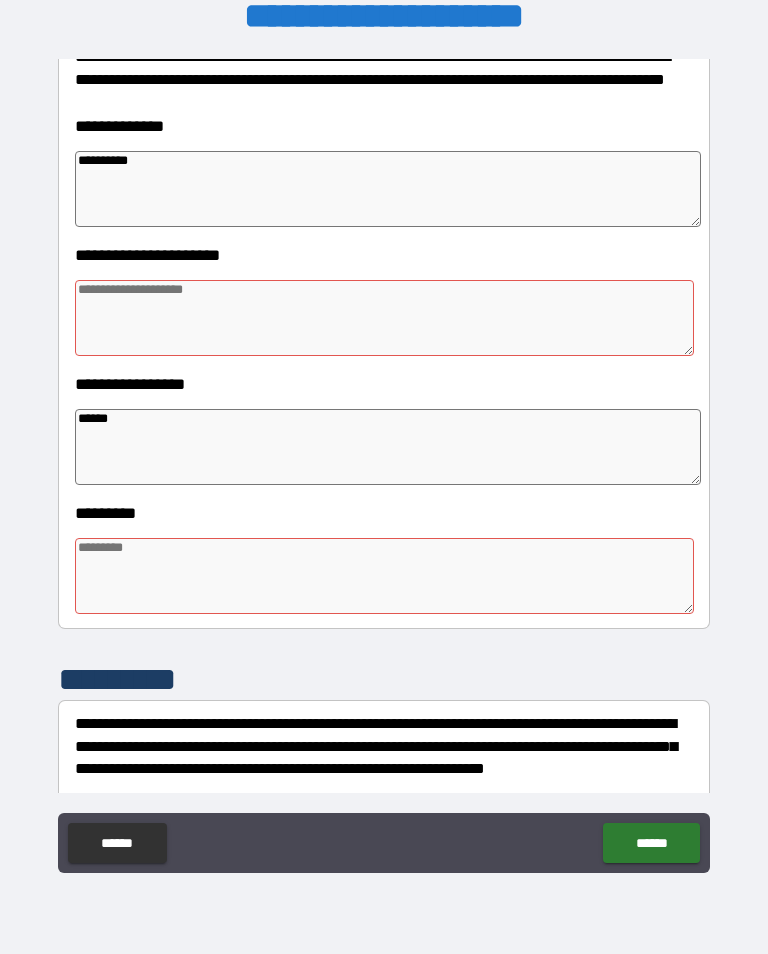 type on "*" 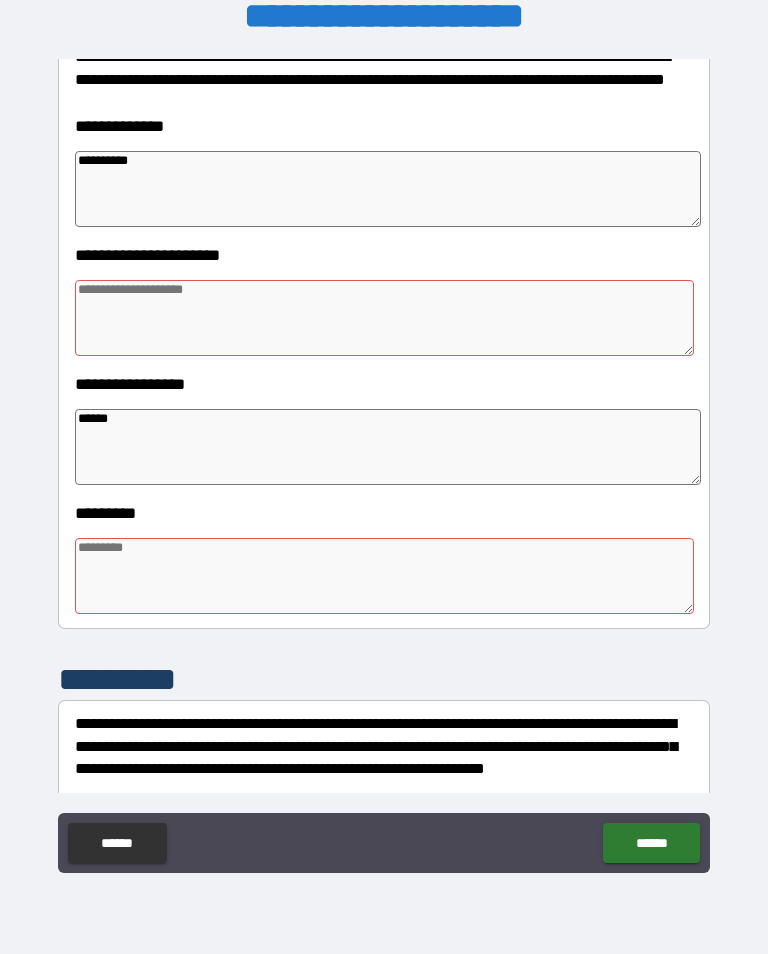 type on "*" 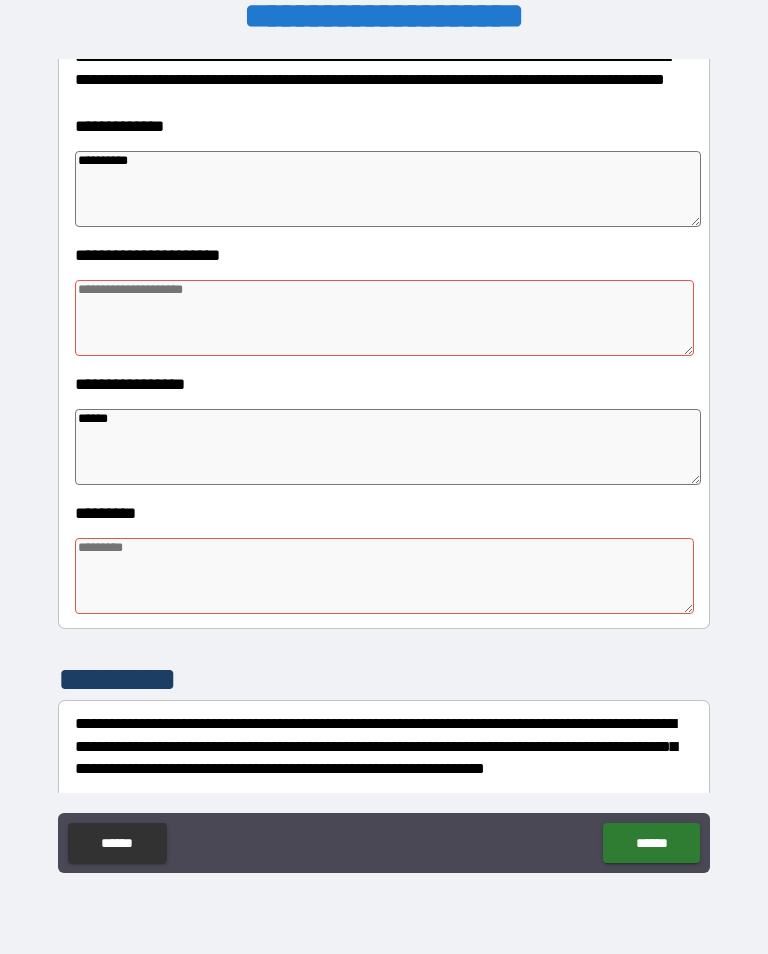 type on "*" 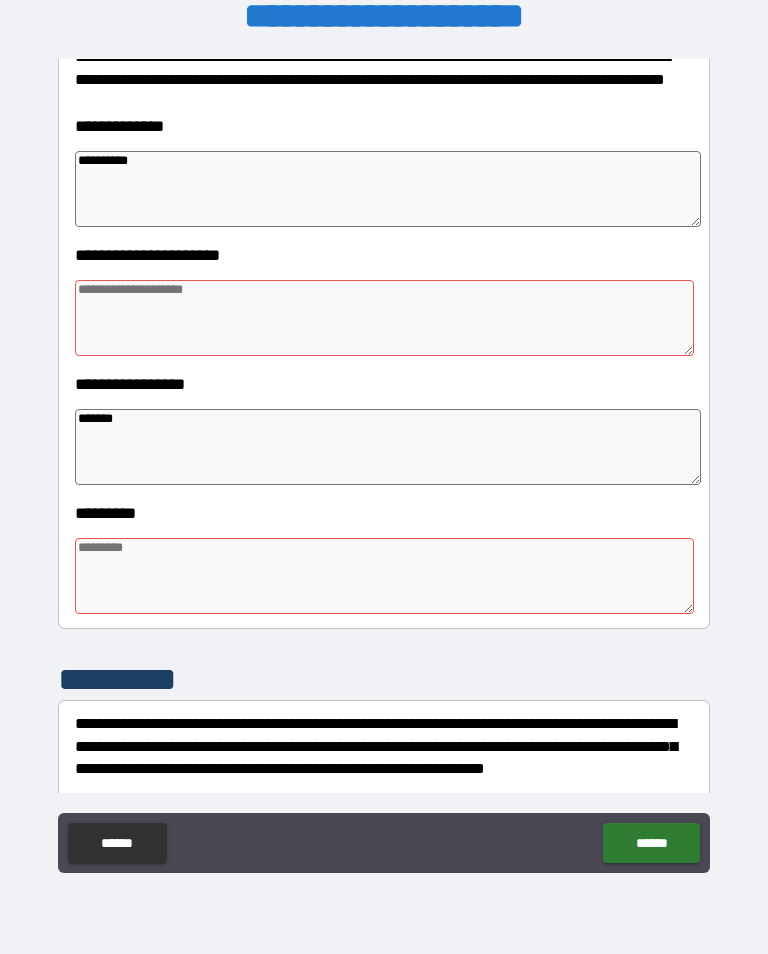 type on "*" 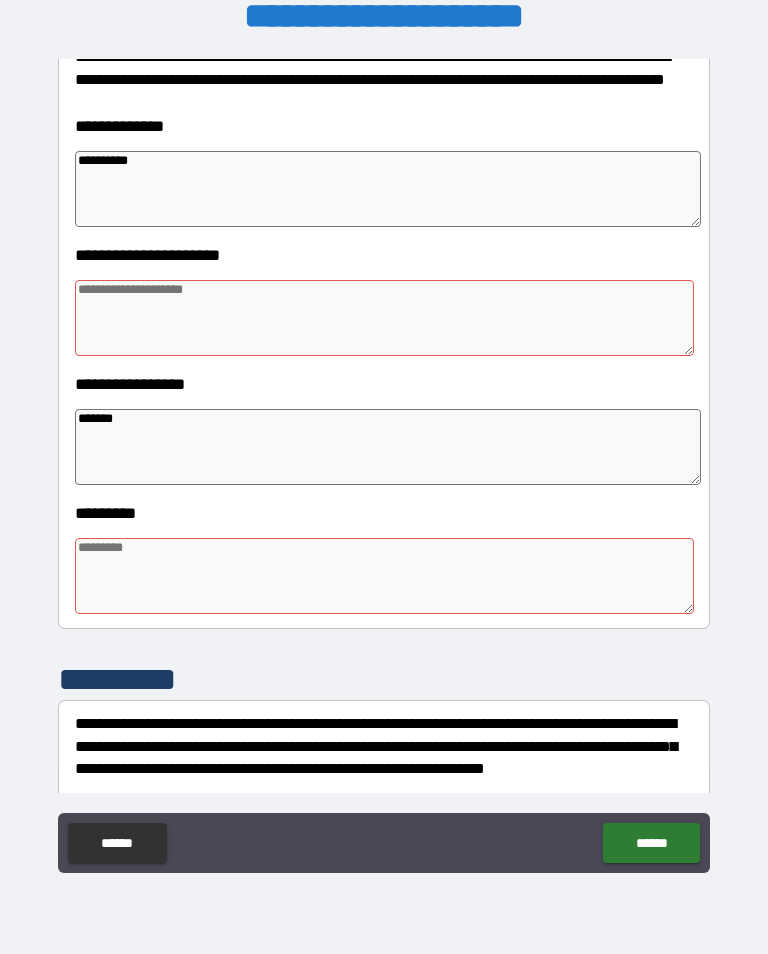 type on "*" 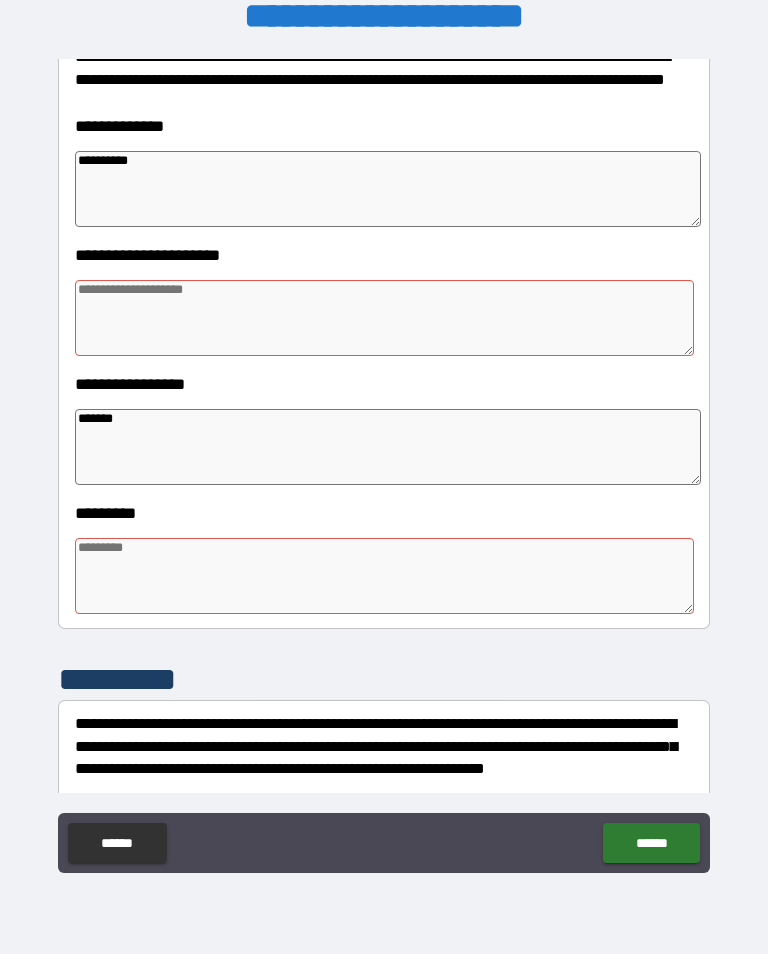 type on "*" 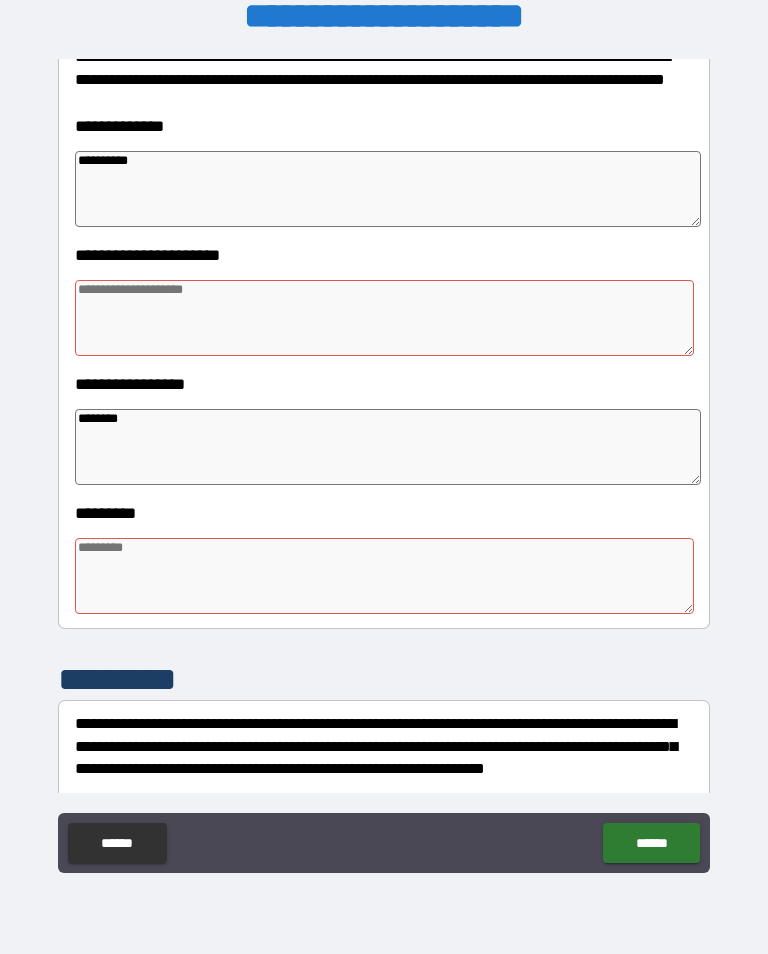 type on "*" 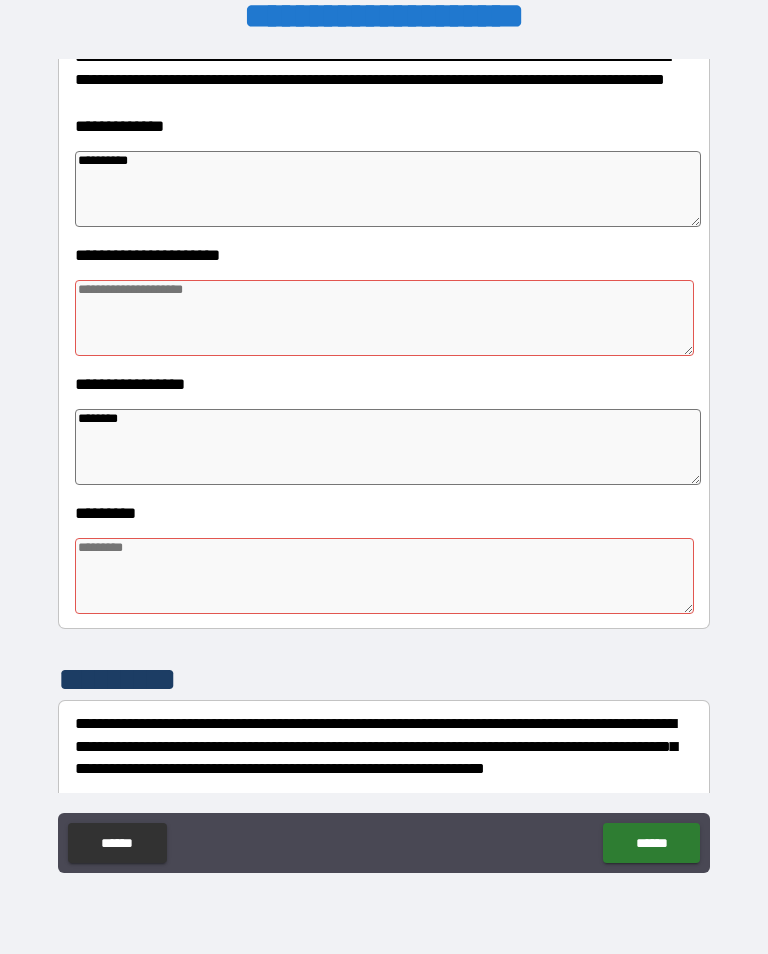 type on "*" 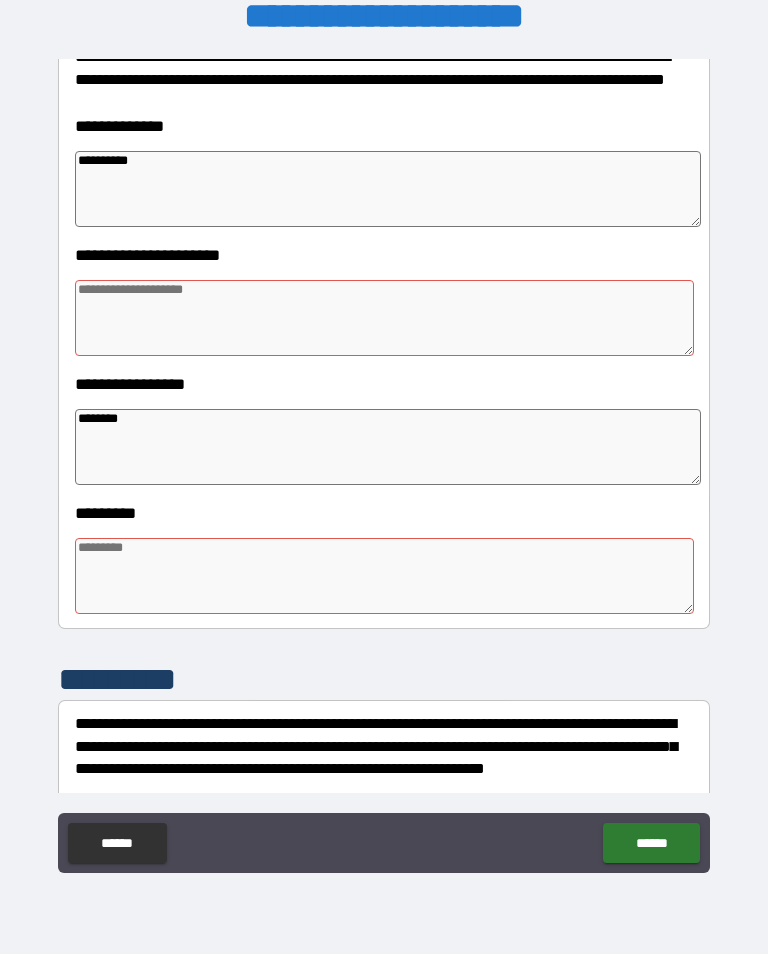 type on "*" 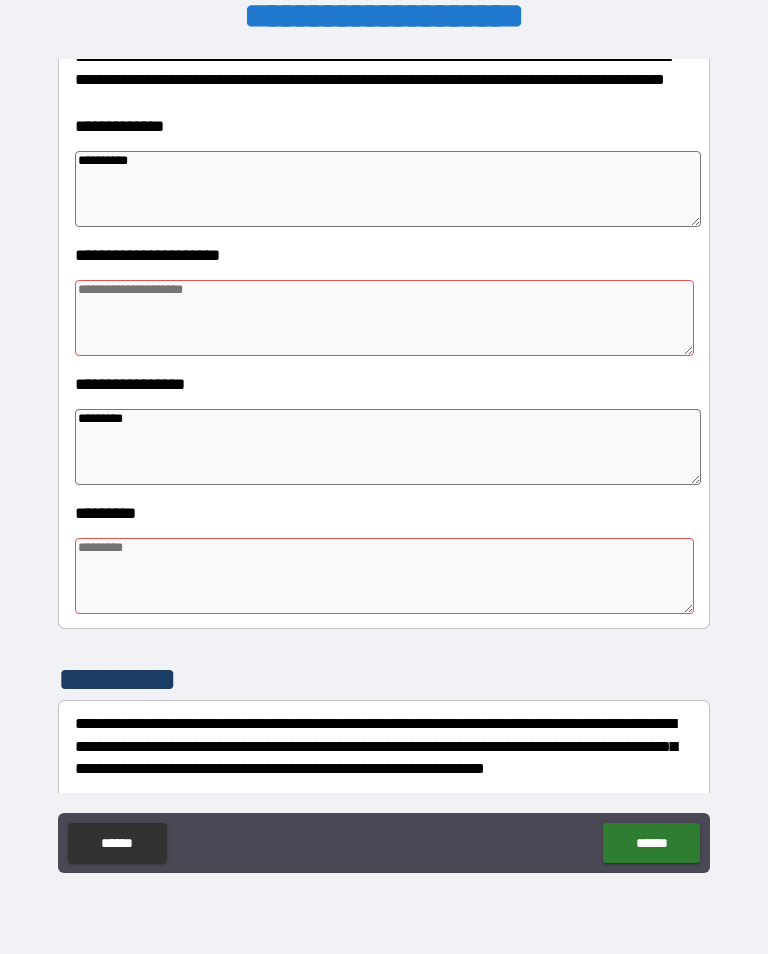 type on "*" 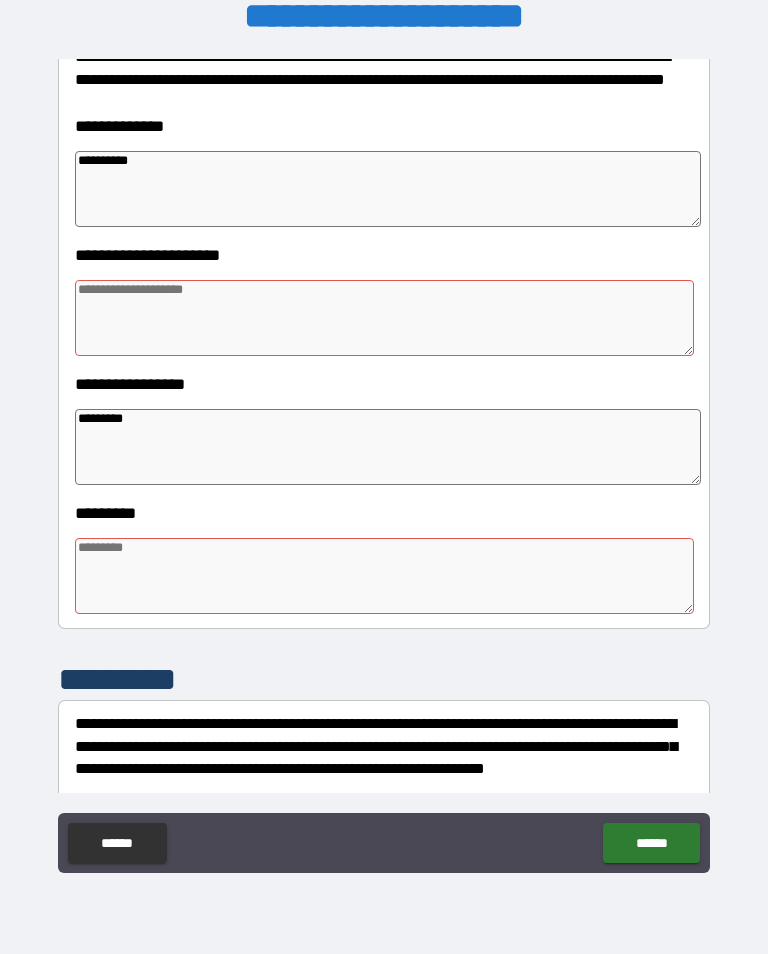 type on "*" 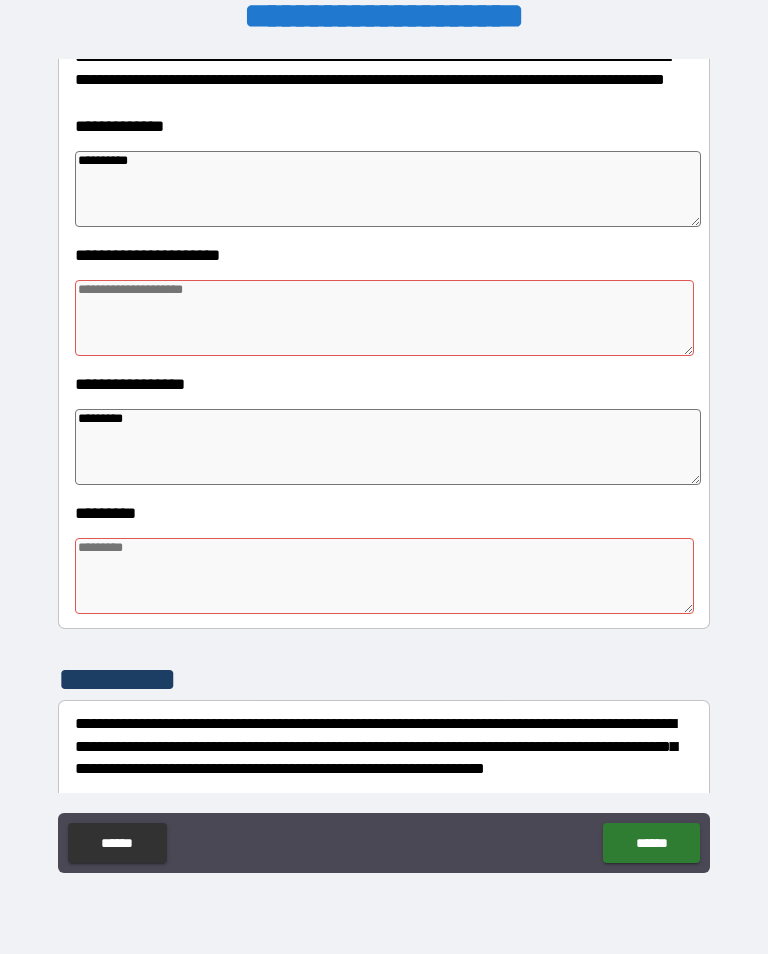 type on "*" 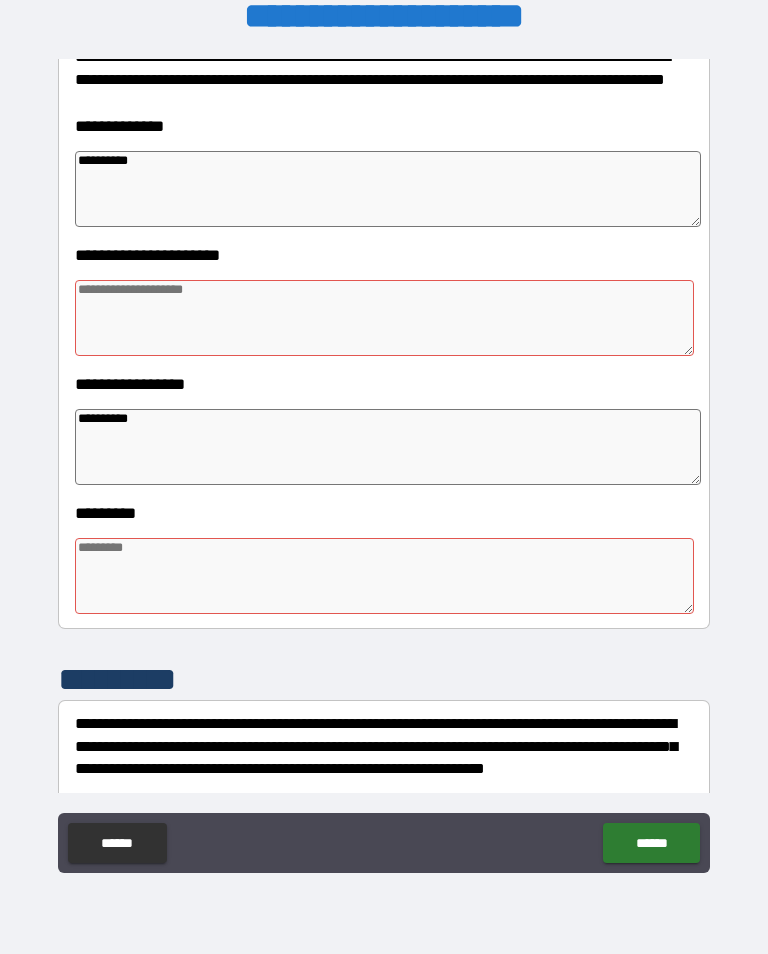 type on "*" 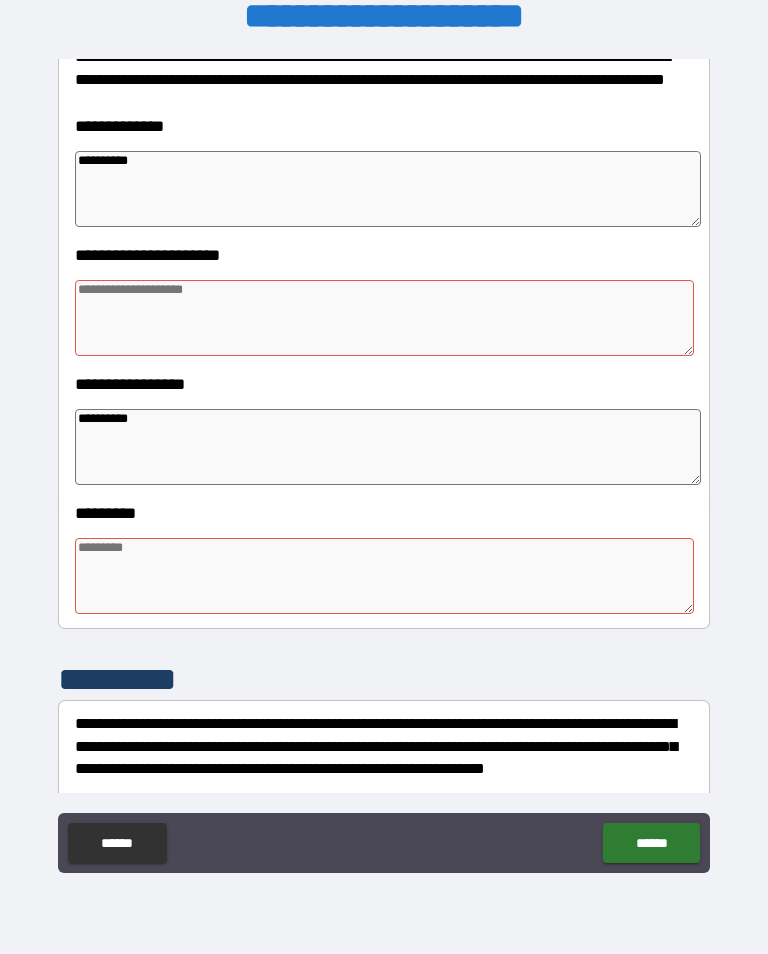 type on "*" 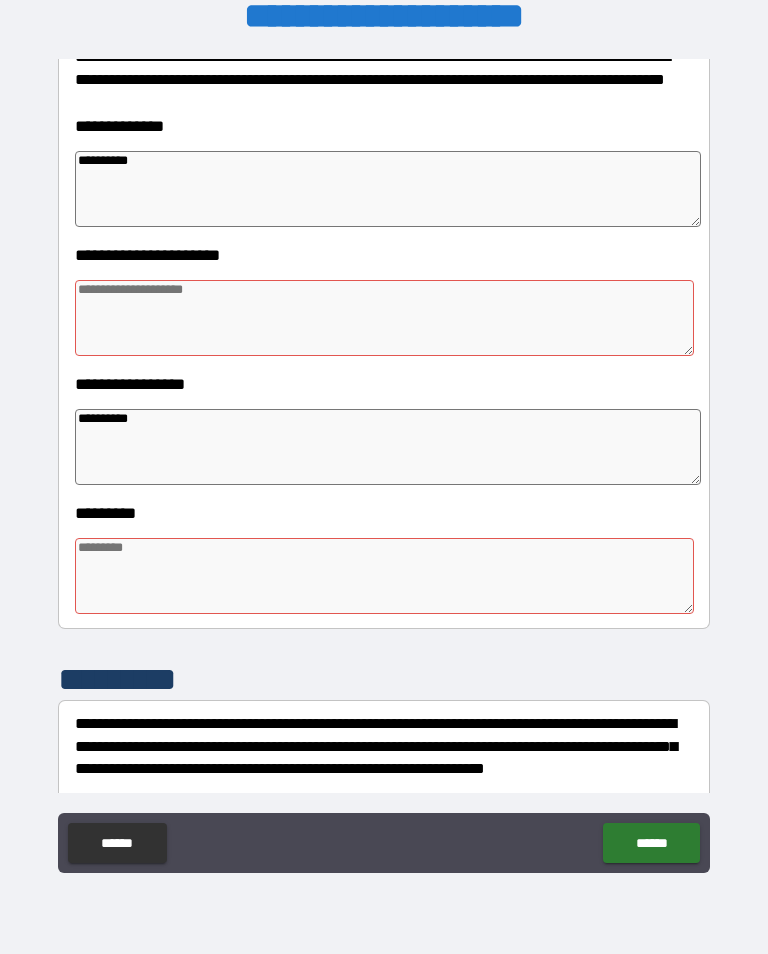 type on "*" 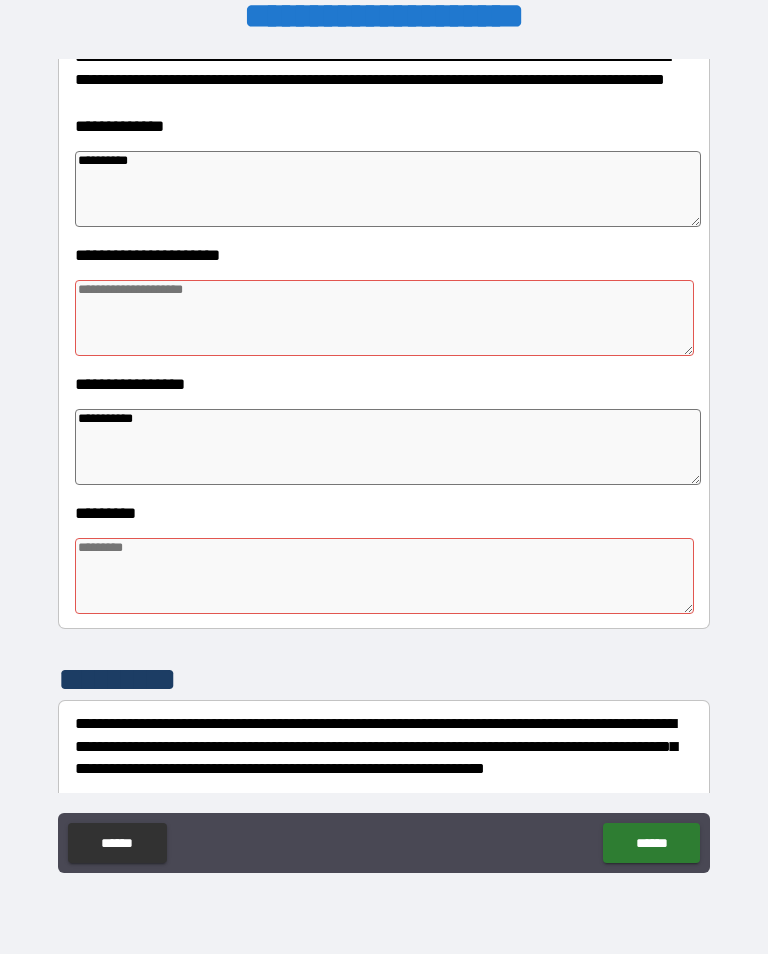 type on "*" 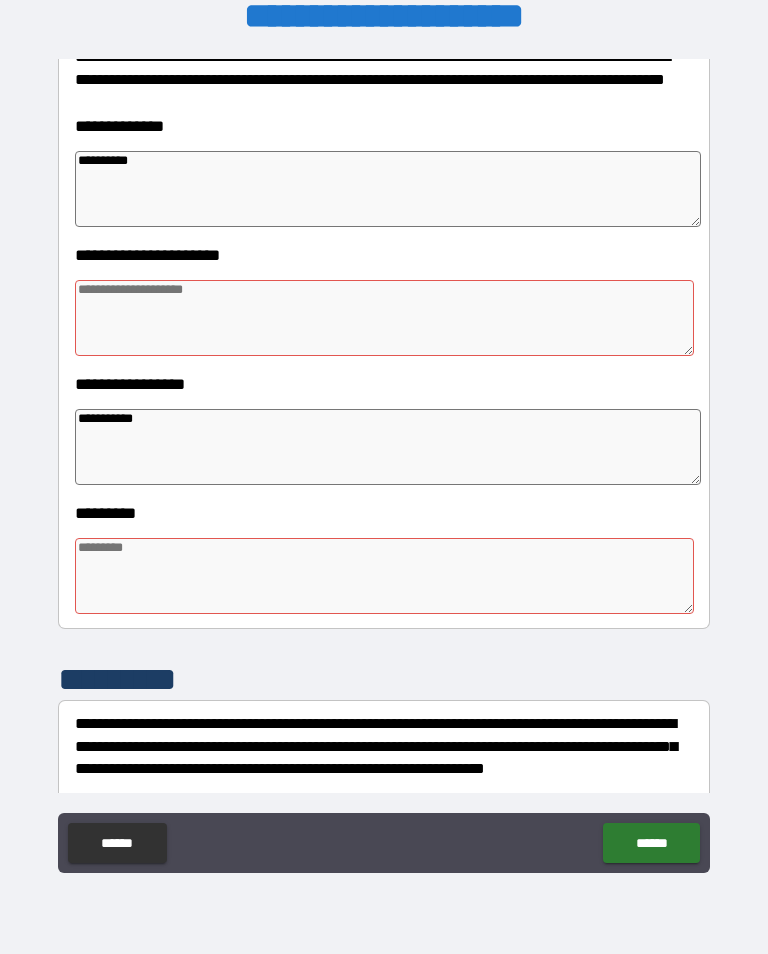 type on "*" 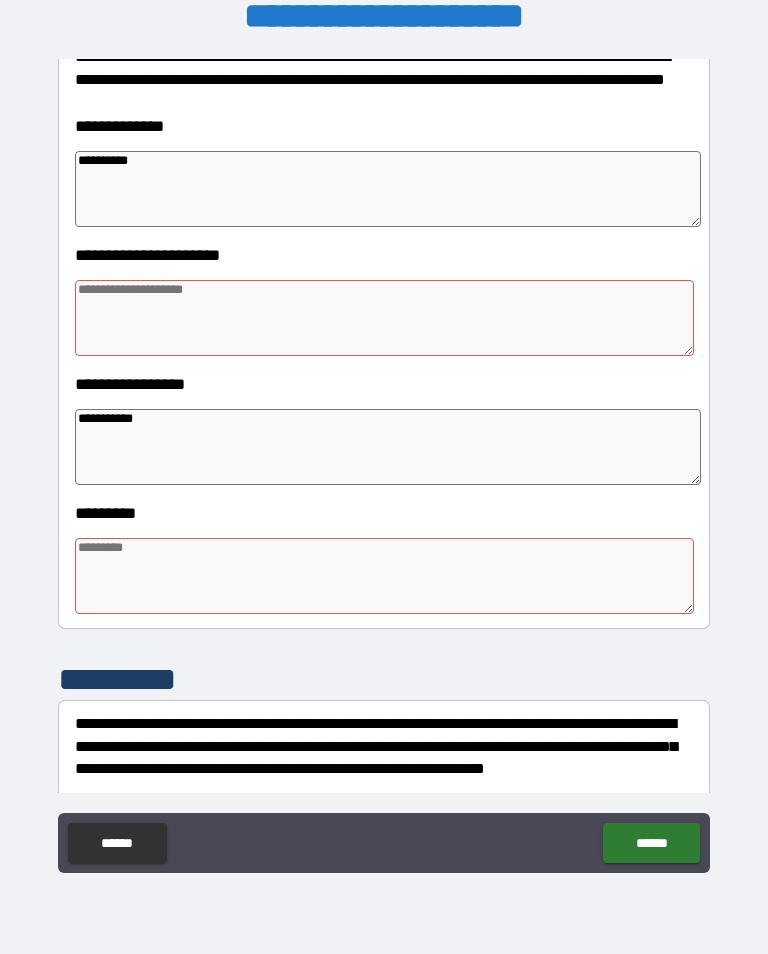 type on "*" 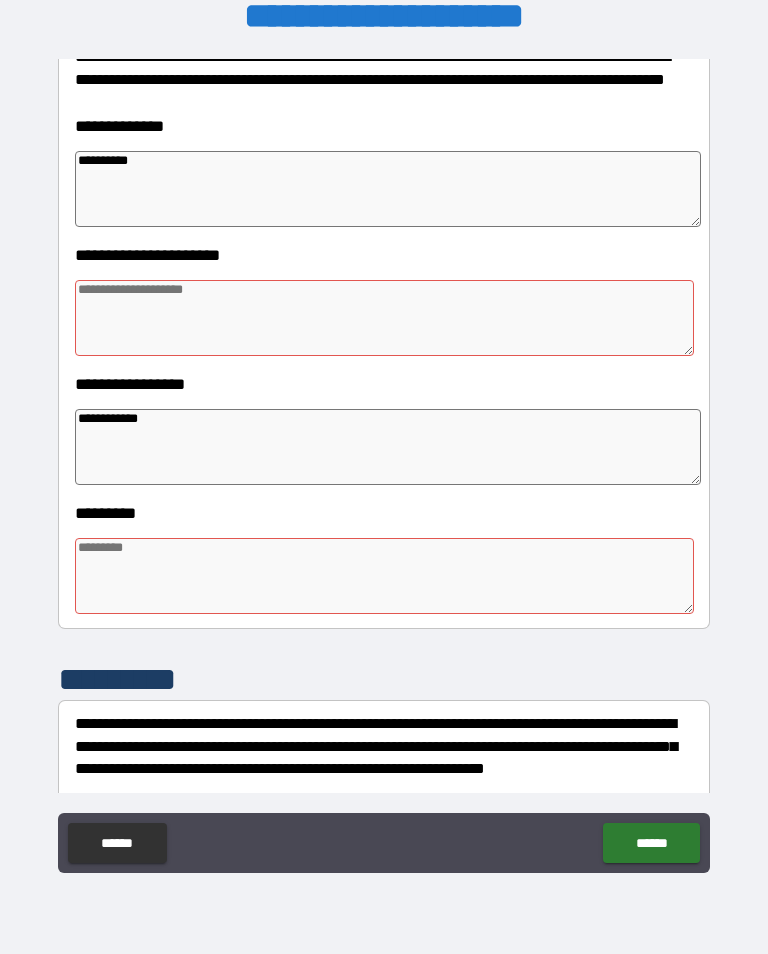 type on "*" 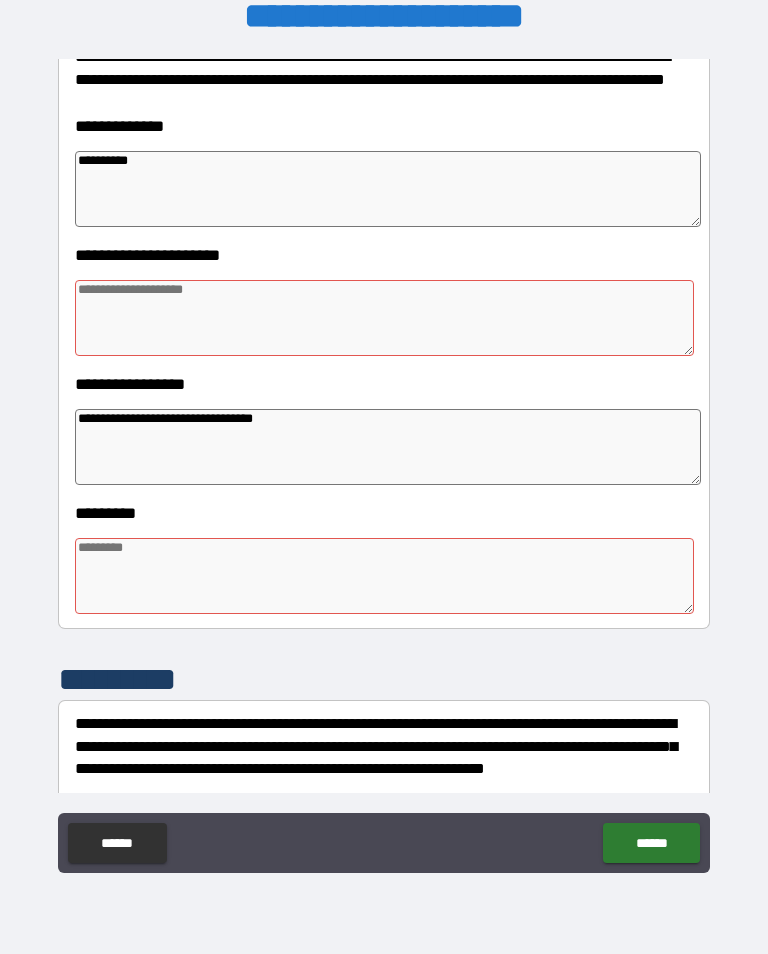 click at bounding box center (384, 576) 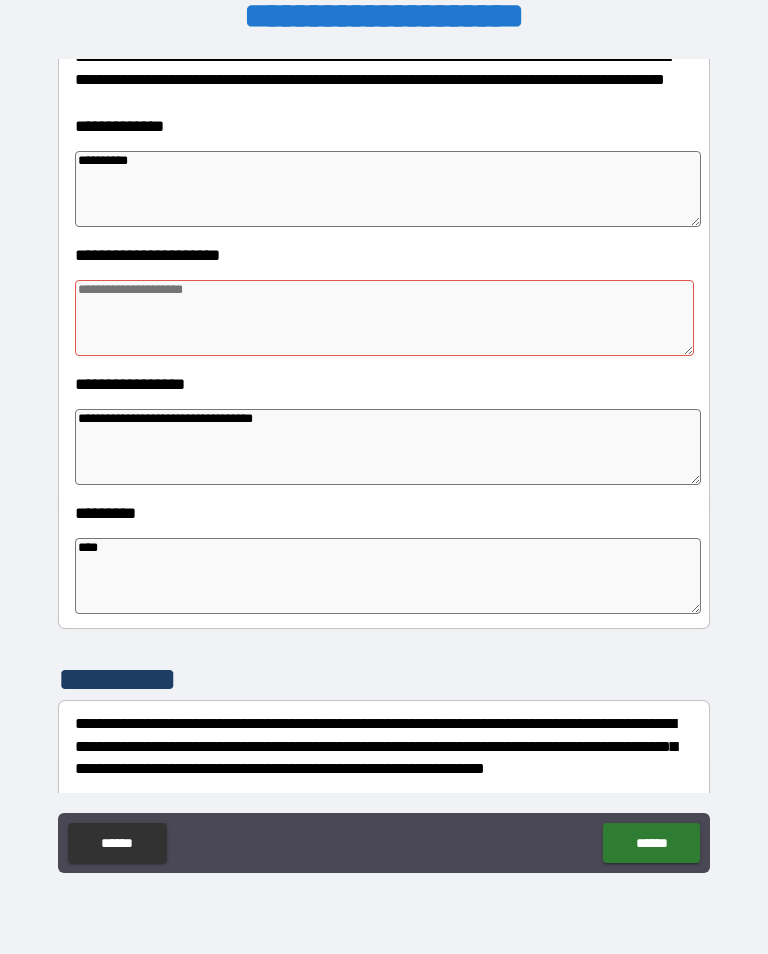 click at bounding box center (384, 318) 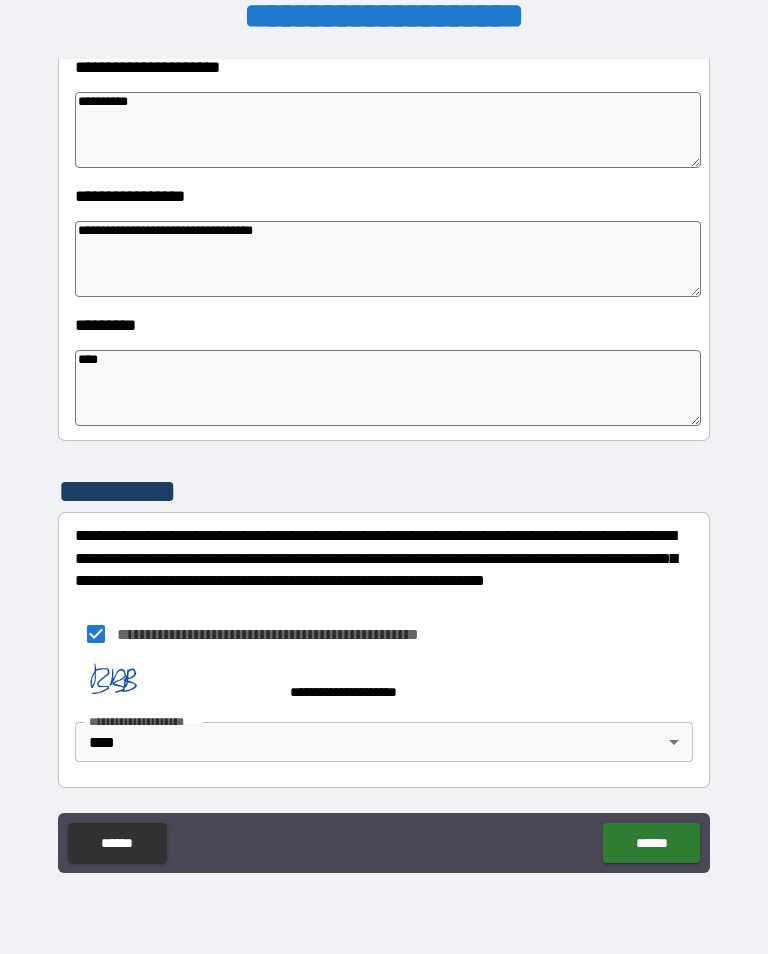 scroll, scrollTop: 483, scrollLeft: 0, axis: vertical 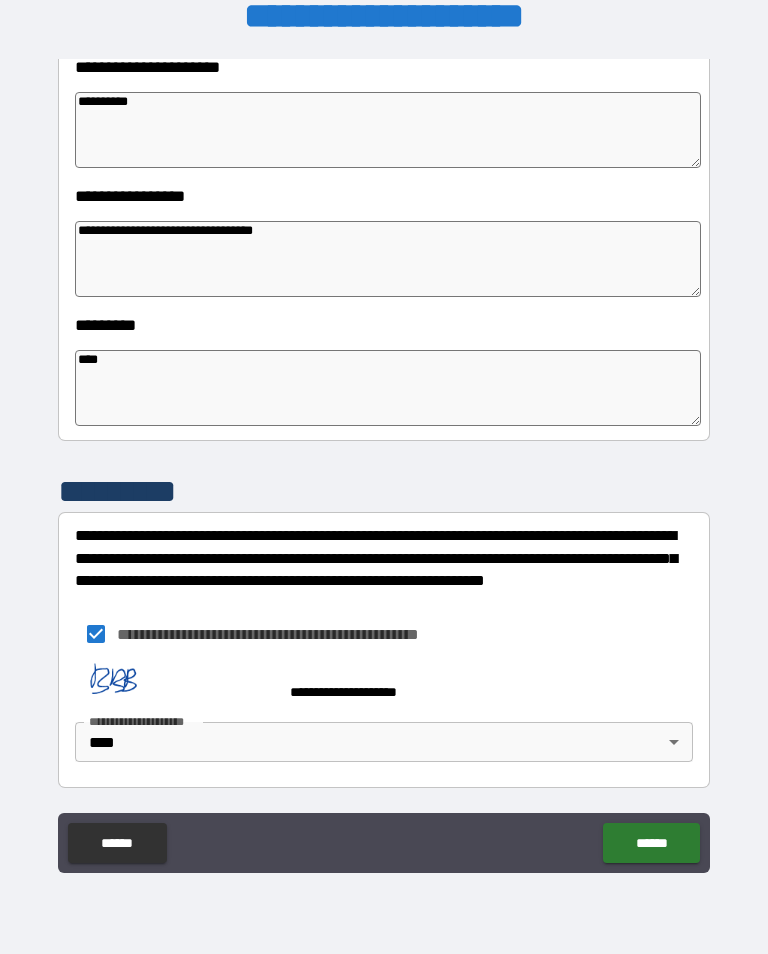 click on "**********" at bounding box center (384, 464) 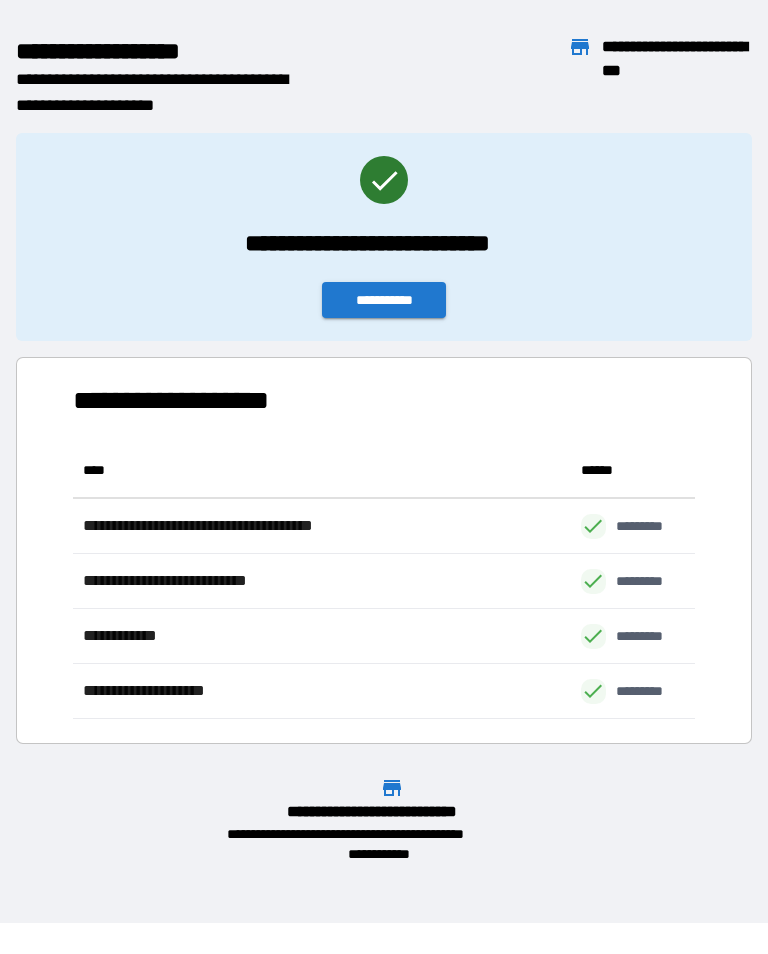 scroll, scrollTop: 1, scrollLeft: 1, axis: both 